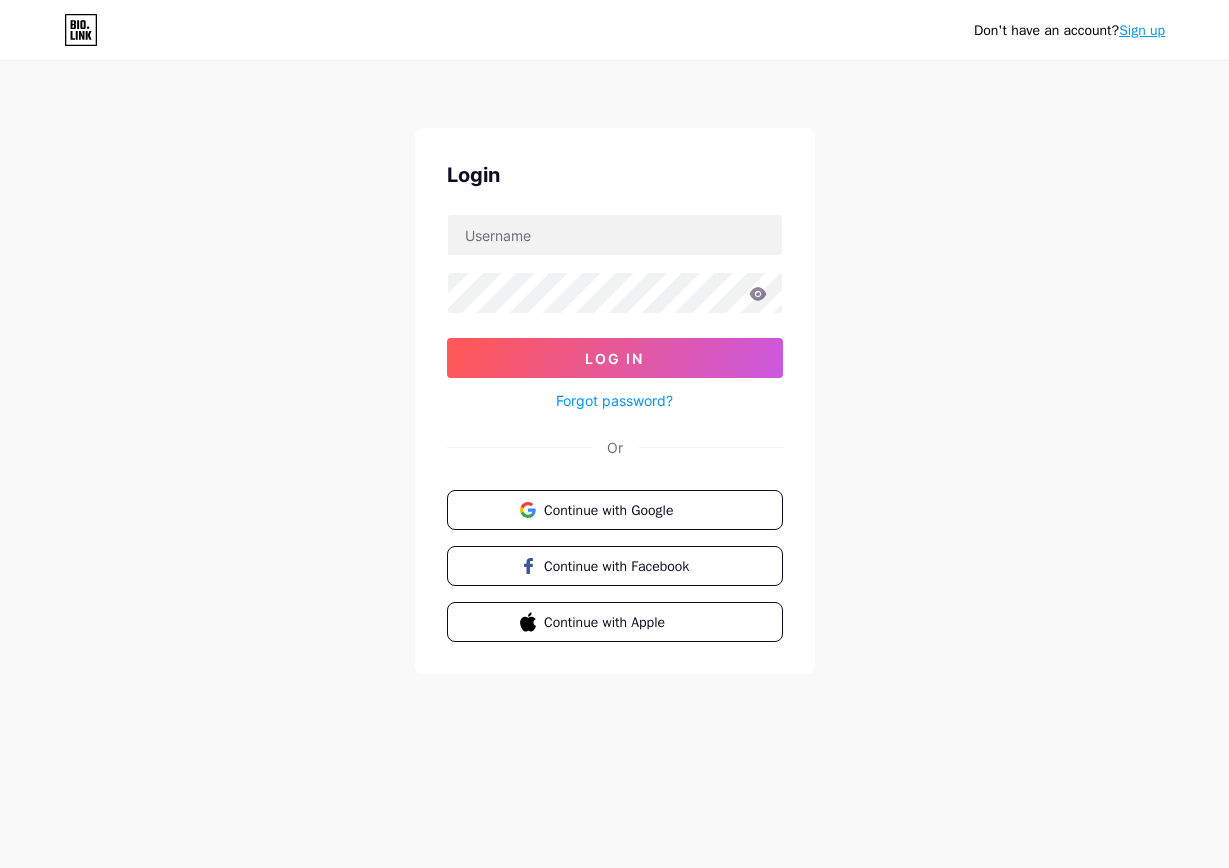 scroll, scrollTop: 0, scrollLeft: 0, axis: both 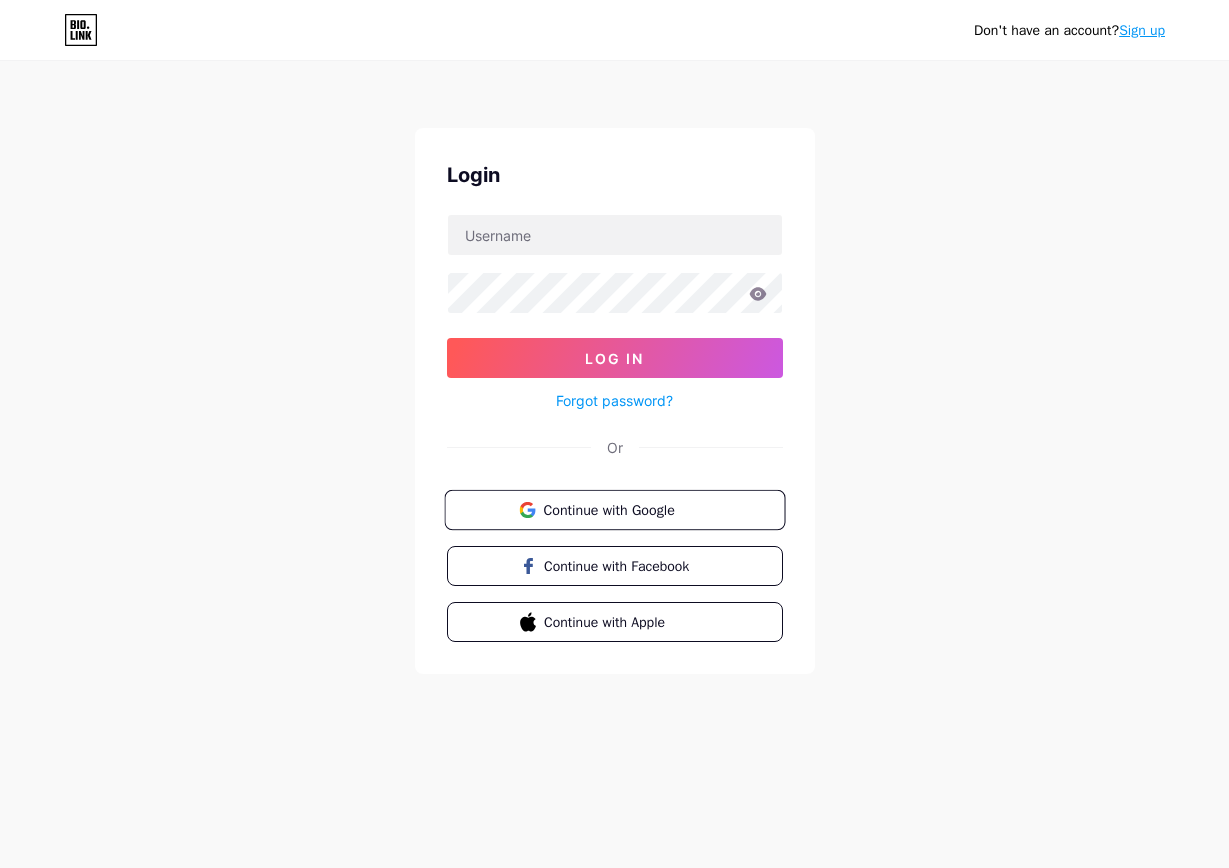 click on "Continue with Google" at bounding box center [626, 509] 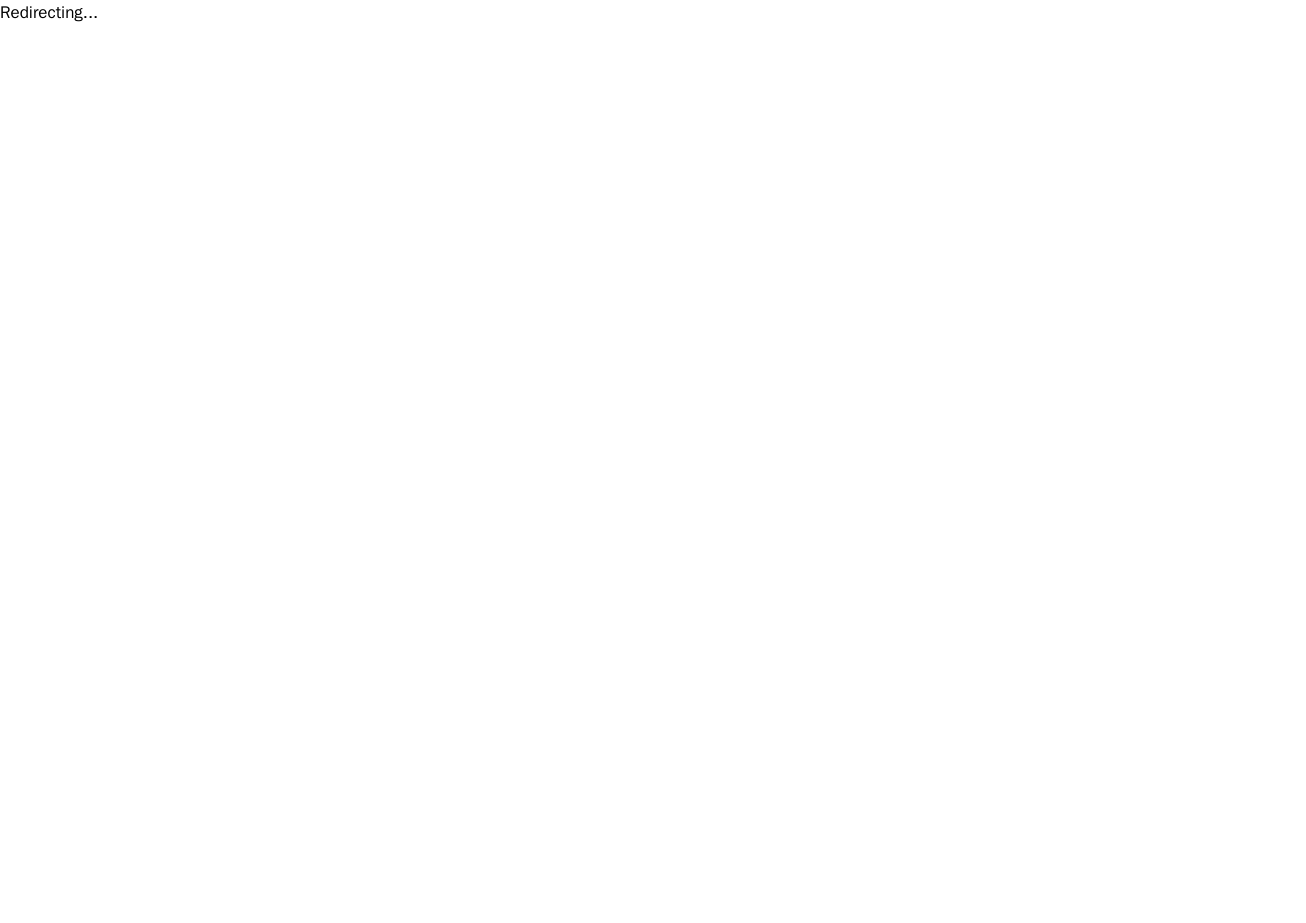 scroll, scrollTop: 0, scrollLeft: 0, axis: both 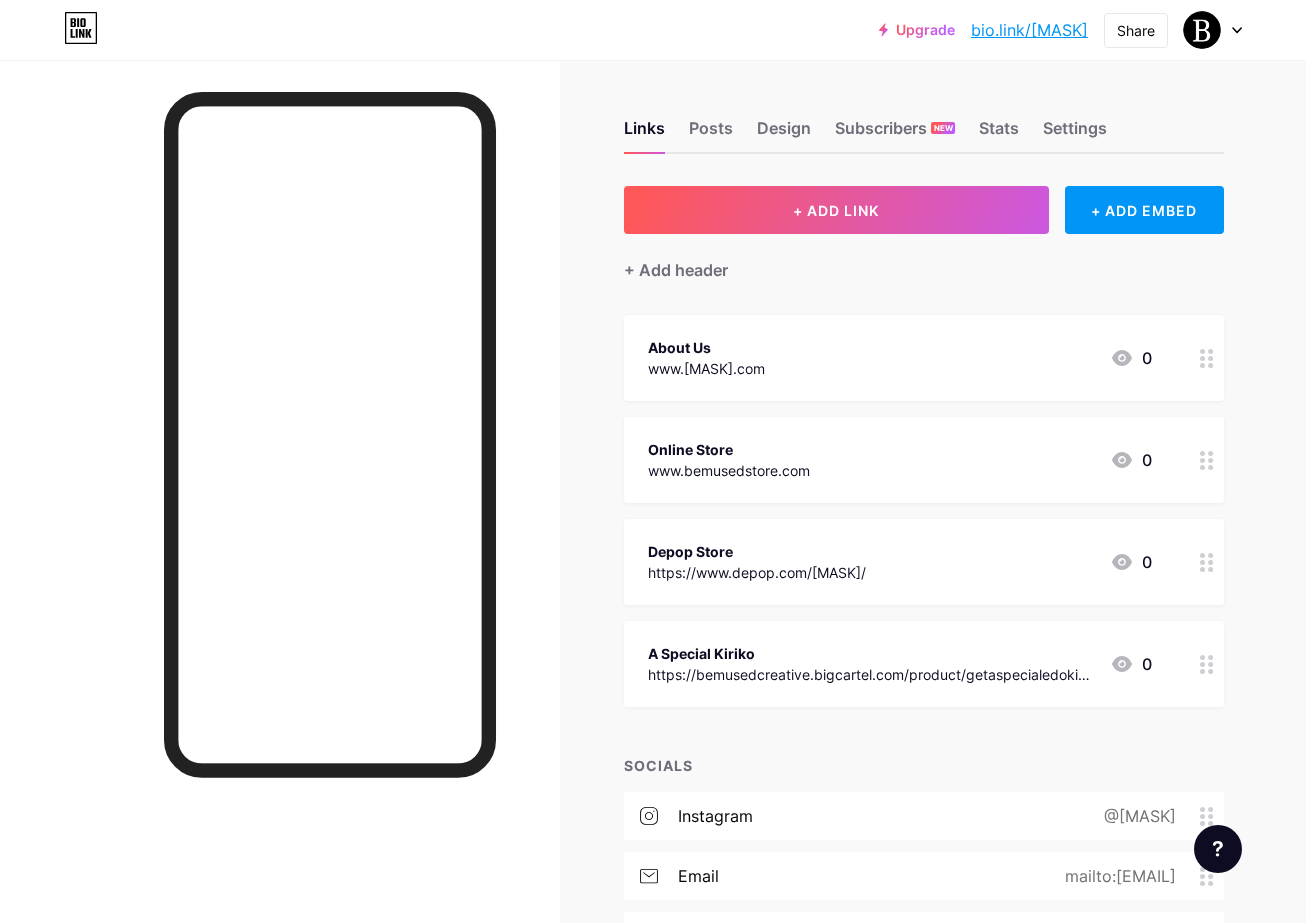 click on "www.bemusedcreative.com" at bounding box center (706, 368) 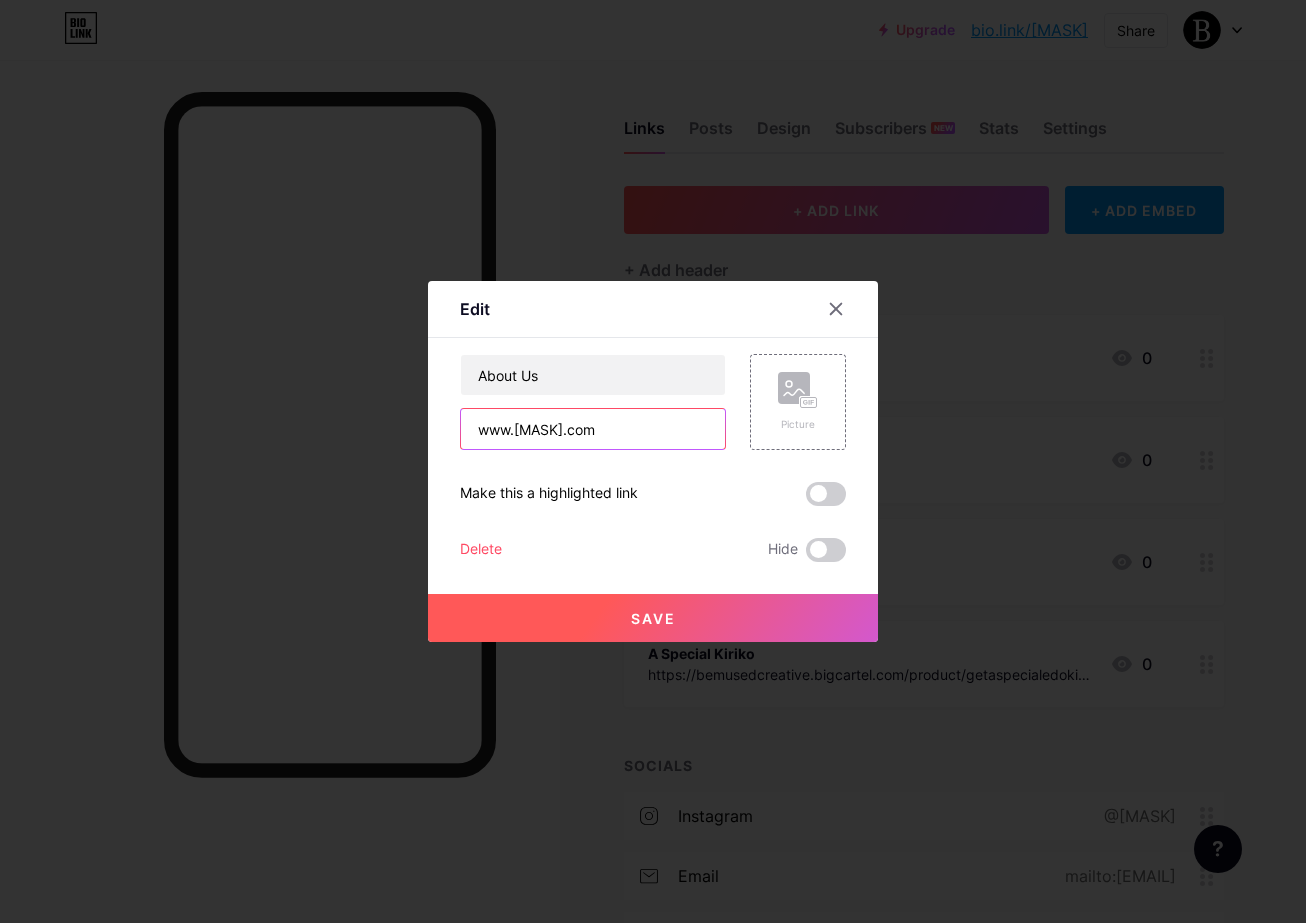 drag, startPoint x: 684, startPoint y: 433, endPoint x: 393, endPoint y: 432, distance: 291.0017 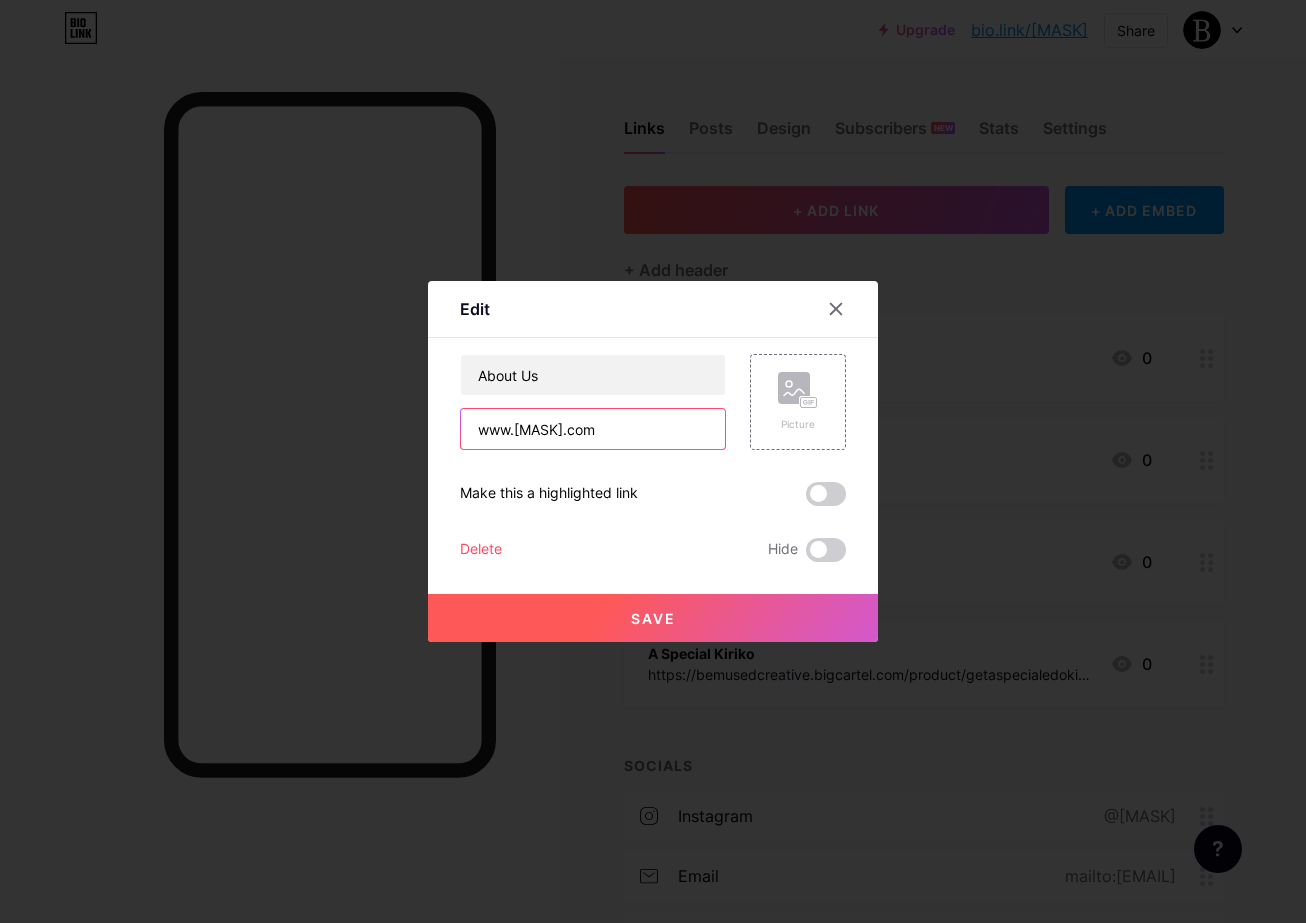 click on "Edit           Content
YouTube
Play YouTube video without leaving your page.
ADD
Vimeo
Play Vimeo video without leaving your page.
ADD
Tiktok
Grow your TikTok following
ADD
Tweet
Embed a tweet.
ADD
Reddit
Showcase your Reddit profile
ADD
Spotify
Embed Spotify to play the preview of a track.
ADD
Twitch
Play Twitch video without leaving your page.
ADD
SoundCloud" at bounding box center (653, 461) 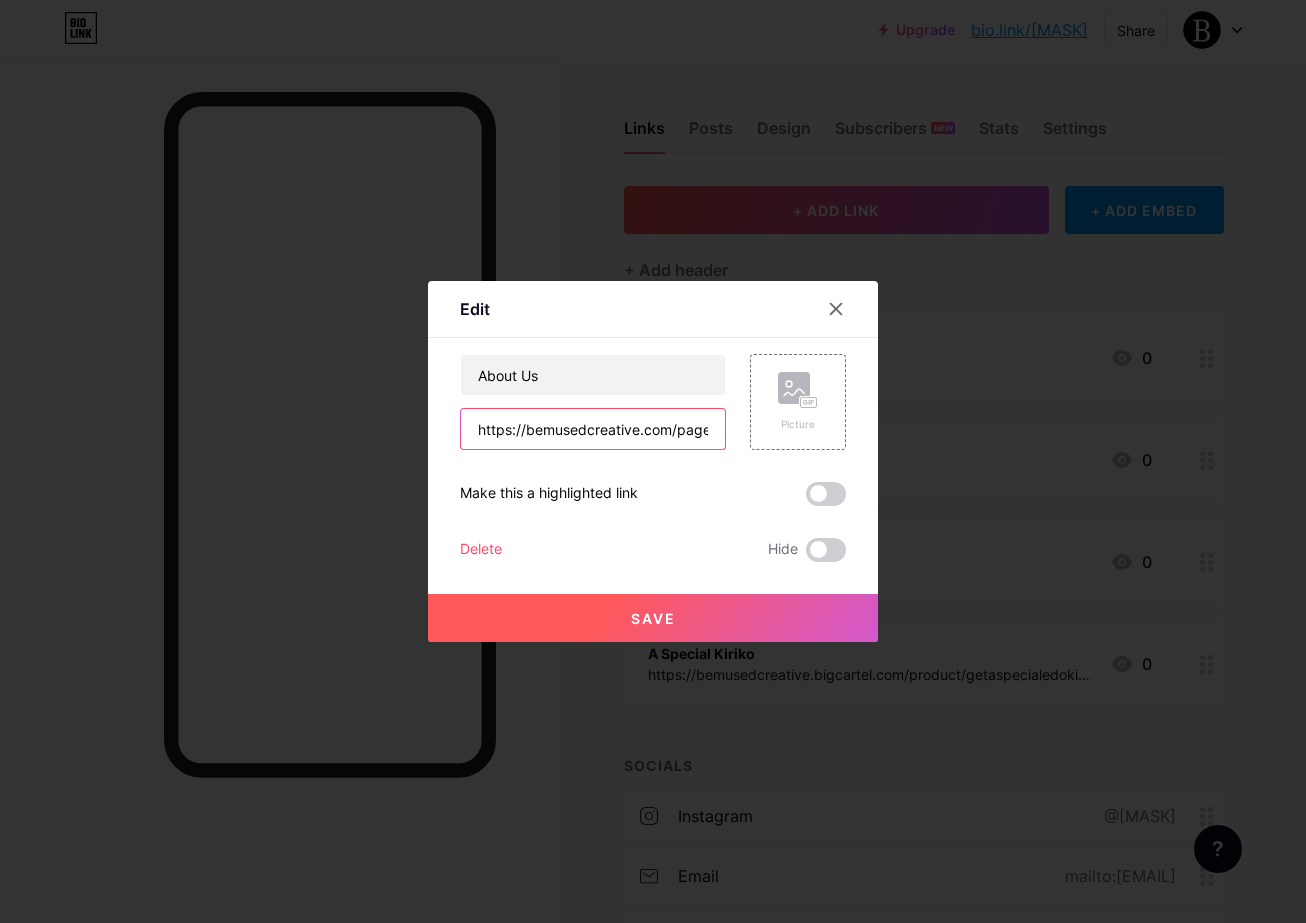 type on "https://example.com/pages/company" 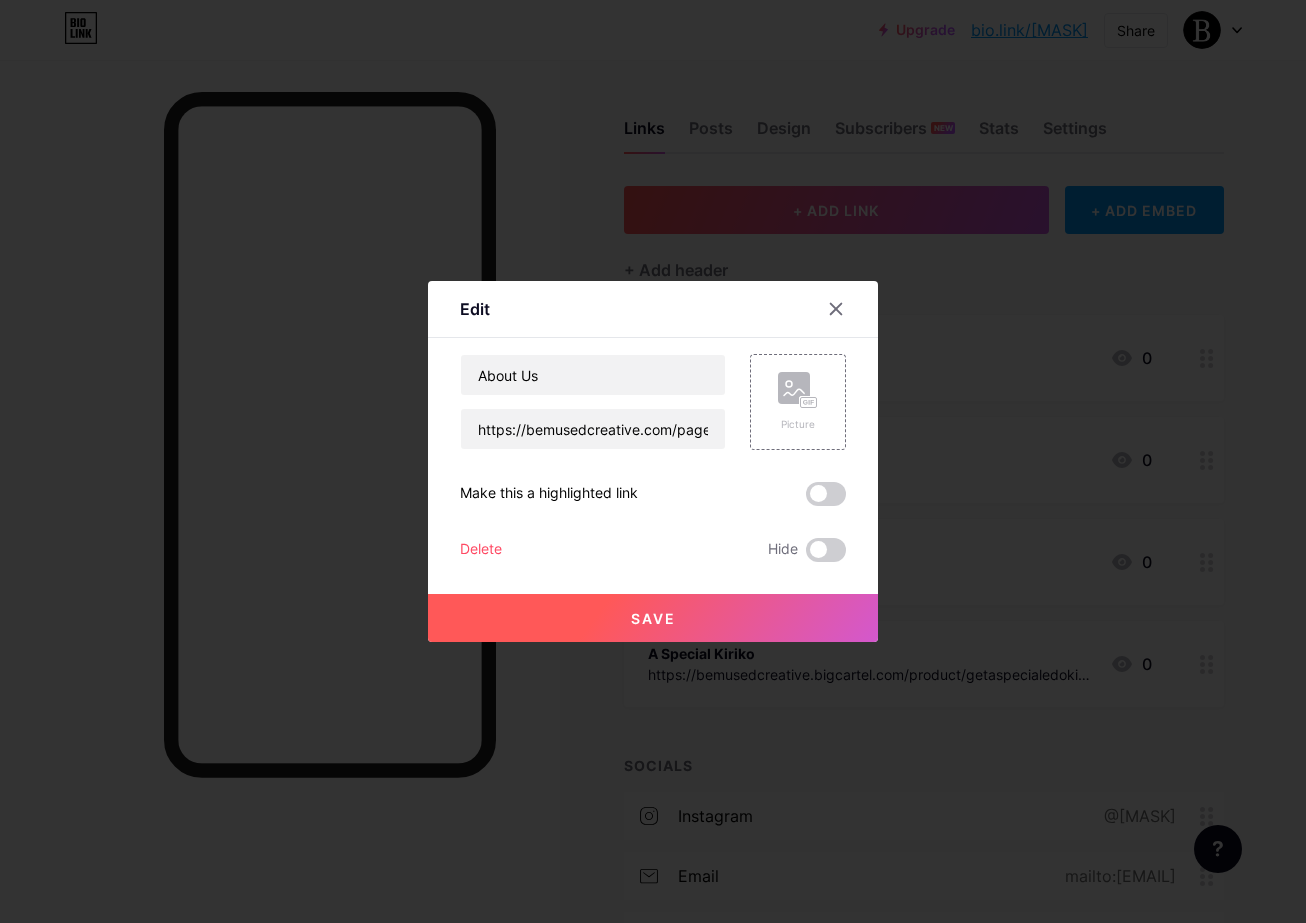click on "Save" at bounding box center [653, 618] 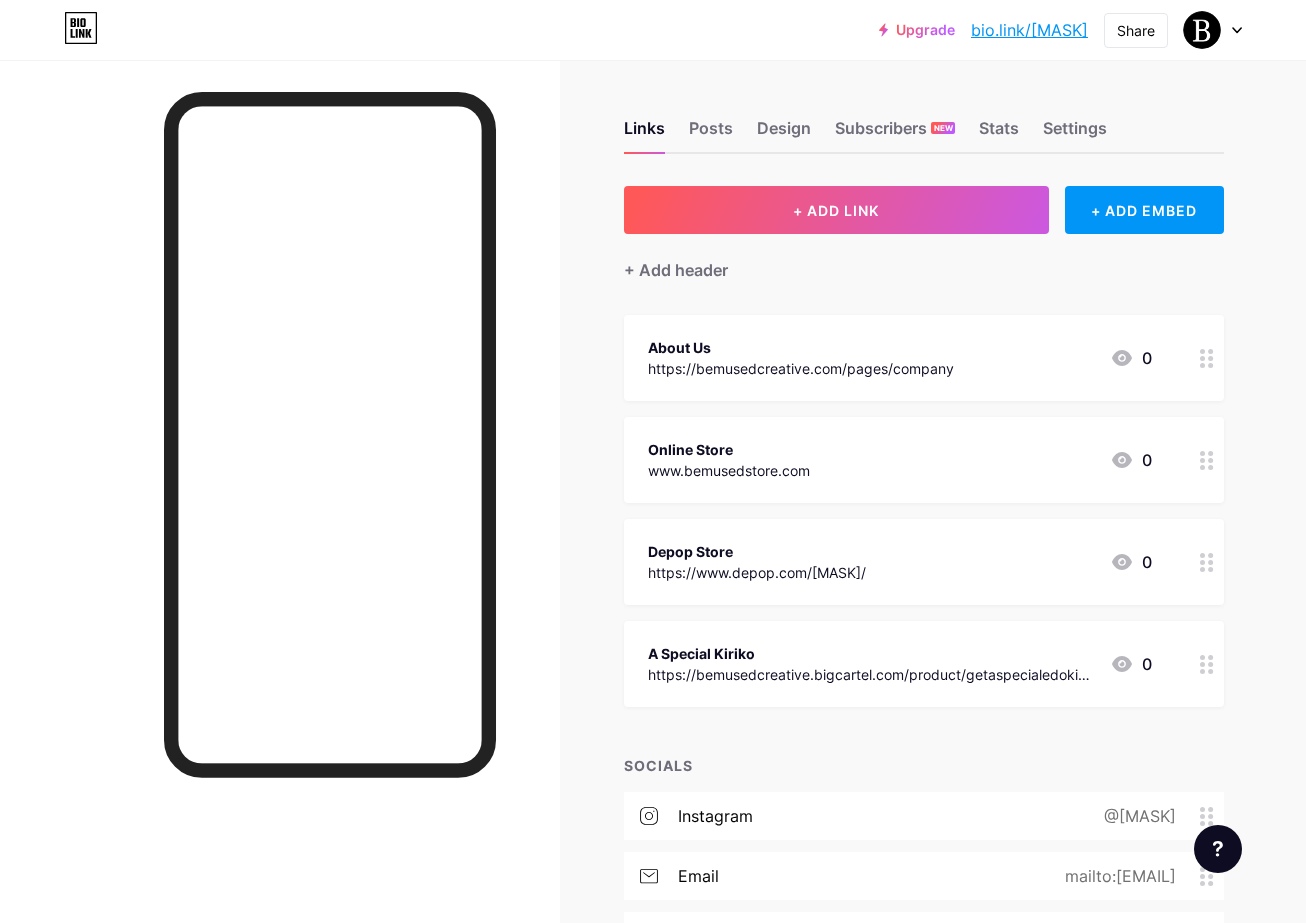 click on "Online Store" at bounding box center (729, 449) 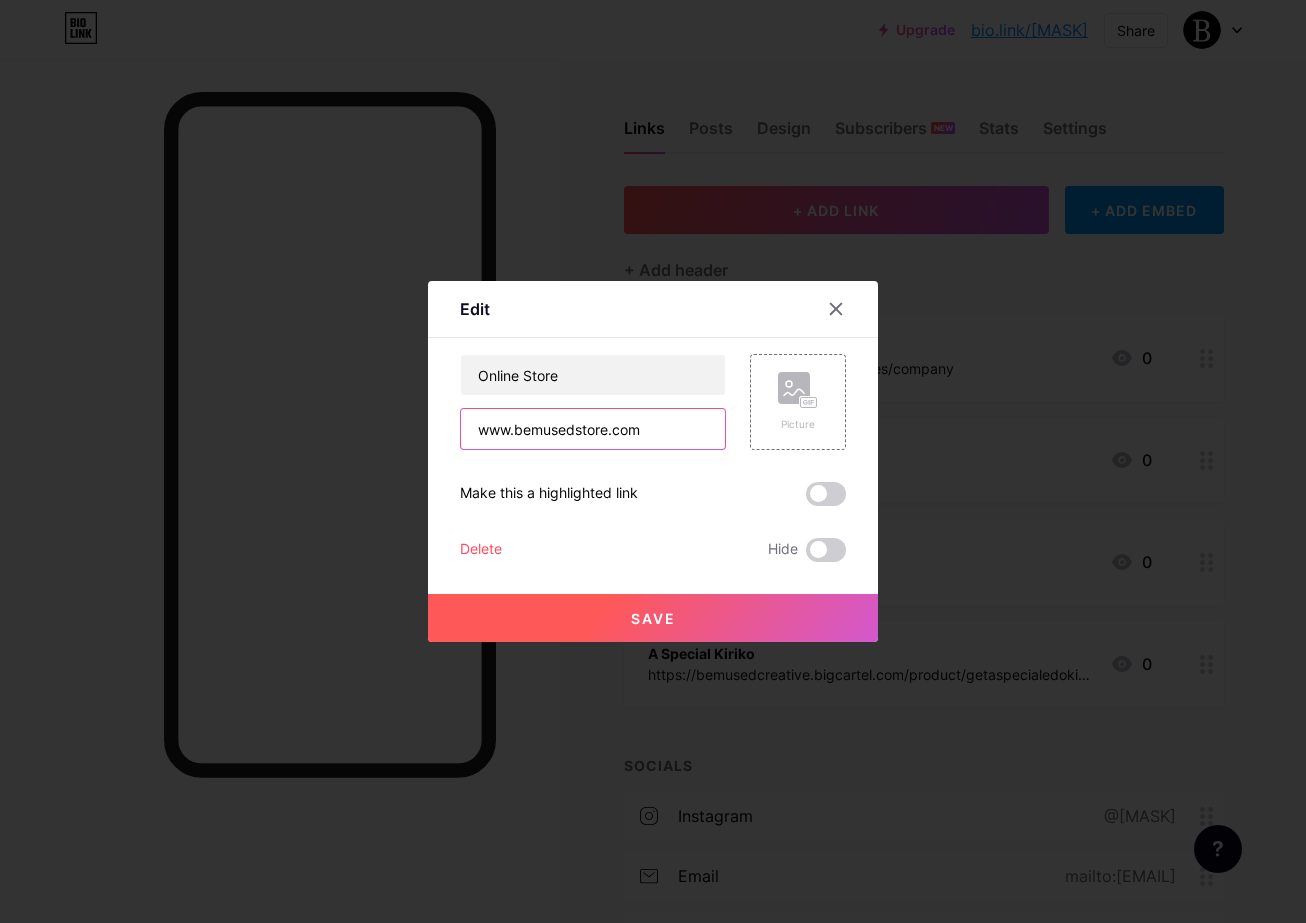 drag, startPoint x: 674, startPoint y: 418, endPoint x: 575, endPoint y: 414, distance: 99.08077 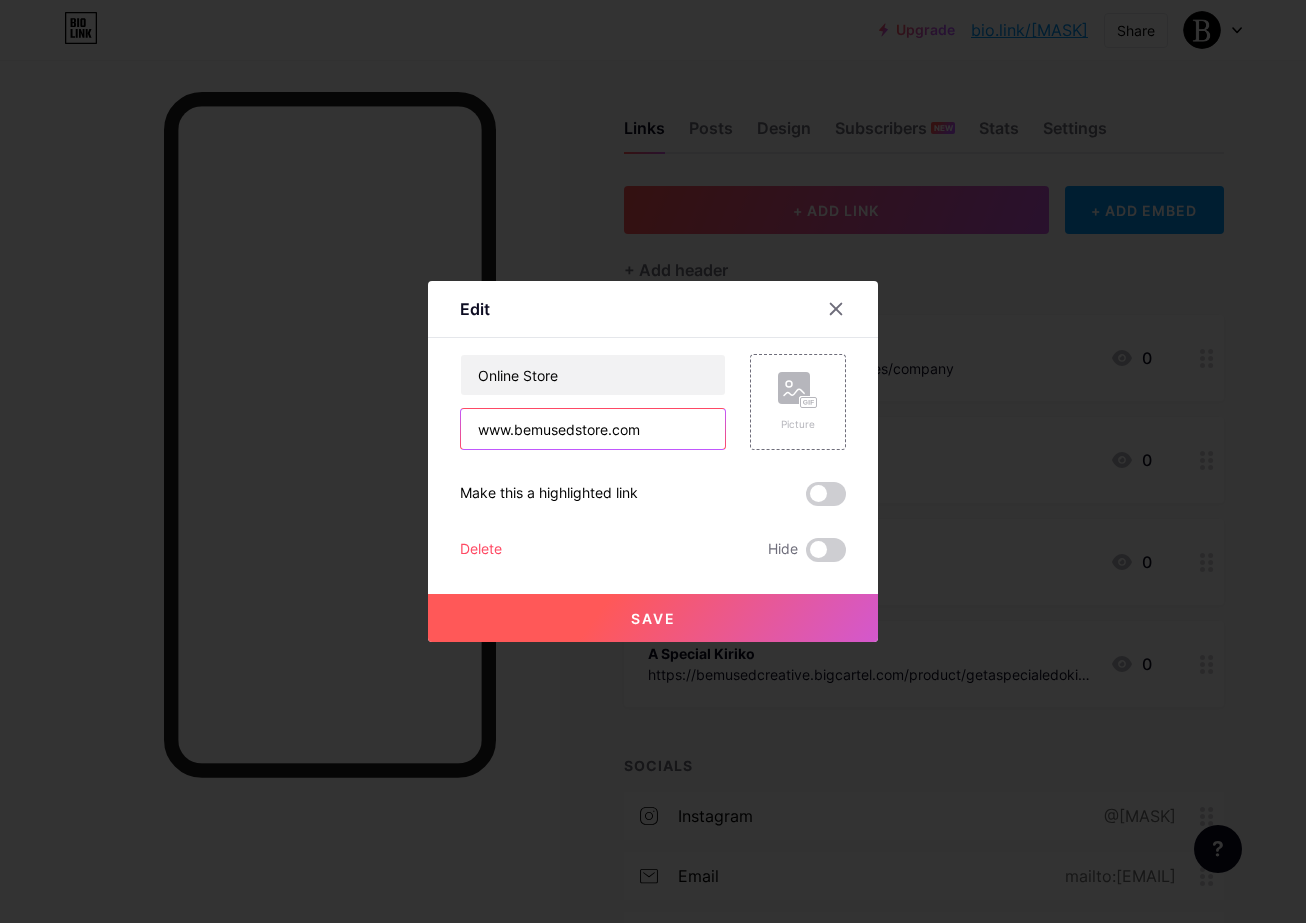drag, startPoint x: 646, startPoint y: 433, endPoint x: 459, endPoint y: 419, distance: 187.52333 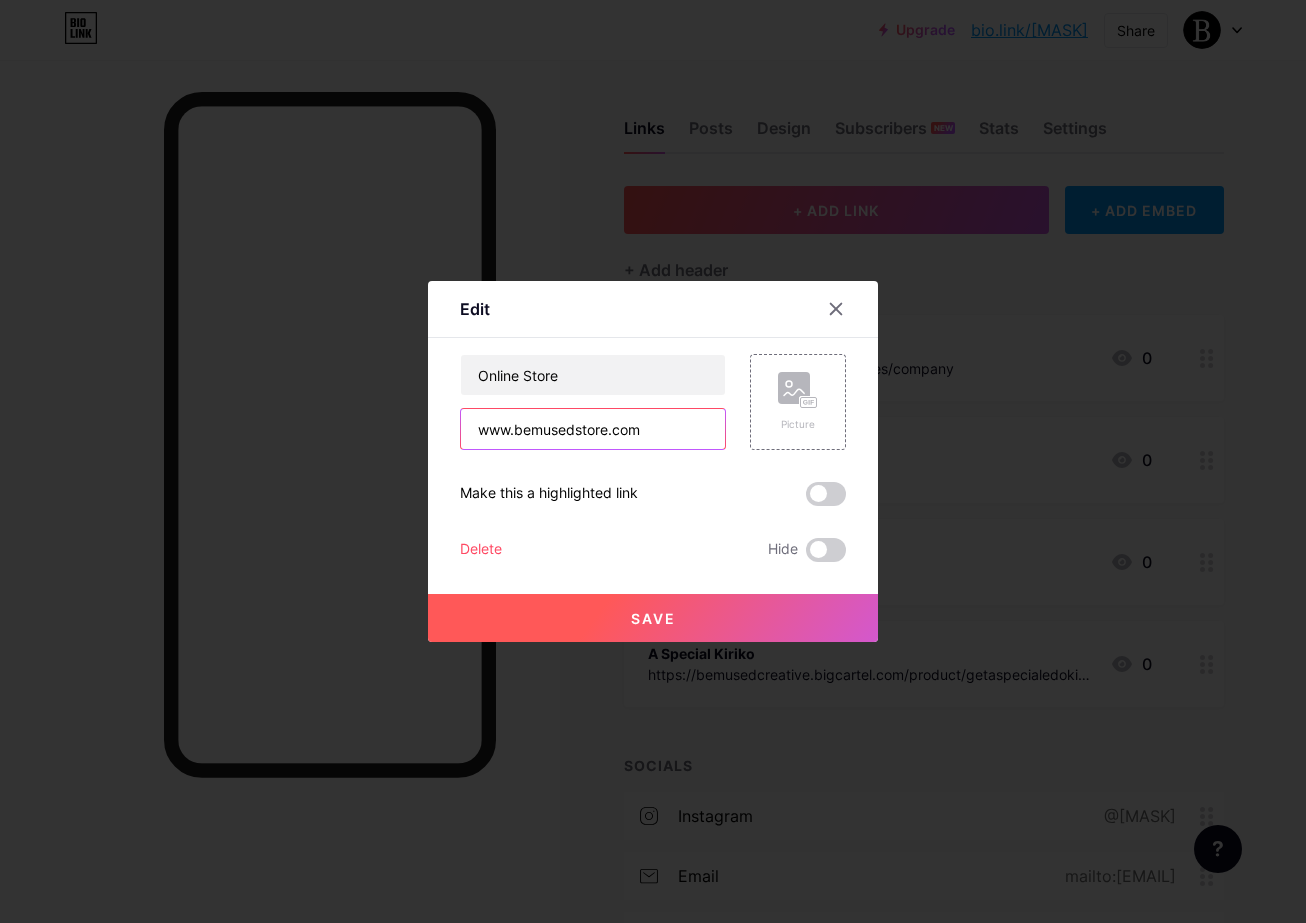 click on "Edit           Content
YouTube
Play YouTube video without leaving your page.
ADD
Vimeo
Play Vimeo video without leaving your page.
ADD
Tiktok
Grow your TikTok following
ADD
Tweet
Embed a tweet.
ADD
Reddit
Showcase your Reddit profile
ADD
Spotify
Embed Spotify to play the preview of a track.
ADD
Twitch
Play Twitch video without leaving your page.
ADD
SoundCloud" at bounding box center [653, 461] 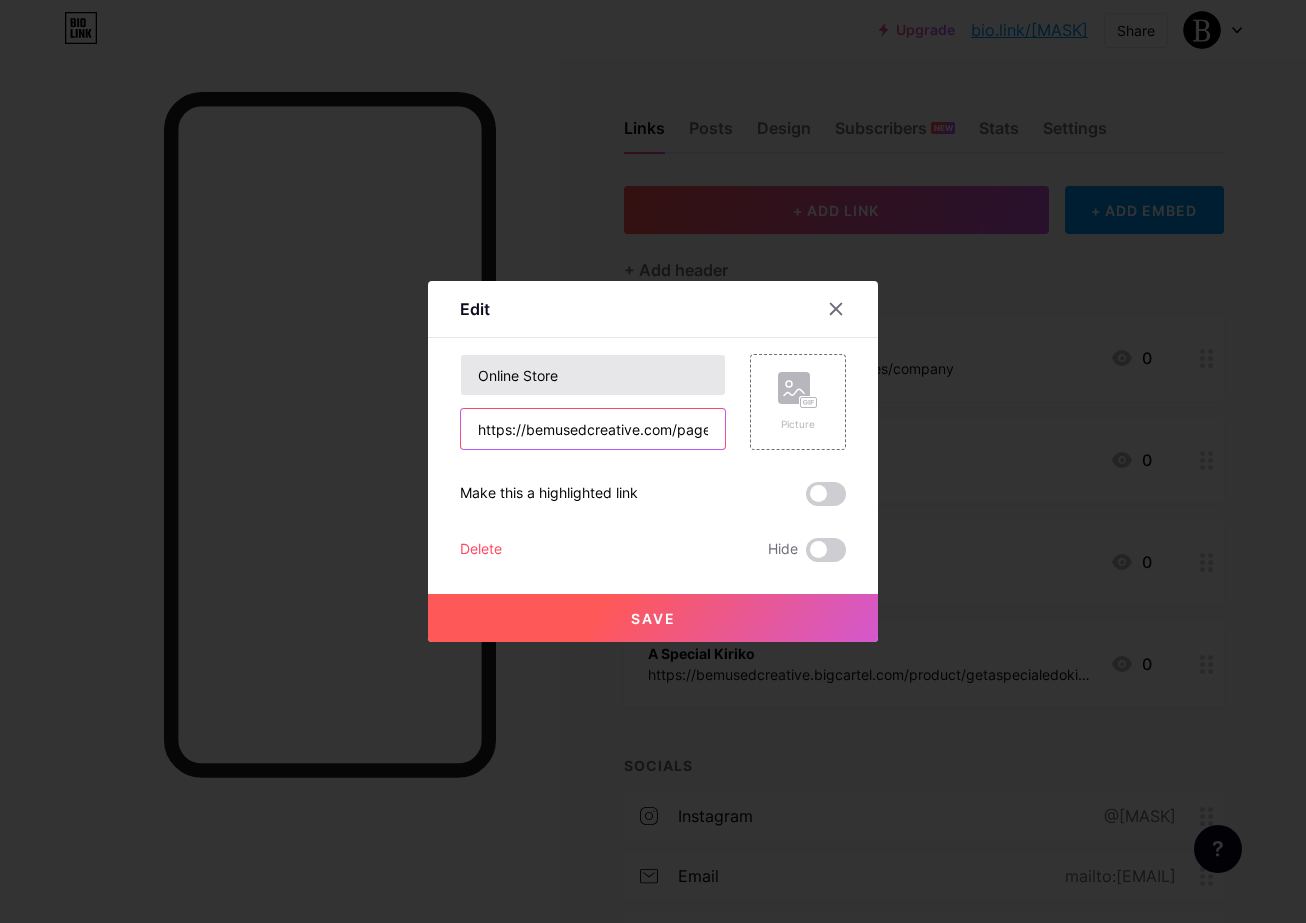 type on "https://bemusedcreative.com/pages/e-store" 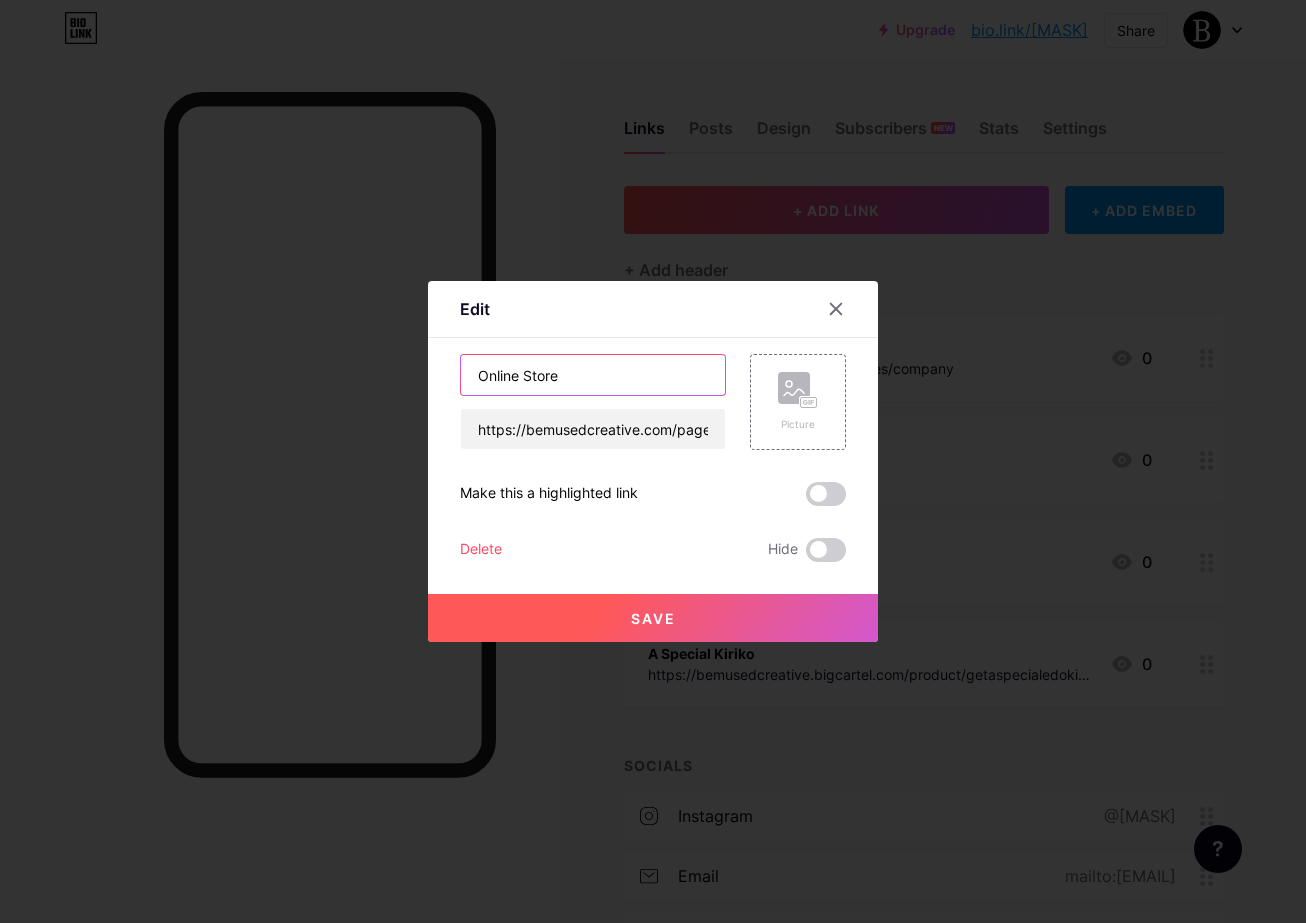 drag, startPoint x: 583, startPoint y: 363, endPoint x: 473, endPoint y: 362, distance: 110.00455 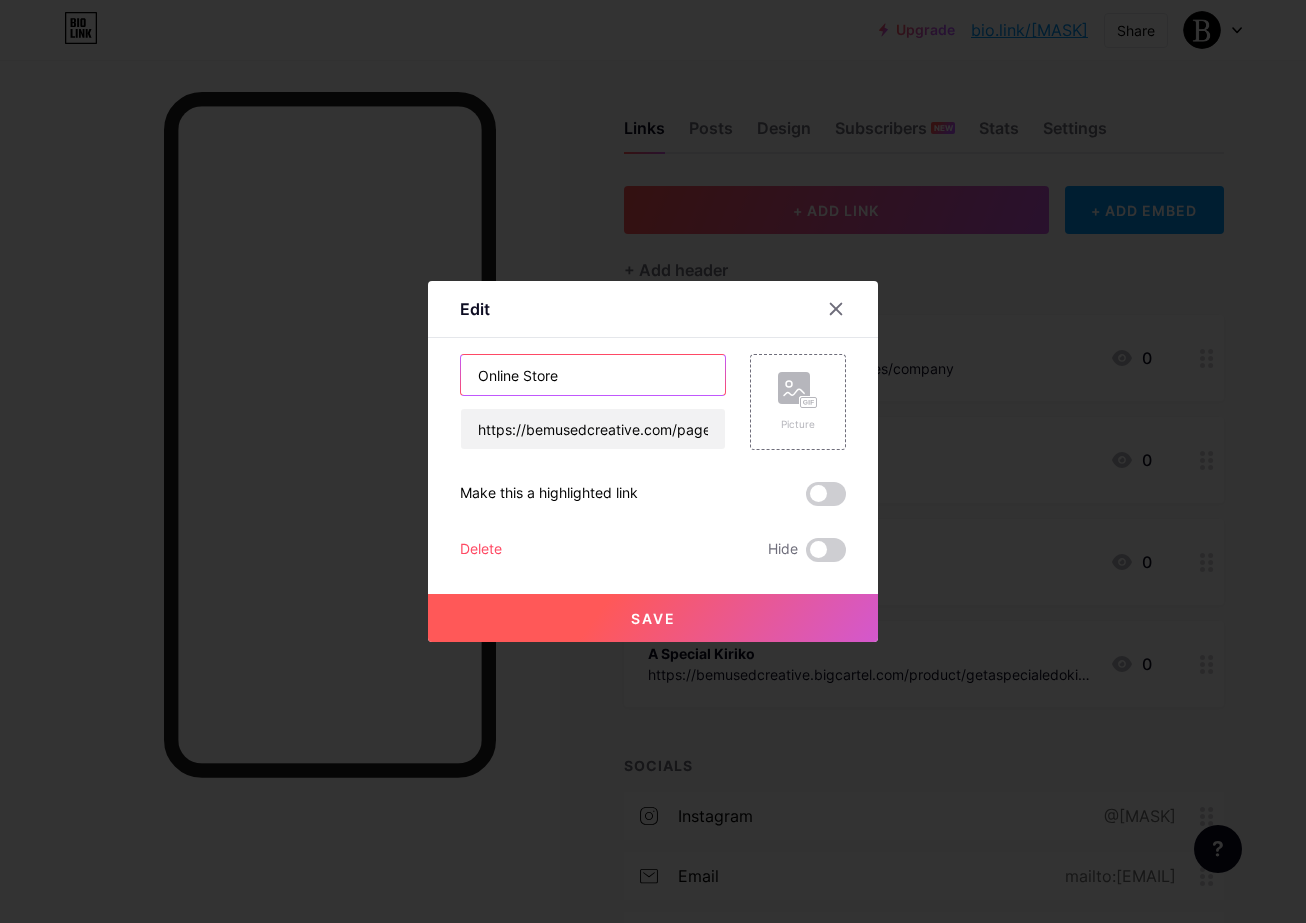 drag, startPoint x: 573, startPoint y: 368, endPoint x: 455, endPoint y: 366, distance: 118.016945 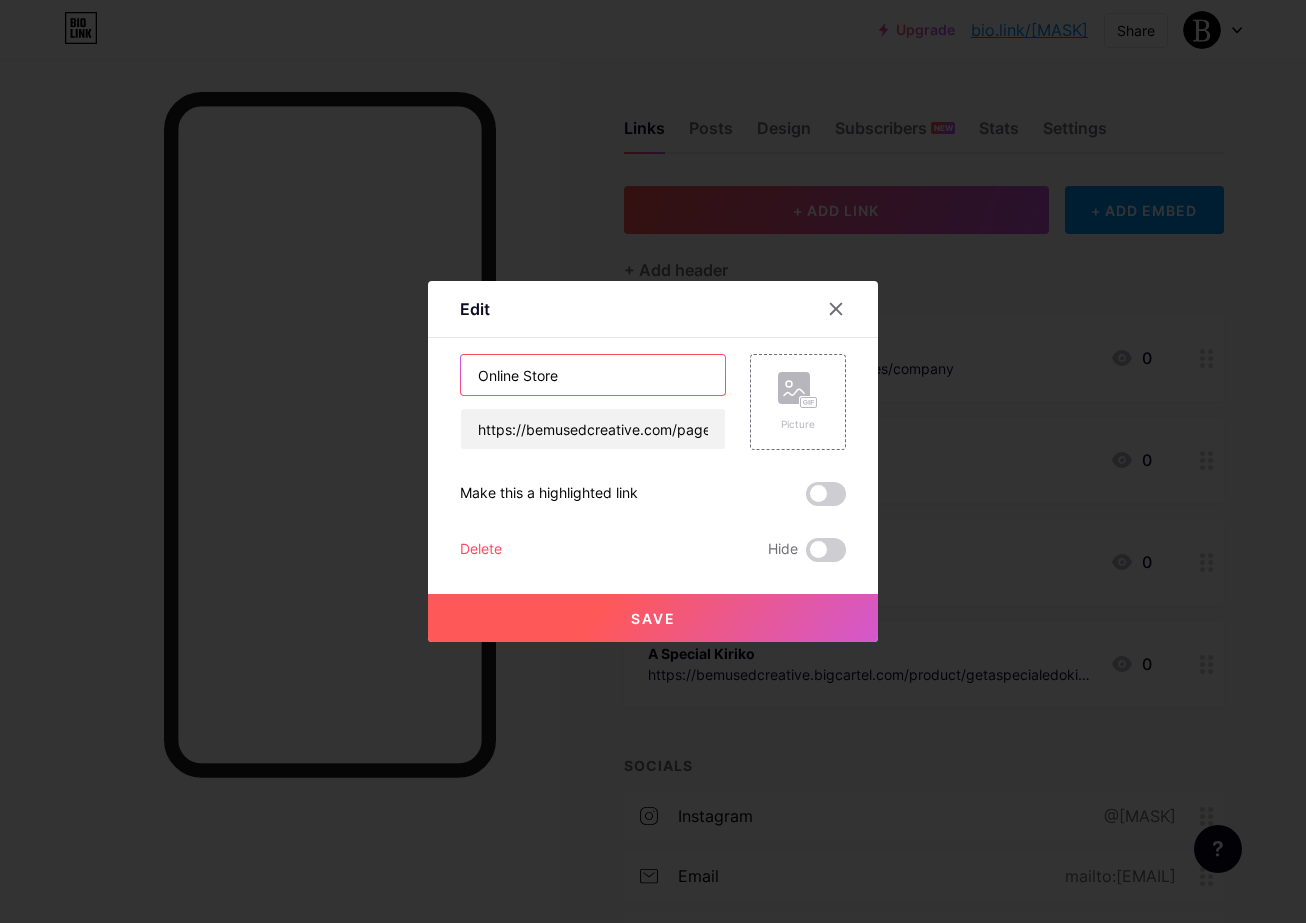 click on "Edit           Content
YouTube
Play YouTube video without leaving your page.
ADD
Vimeo
Play Vimeo video without leaving your page.
ADD
Tiktok
Grow your TikTok following
ADD
Tweet
Embed a tweet.
ADD
Reddit
Showcase your Reddit profile
ADD
Spotify
Embed Spotify to play the preview of a track.
ADD
Twitch
Play Twitch video without leaving your page.
ADD
SoundCloud" at bounding box center (653, 461) 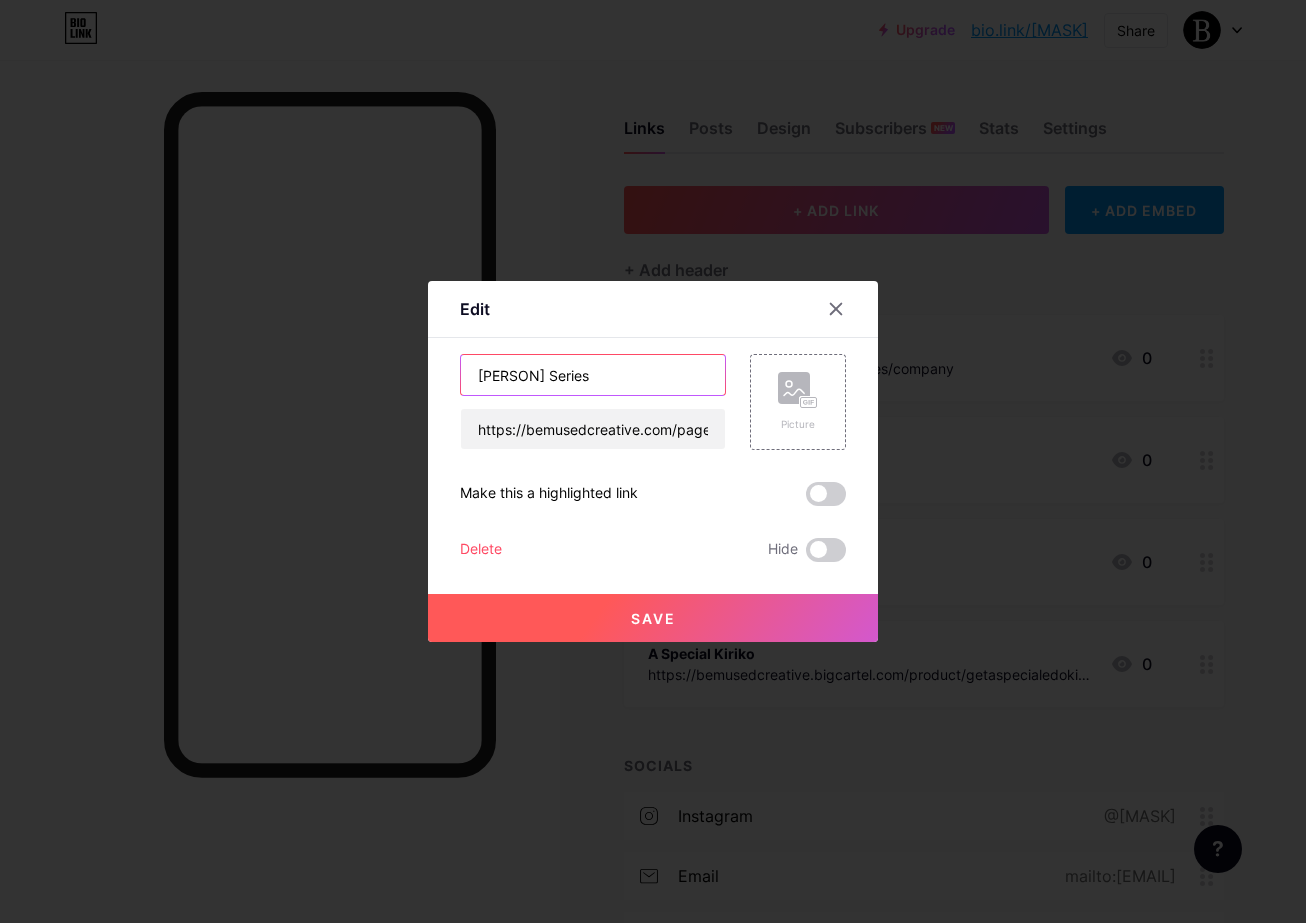 type on "George Barbier Series" 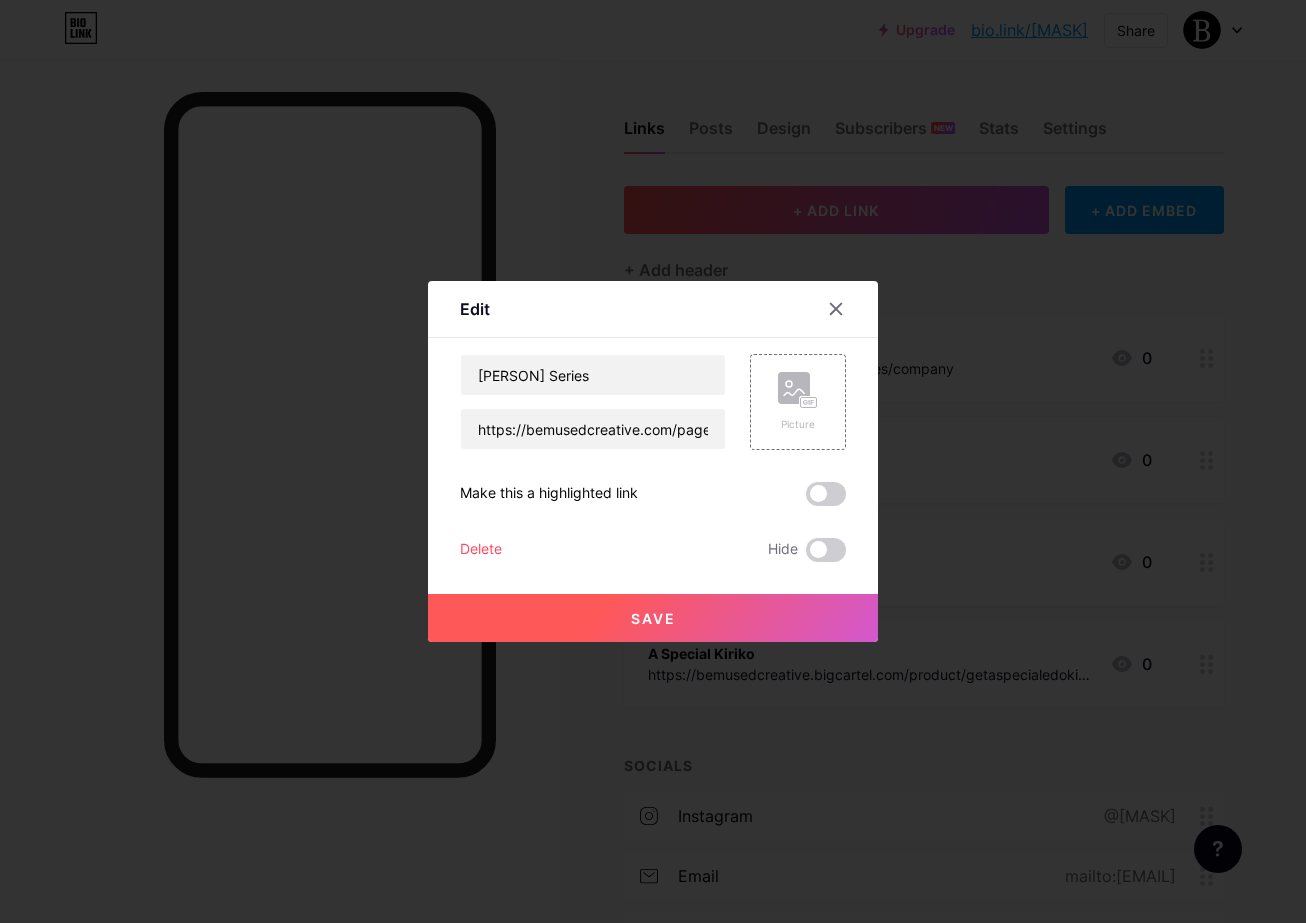 click on "Save" at bounding box center (653, 618) 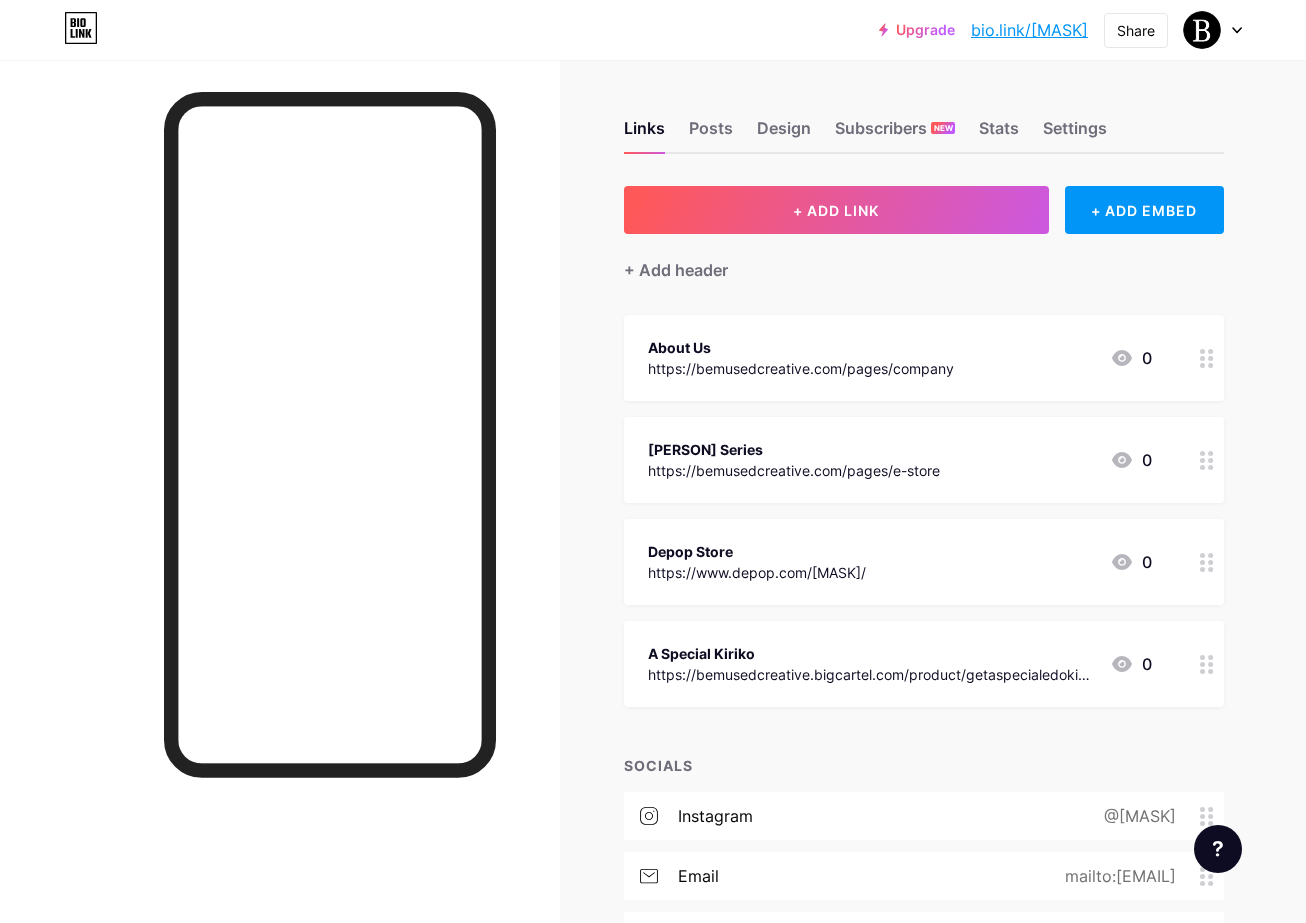click on "https://www.depop.com/bemusedstore/" at bounding box center (757, 572) 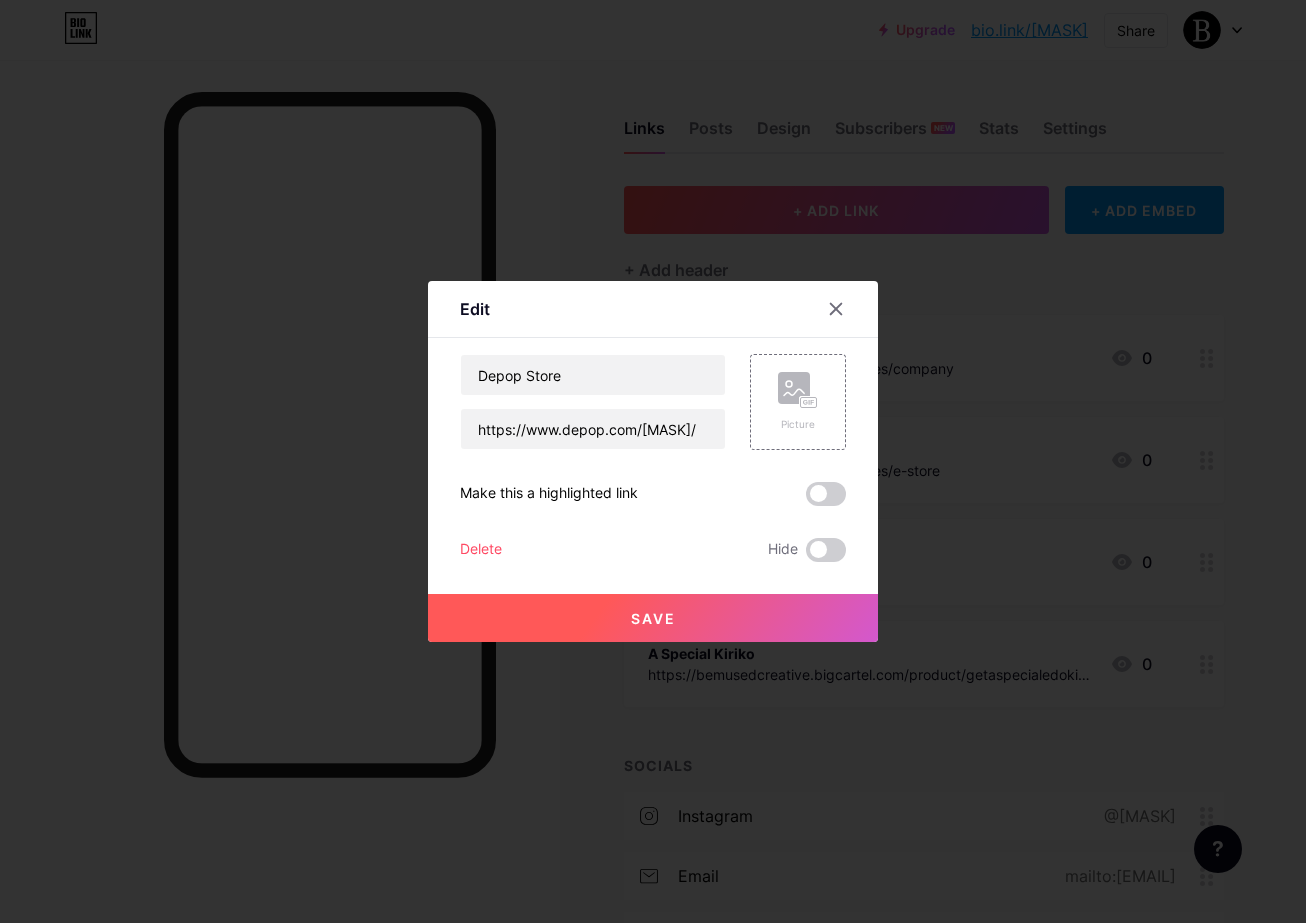 click on "Delete" at bounding box center (481, 550) 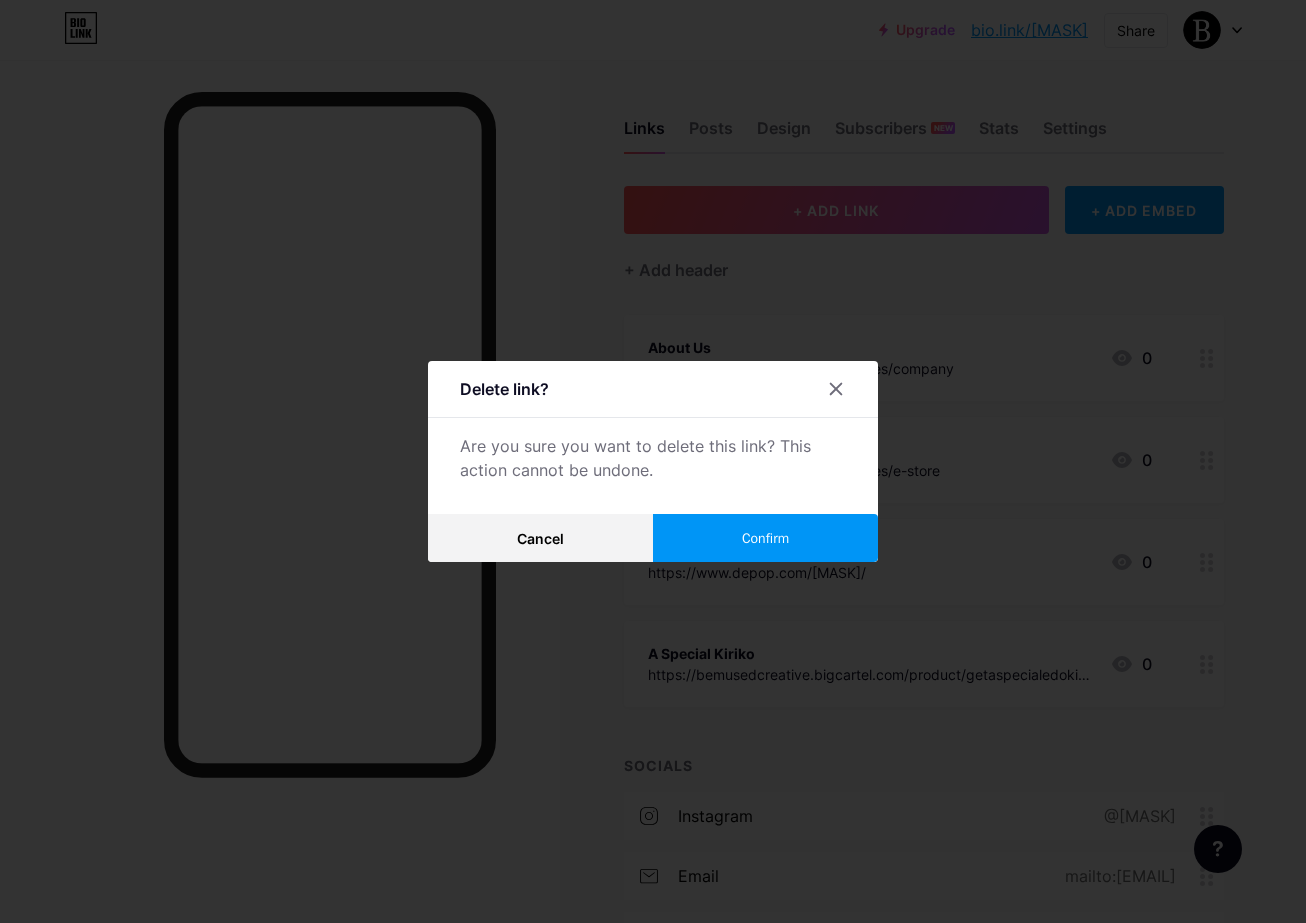 click on "Confirm" at bounding box center [765, 538] 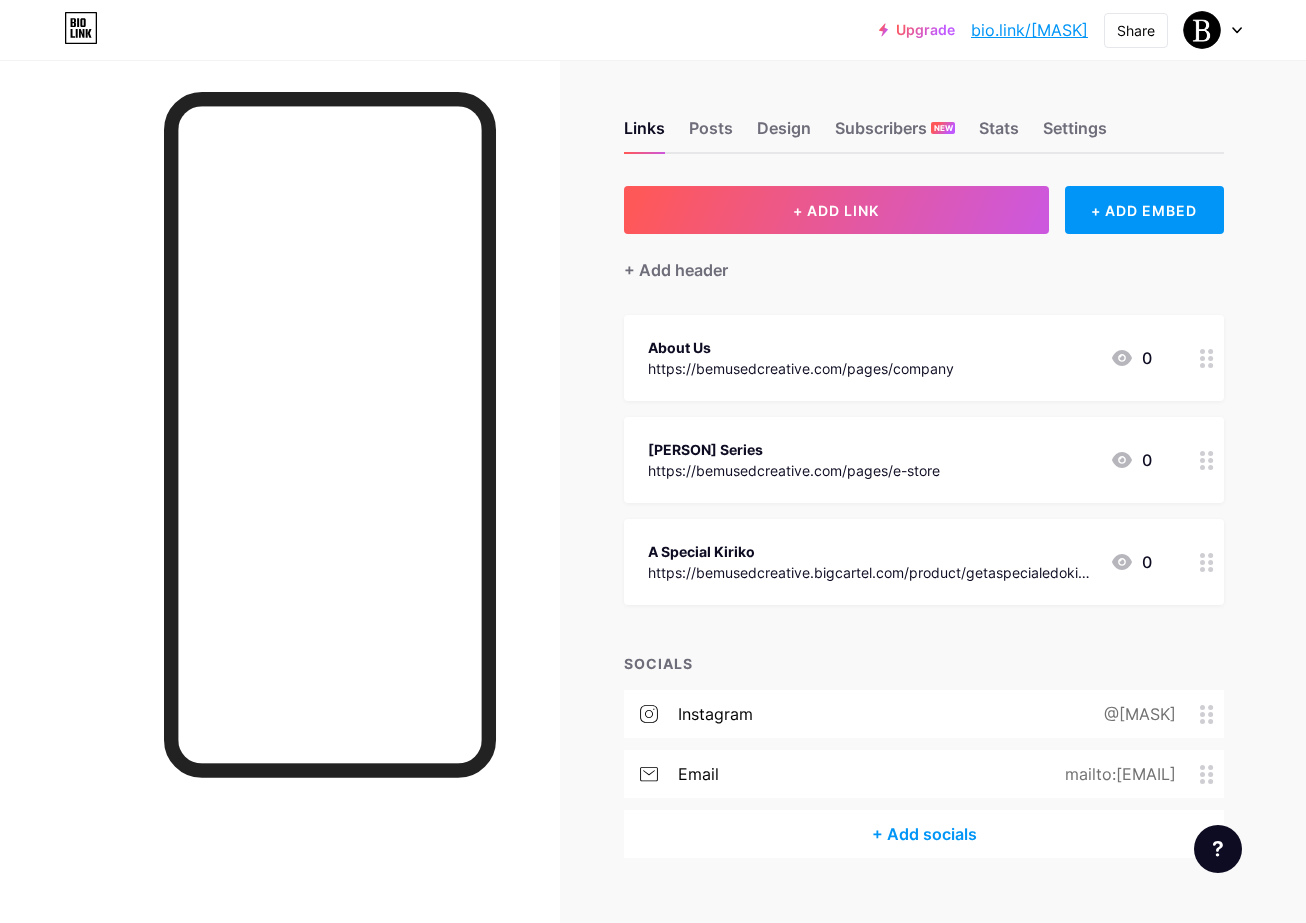 scroll, scrollTop: 0, scrollLeft: 0, axis: both 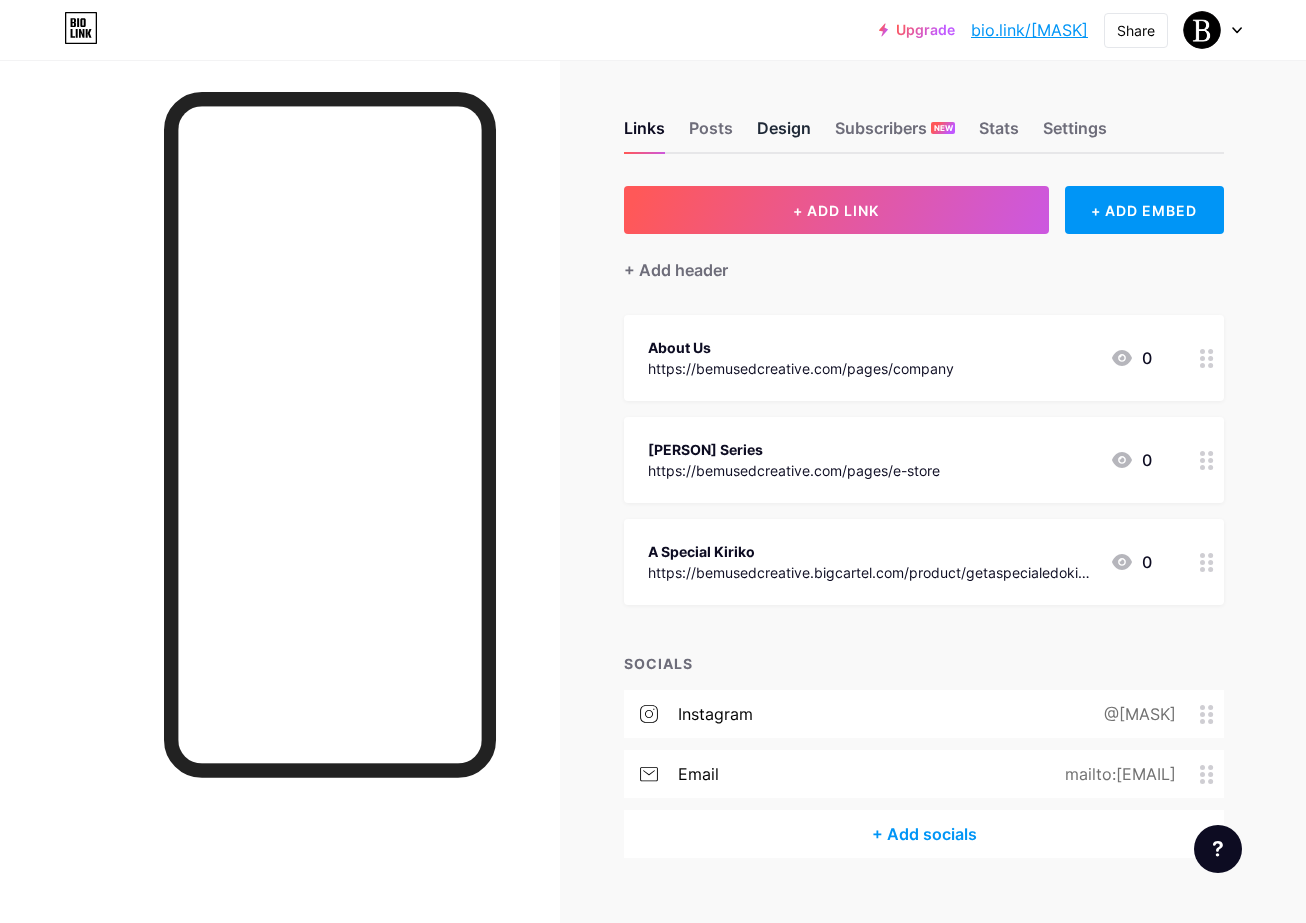 click on "Design" at bounding box center (784, 134) 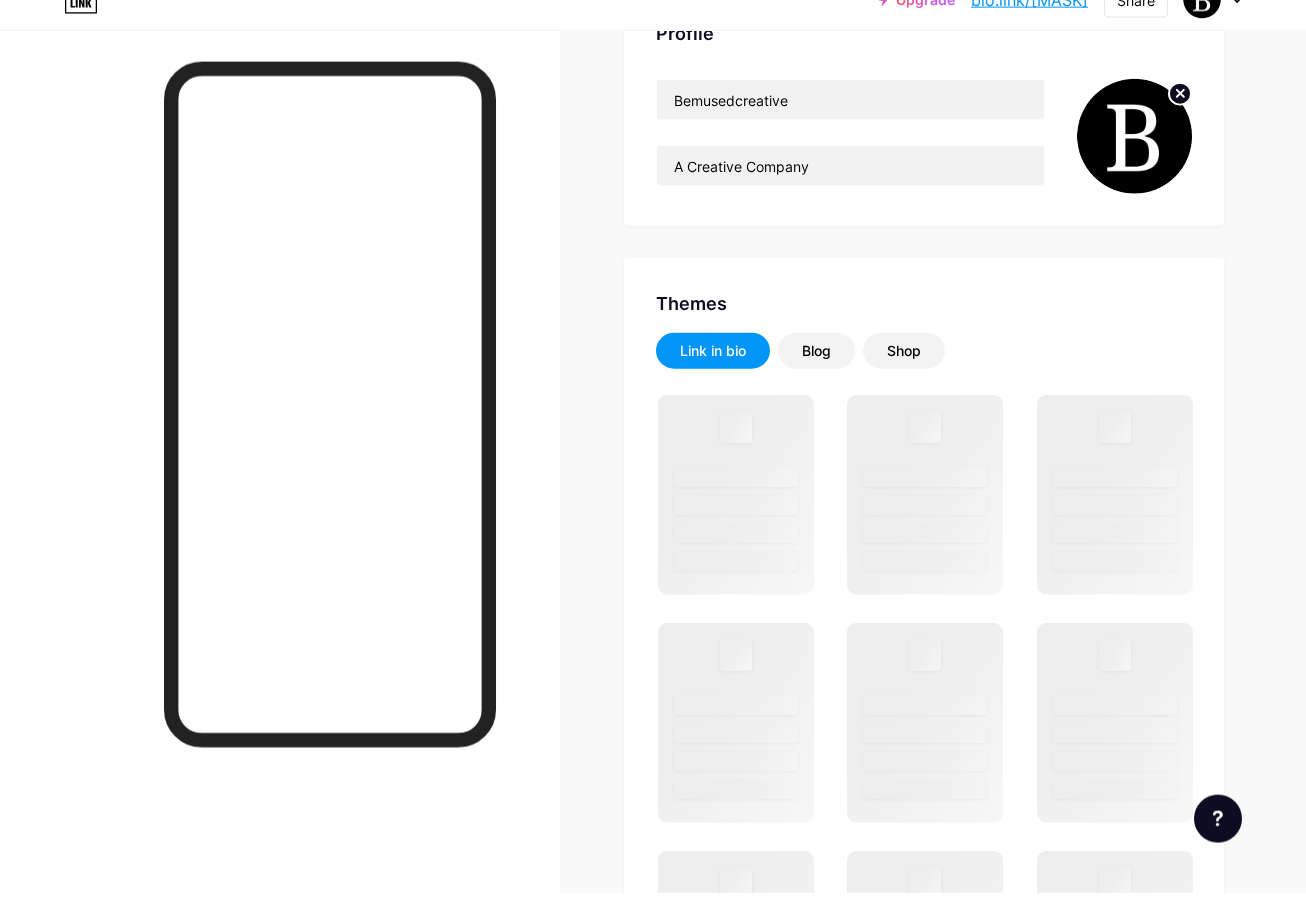 scroll, scrollTop: 170, scrollLeft: 0, axis: vertical 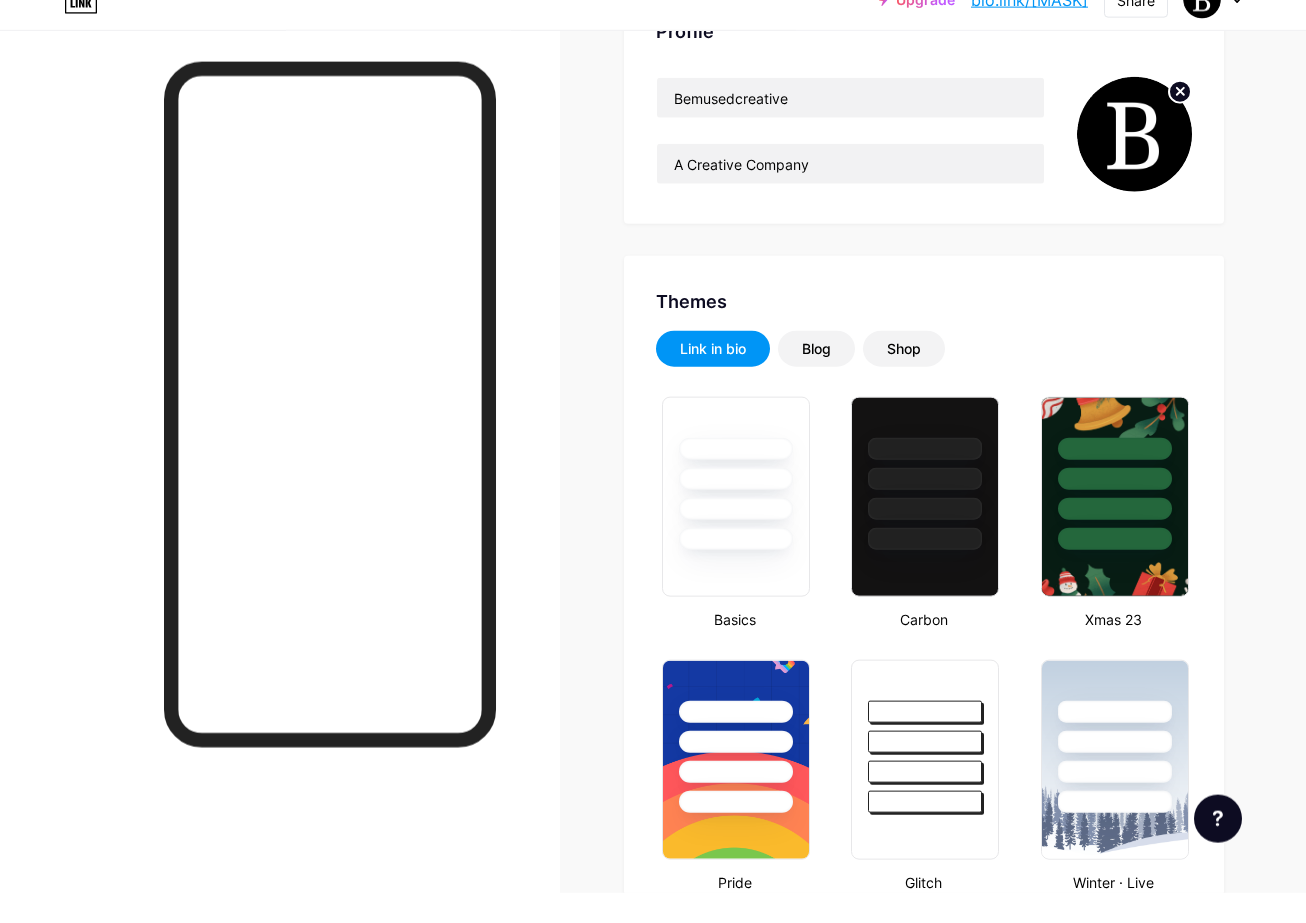 type on "#ffffff" 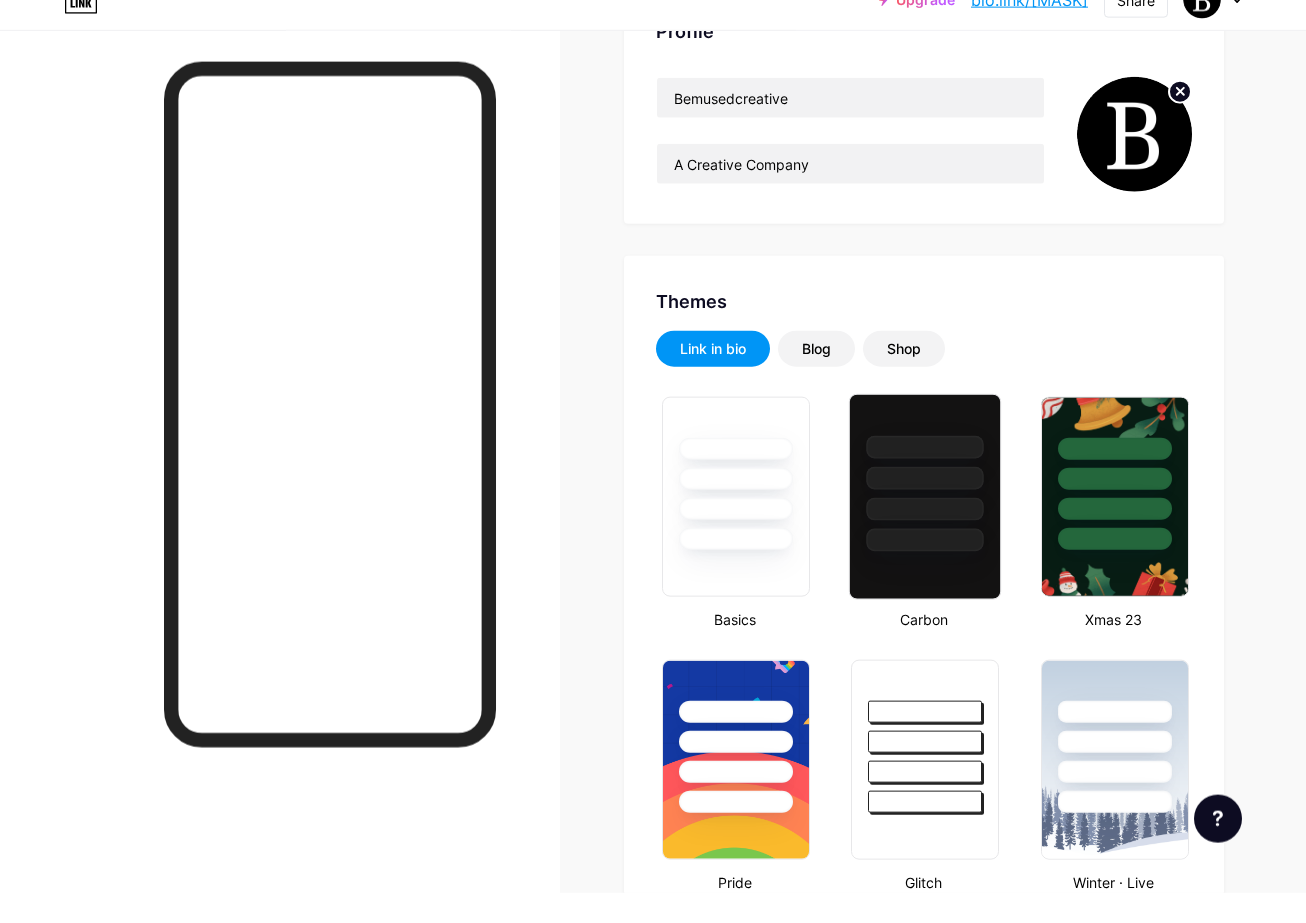 click at bounding box center (925, 508) 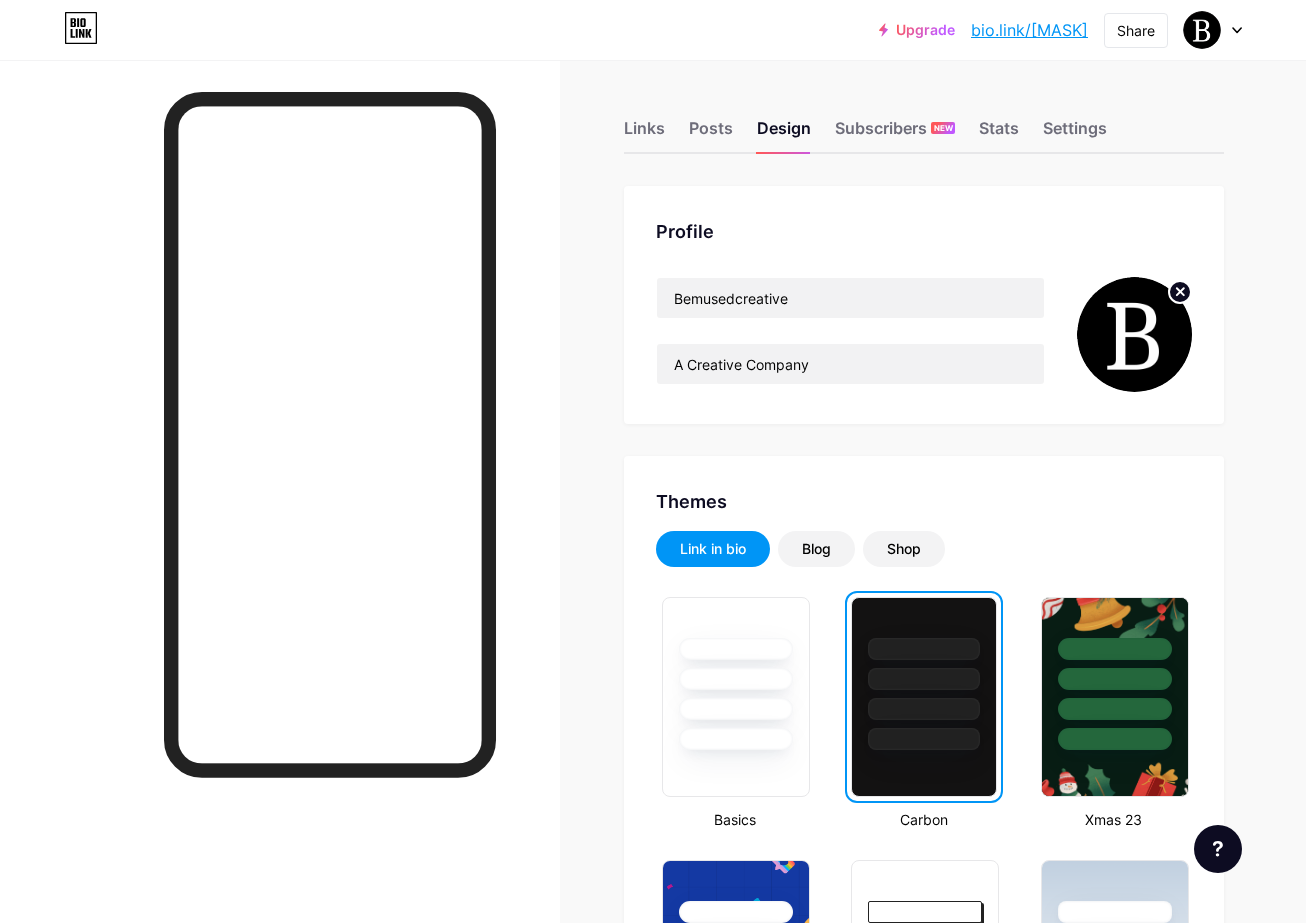 scroll, scrollTop: 0, scrollLeft: 0, axis: both 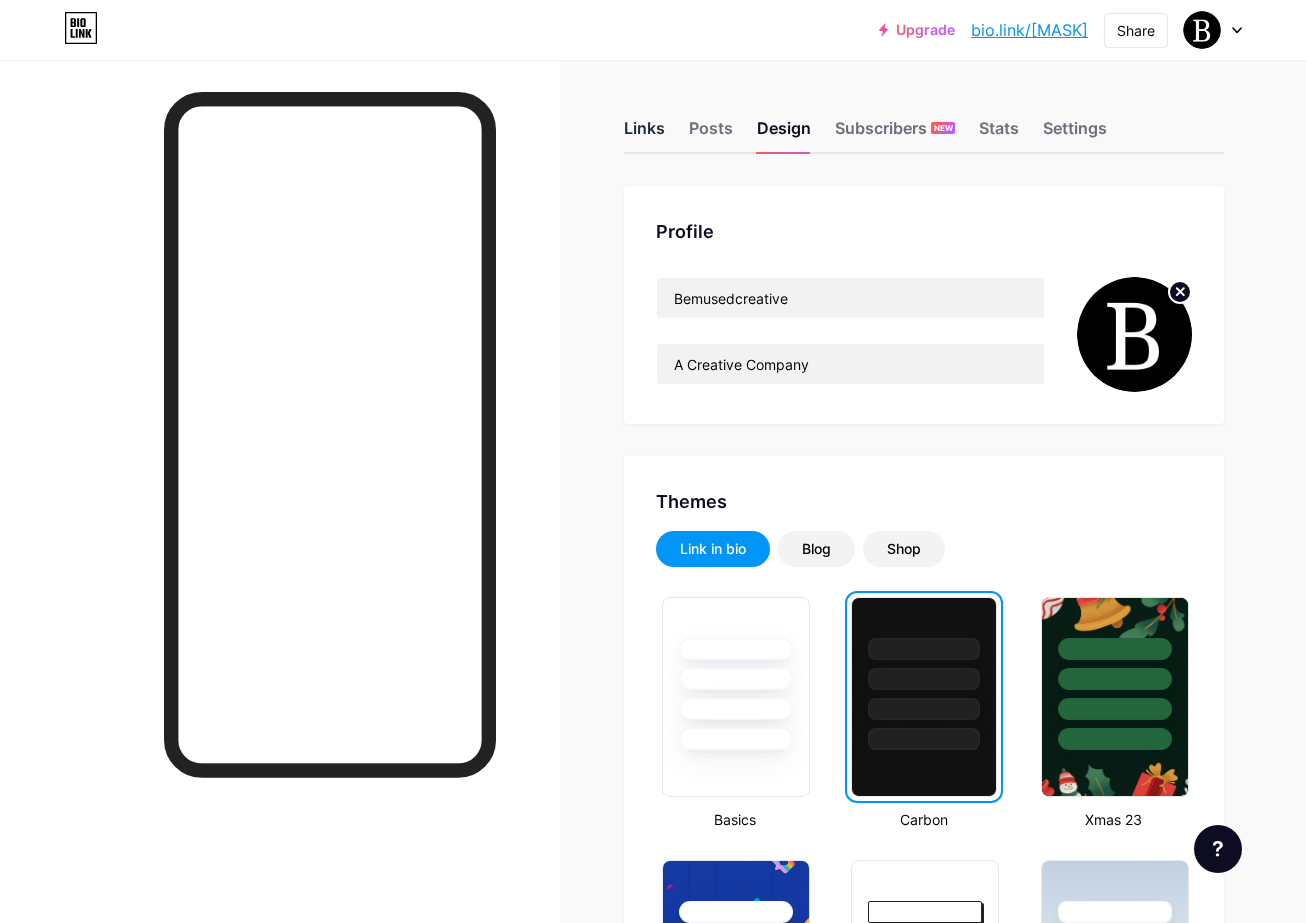 click on "Links" at bounding box center (644, 134) 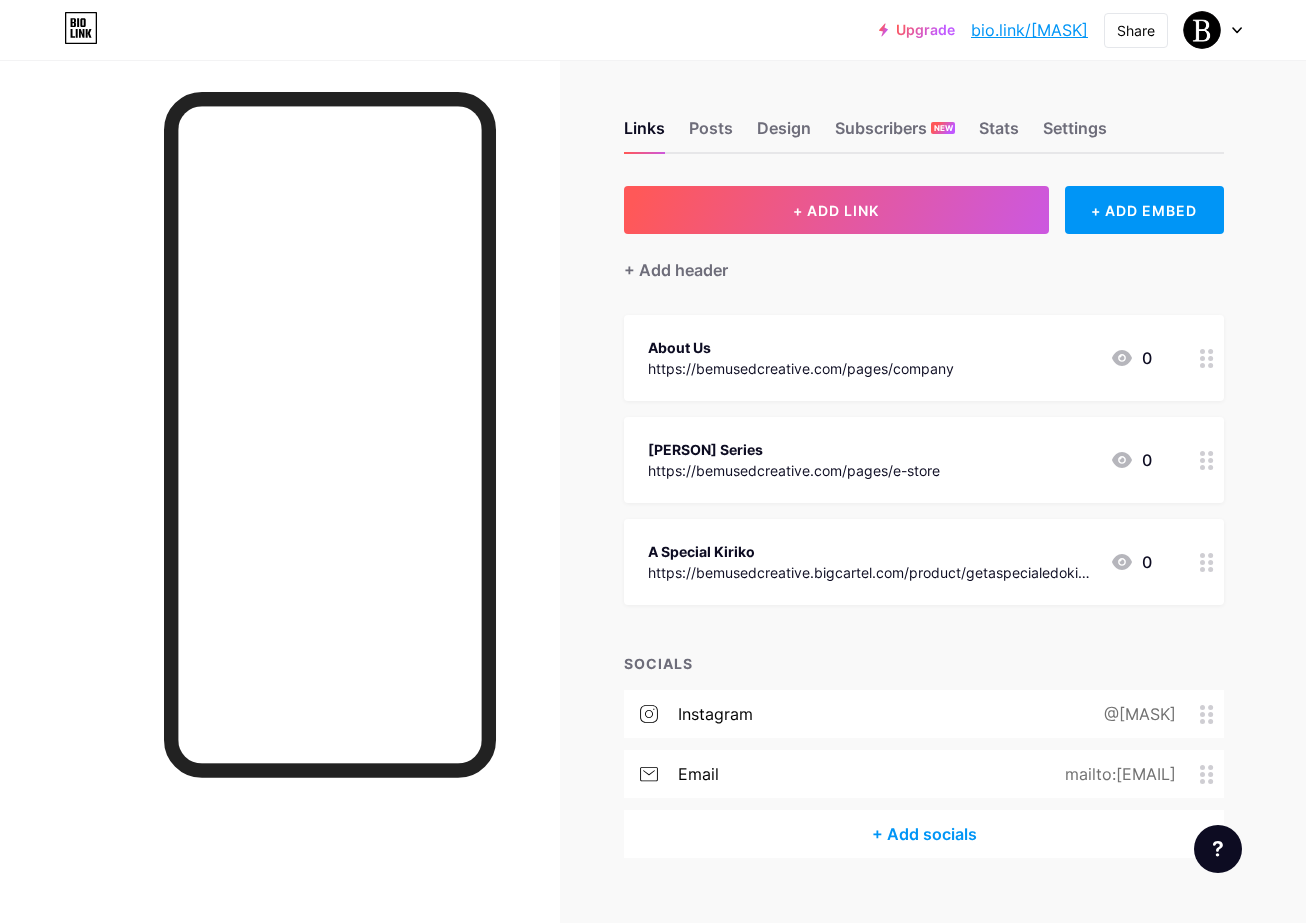 click on "Links
Posts
Design
Subscribers
NEW
Stats
Settings" at bounding box center (924, 119) 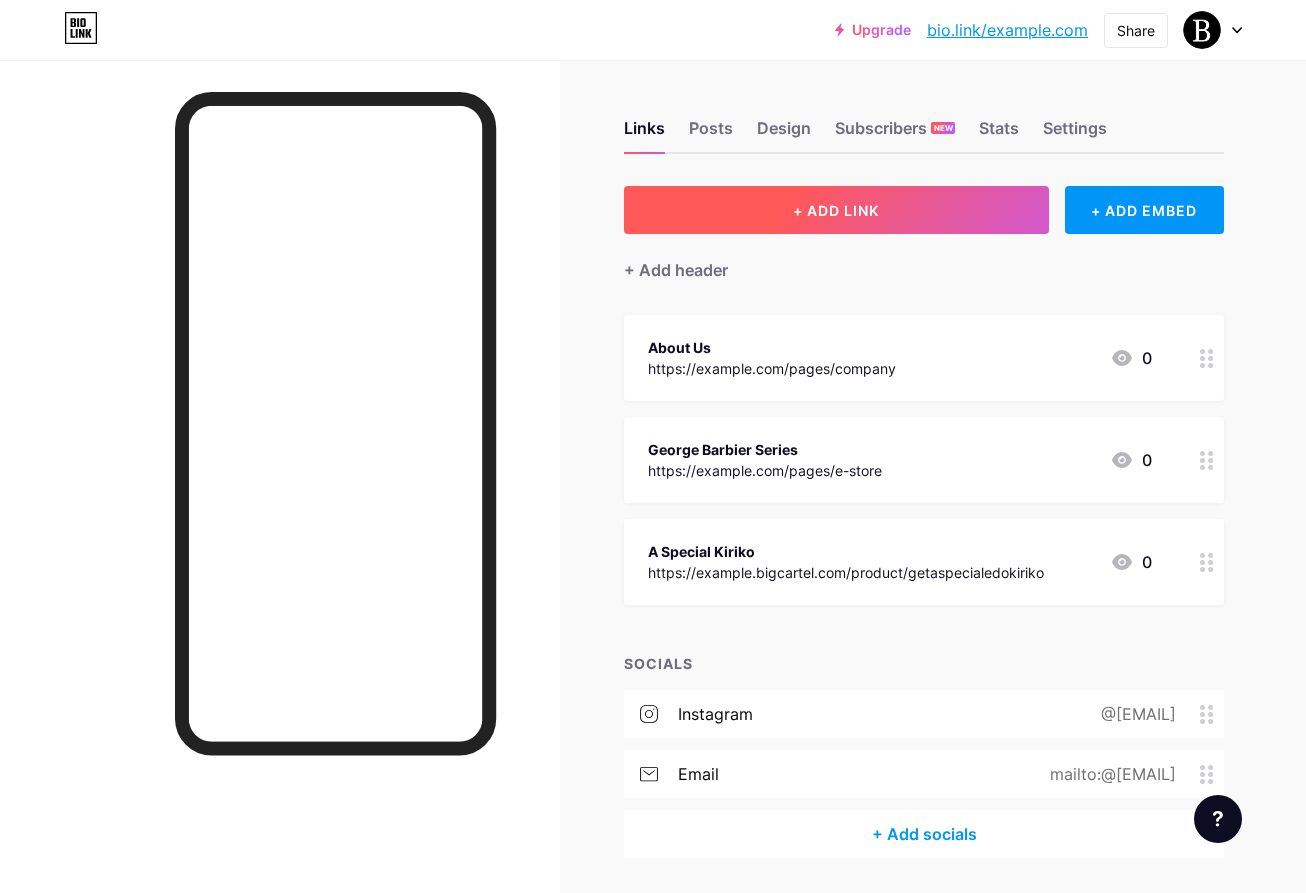 scroll, scrollTop: 0, scrollLeft: 0, axis: both 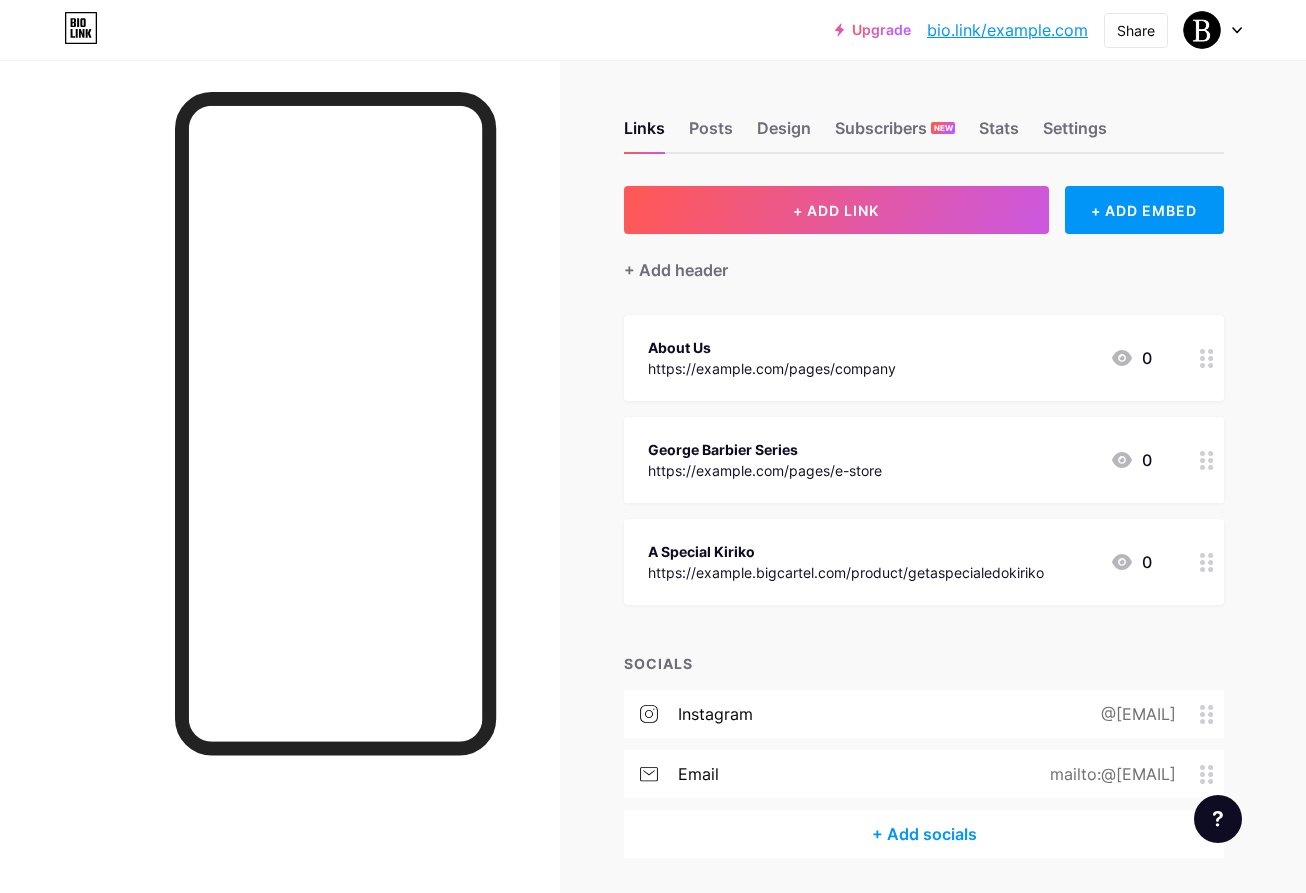 click on "https://example.bigcartel.com/product/getaspecialedokiriko" at bounding box center (846, 572) 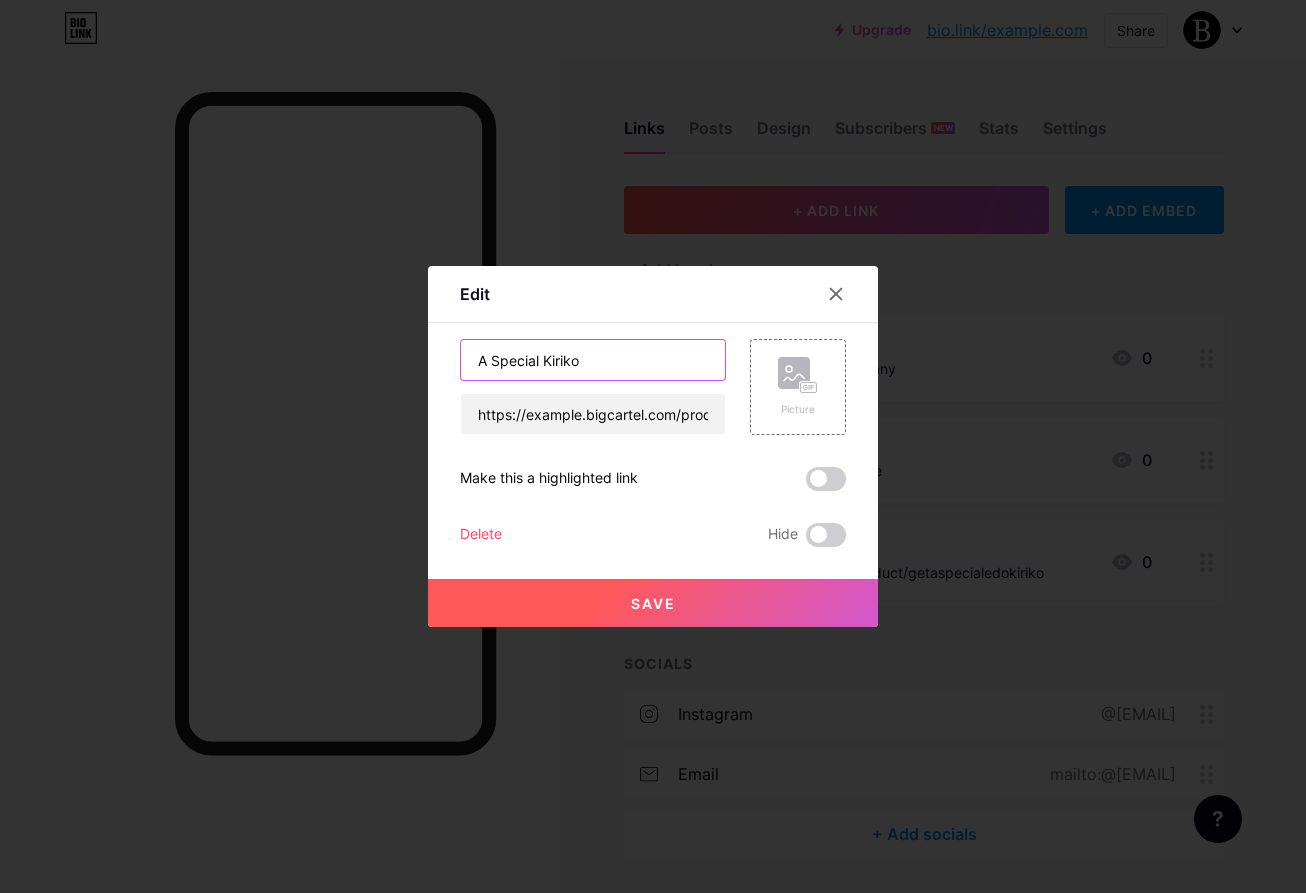 click on "A Special Kiriko" at bounding box center (593, 360) 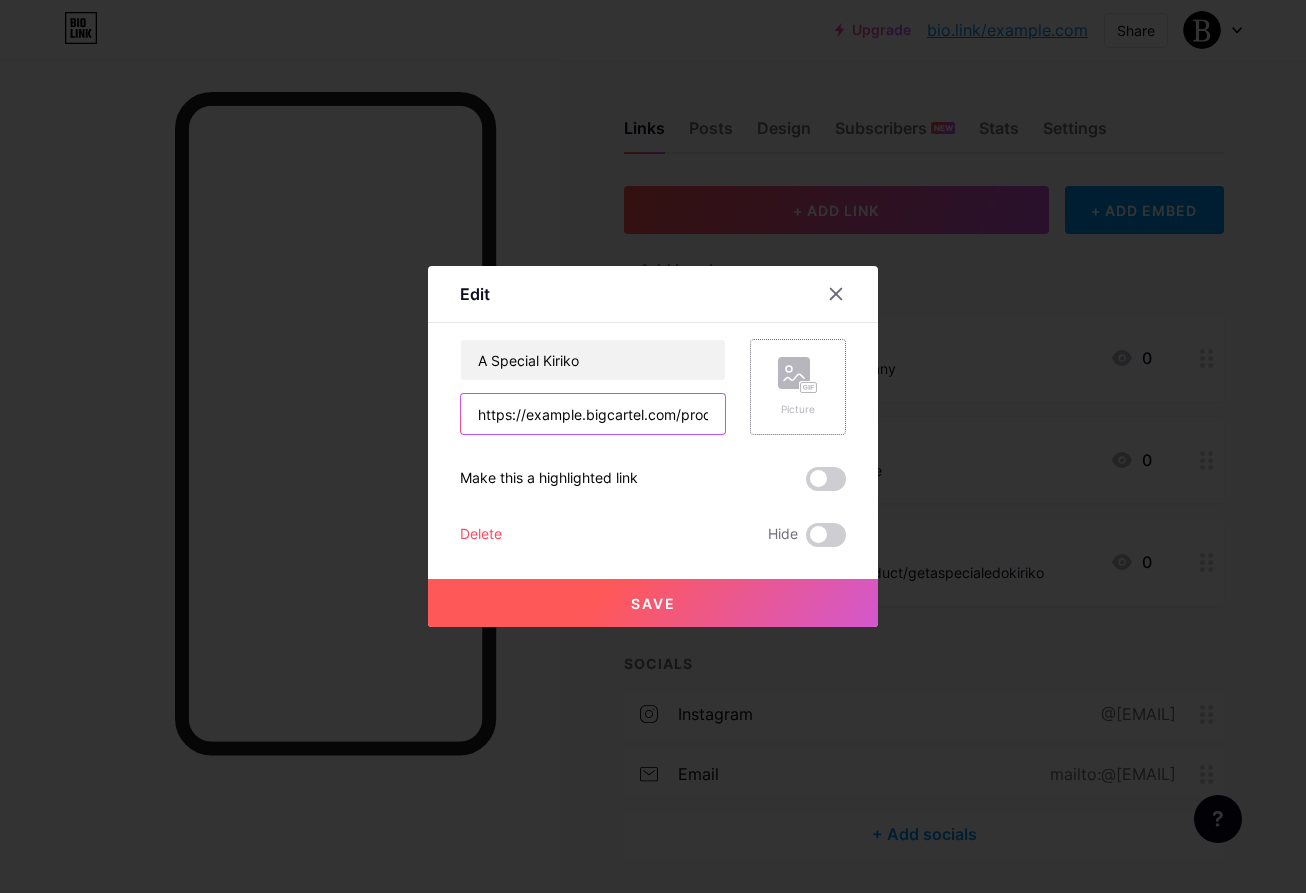 drag, startPoint x: 481, startPoint y: 413, endPoint x: 769, endPoint y: 426, distance: 288.29324 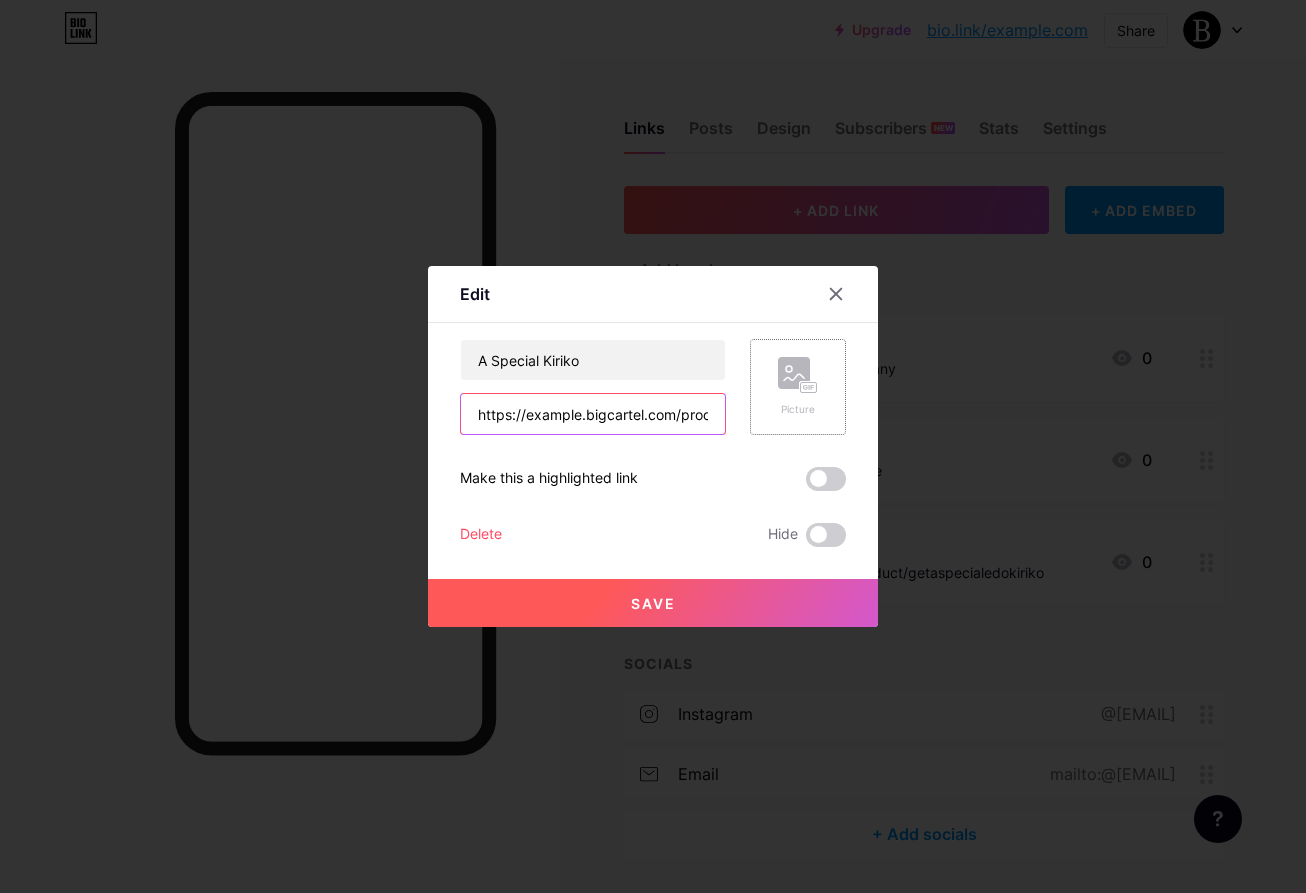 click on "A Special Kiriko     https://bemusedcreative.bigcartel.com/product/getaspecialedokiriko                     Picture" at bounding box center (653, 387) 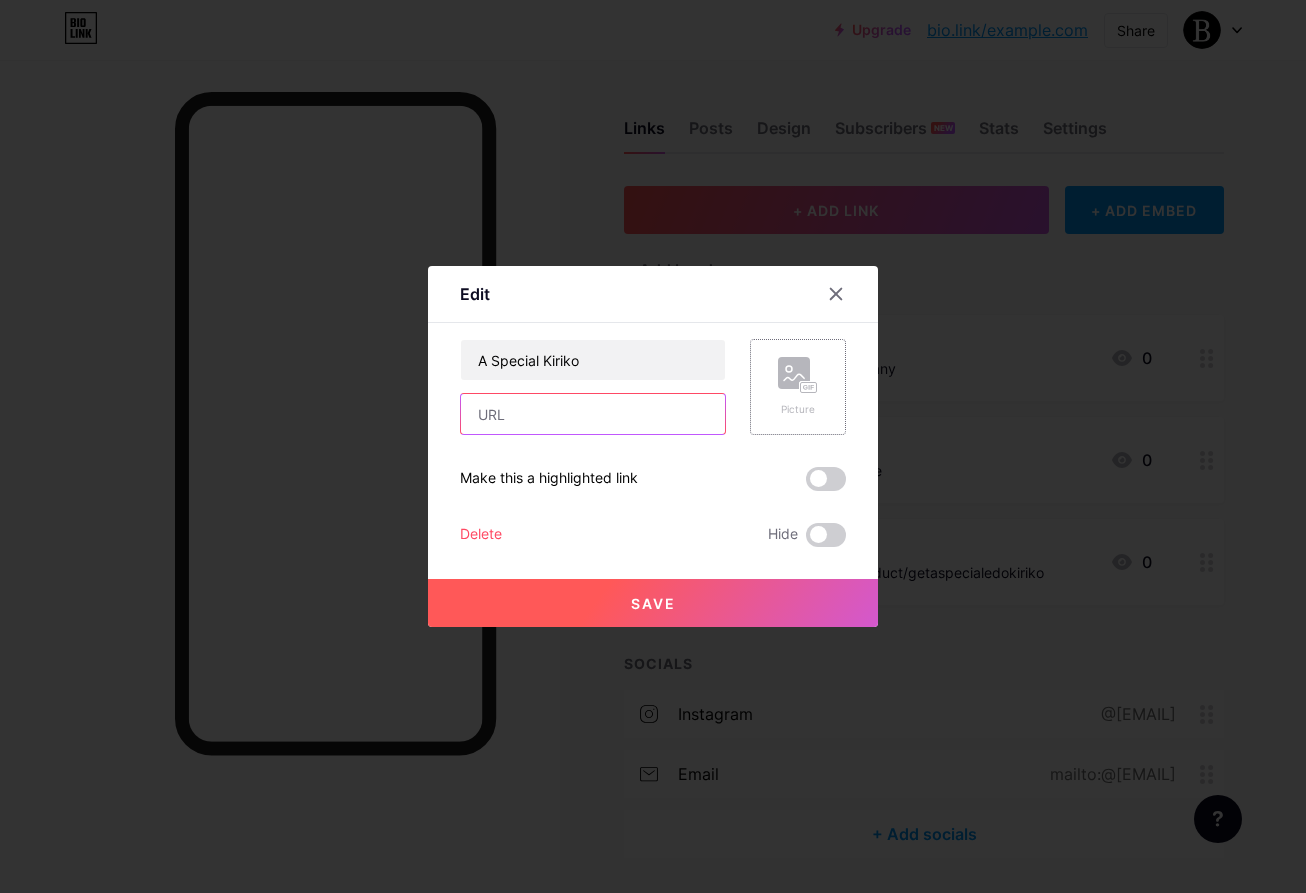 paste on "https://bemusedcreative.com/collections/edokiriko" 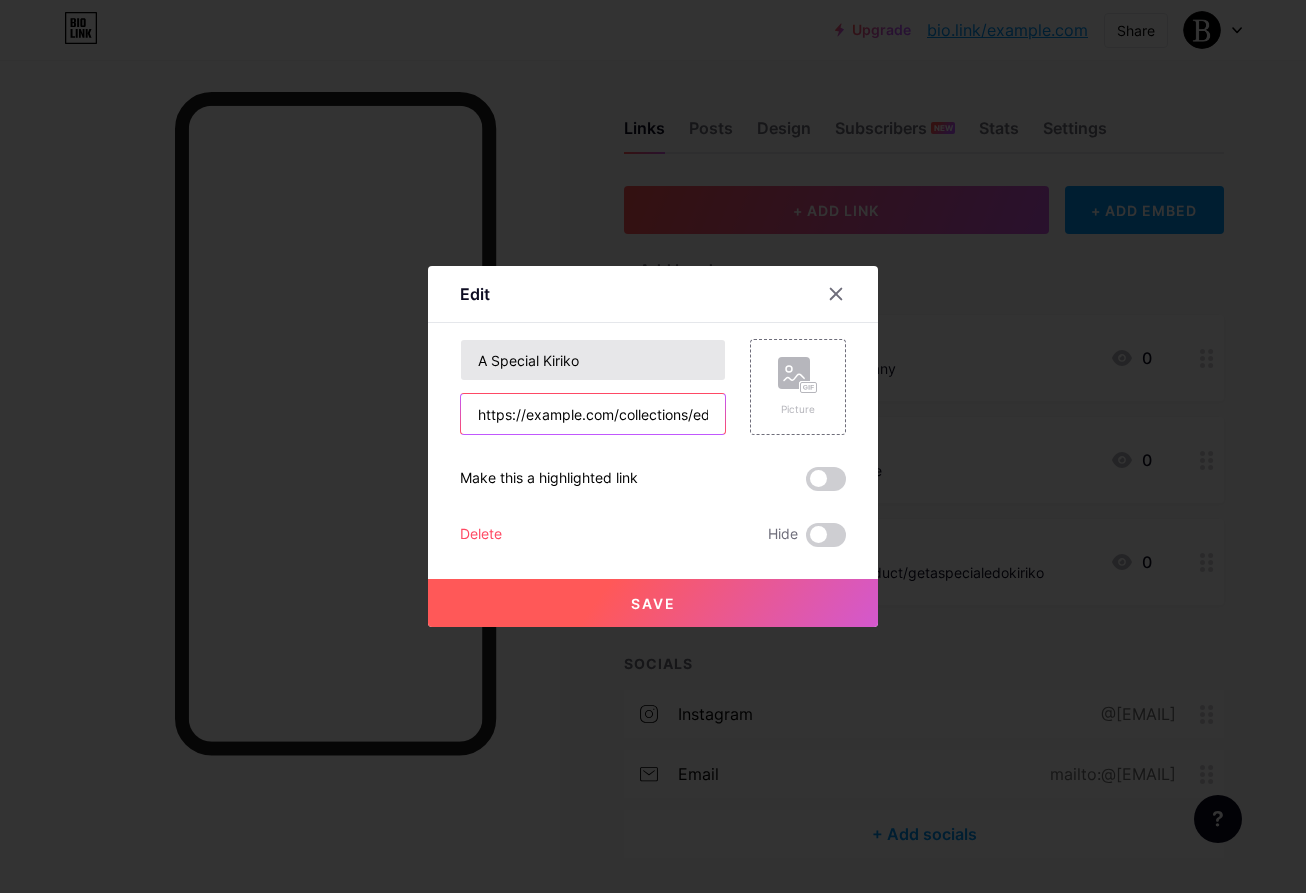 type on "https://bemusedcreative.com/collections/edokiriko" 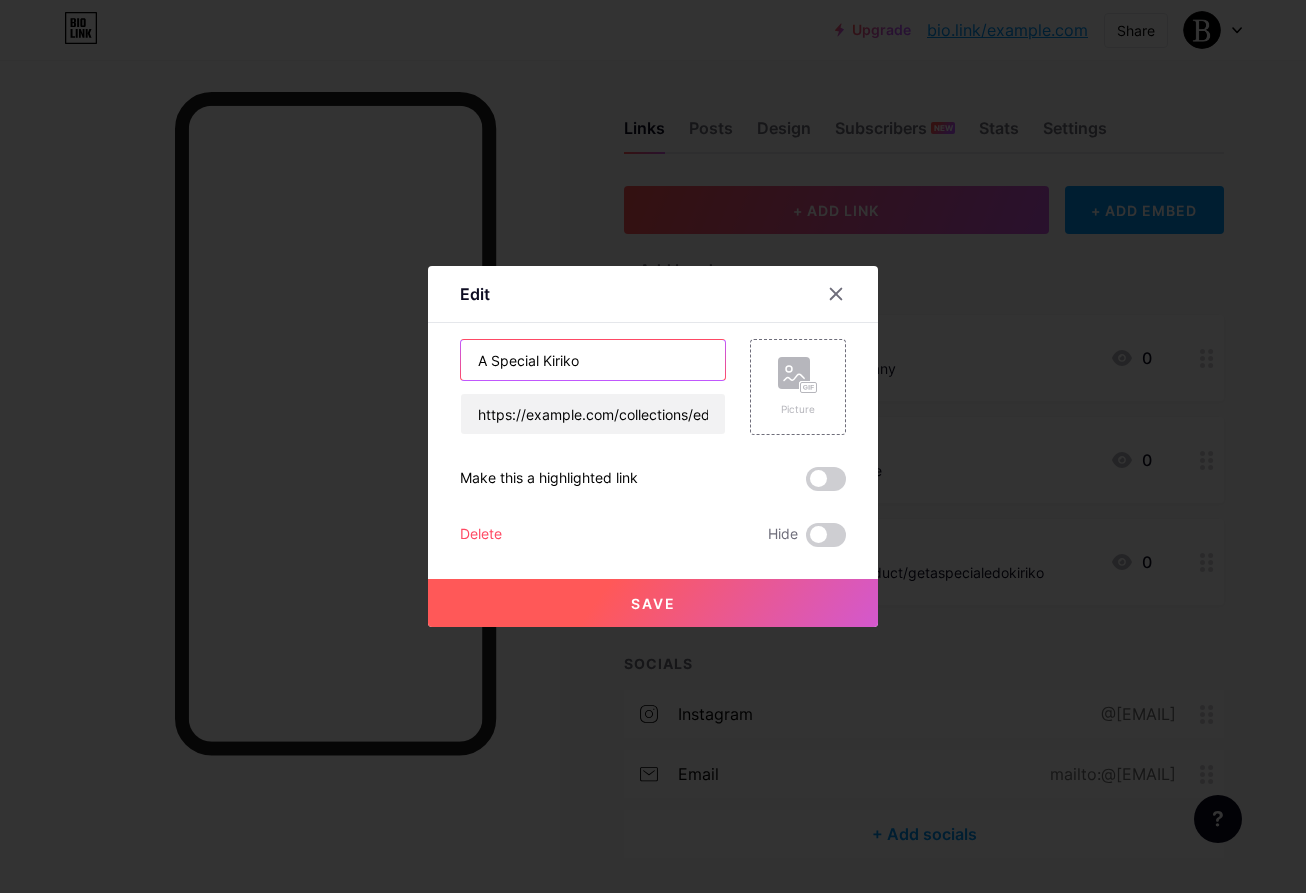 drag, startPoint x: 594, startPoint y: 358, endPoint x: 458, endPoint y: 350, distance: 136.23509 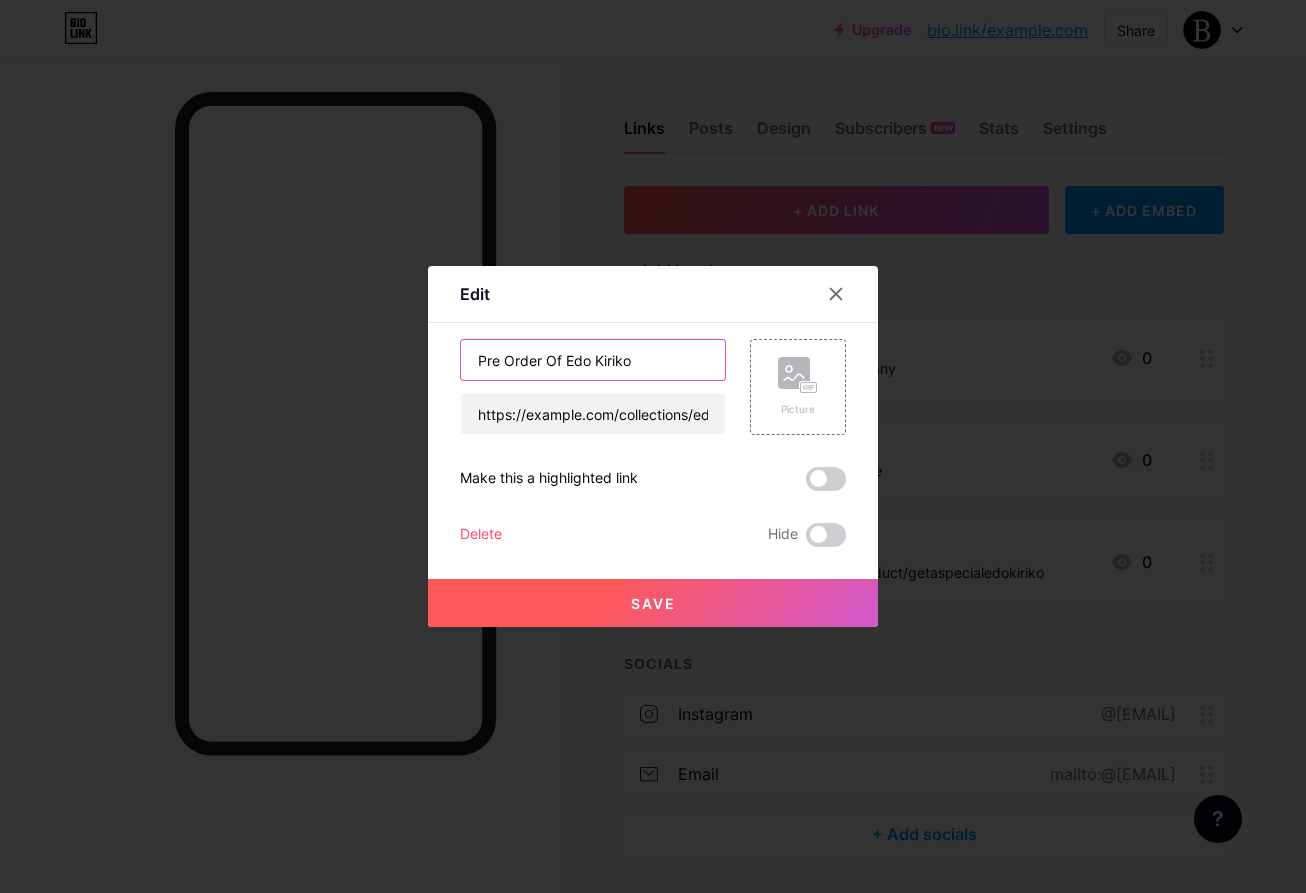 type on "Pre Order Of Edo Kiriko" 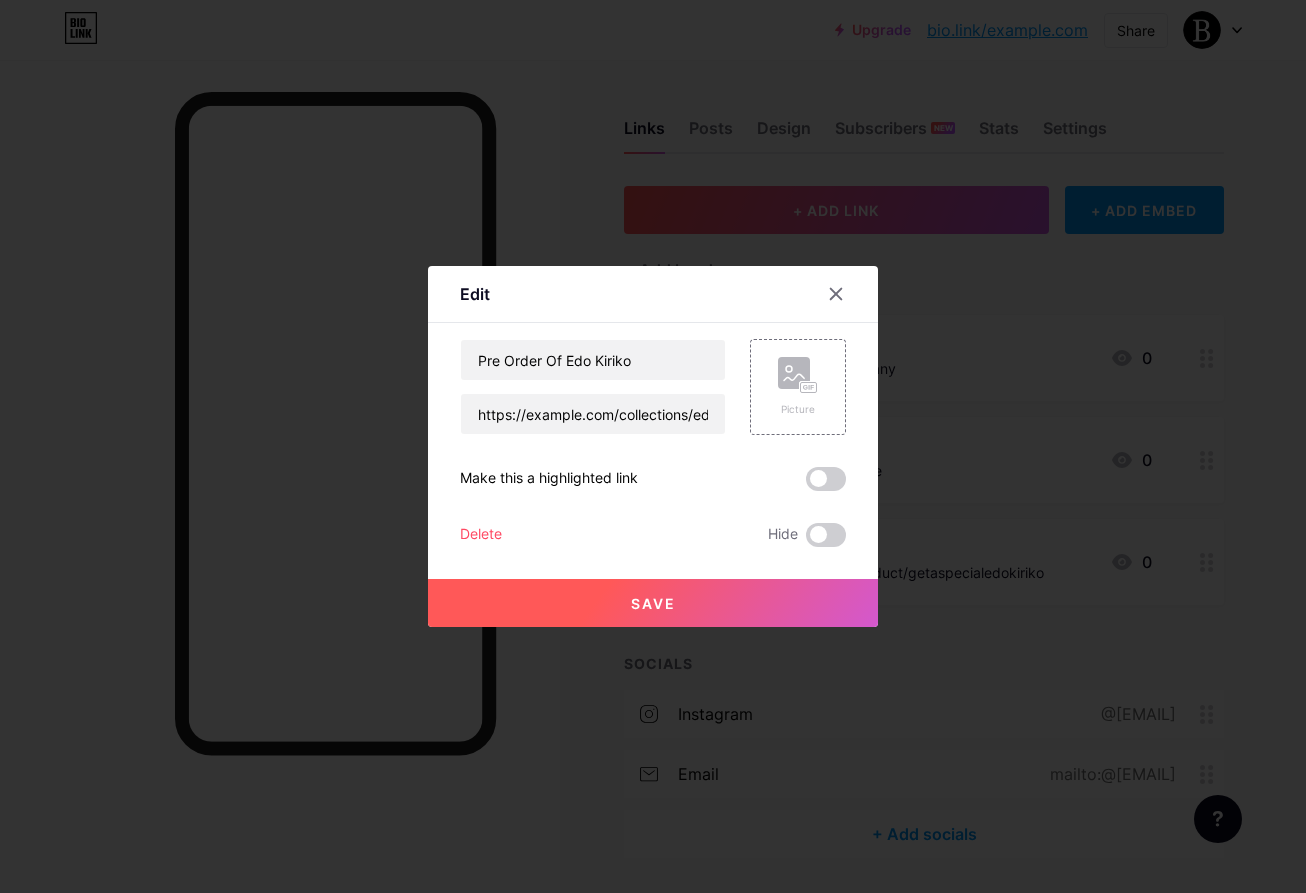 click on "Save" at bounding box center [653, 603] 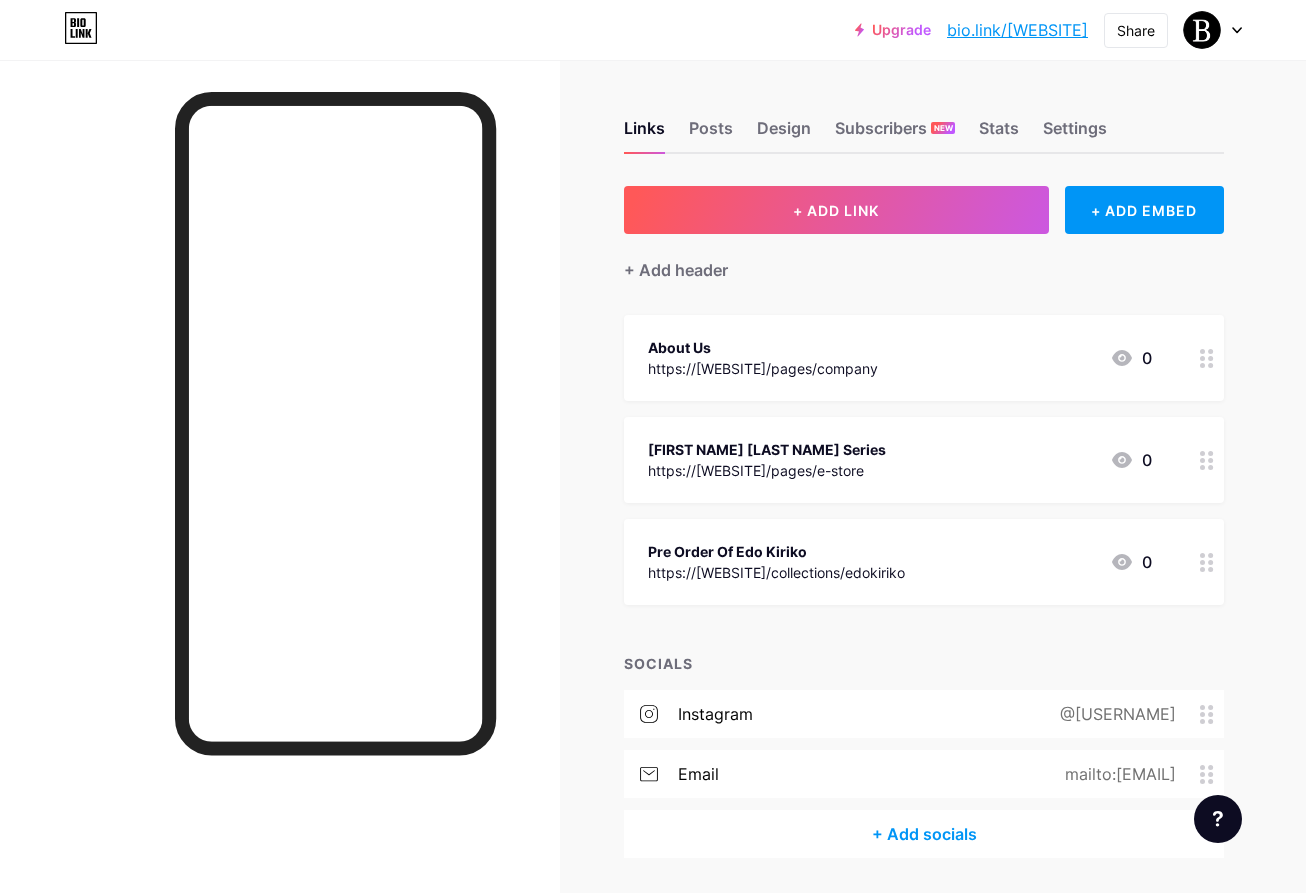 scroll, scrollTop: 0, scrollLeft: 0, axis: both 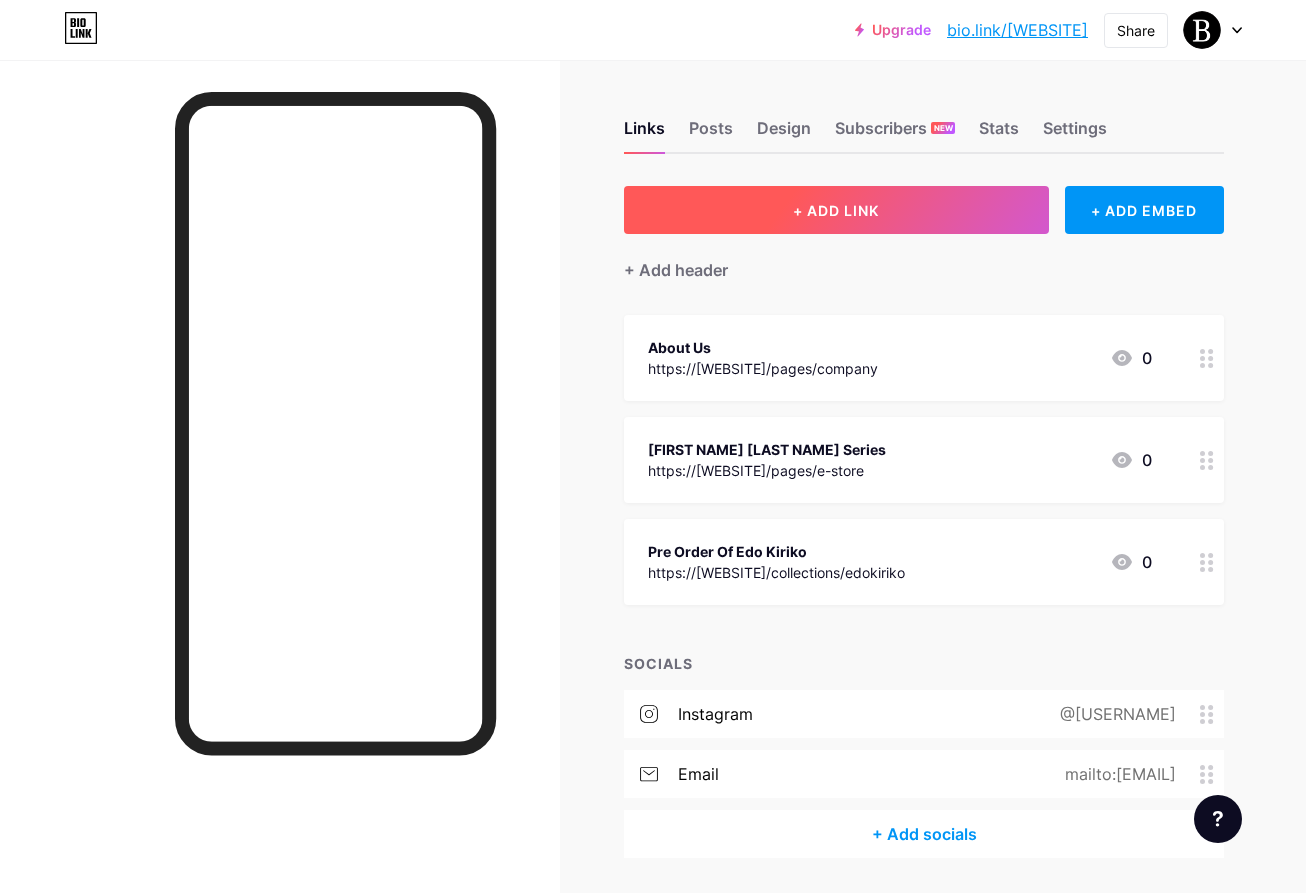 click on "+ ADD LINK" at bounding box center (836, 210) 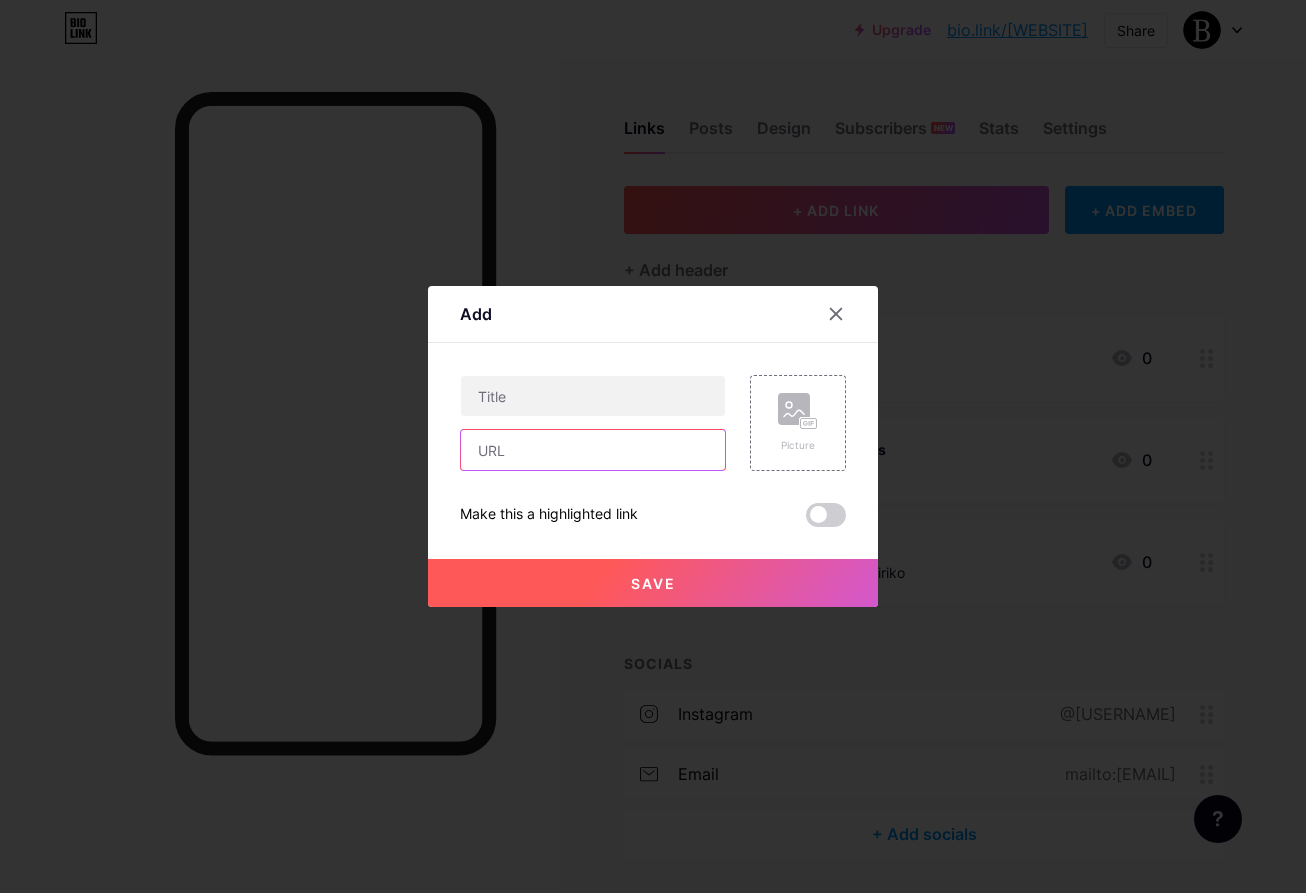 click at bounding box center (593, 450) 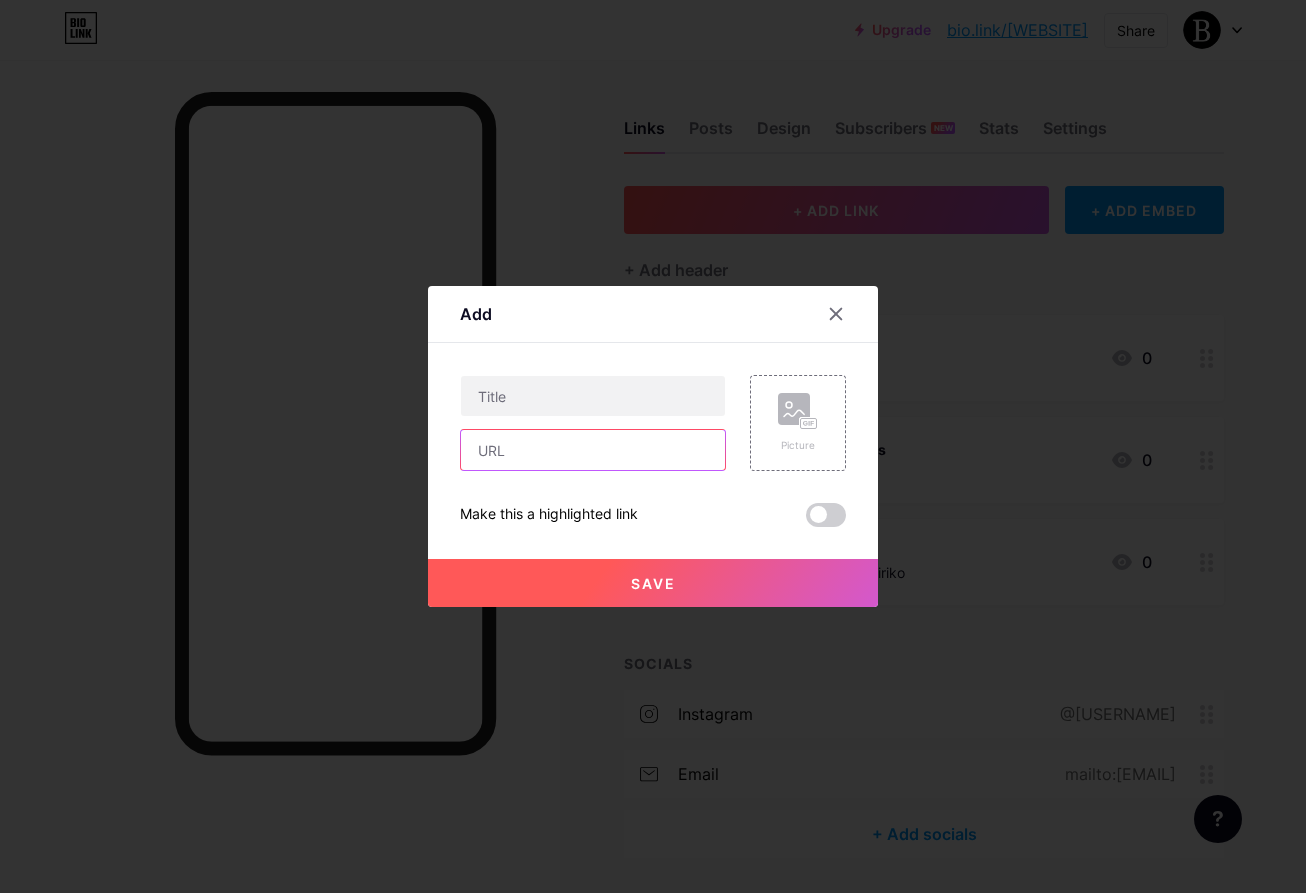 paste on "https://bemusedcreative.com/collections/handdrawnartwork" 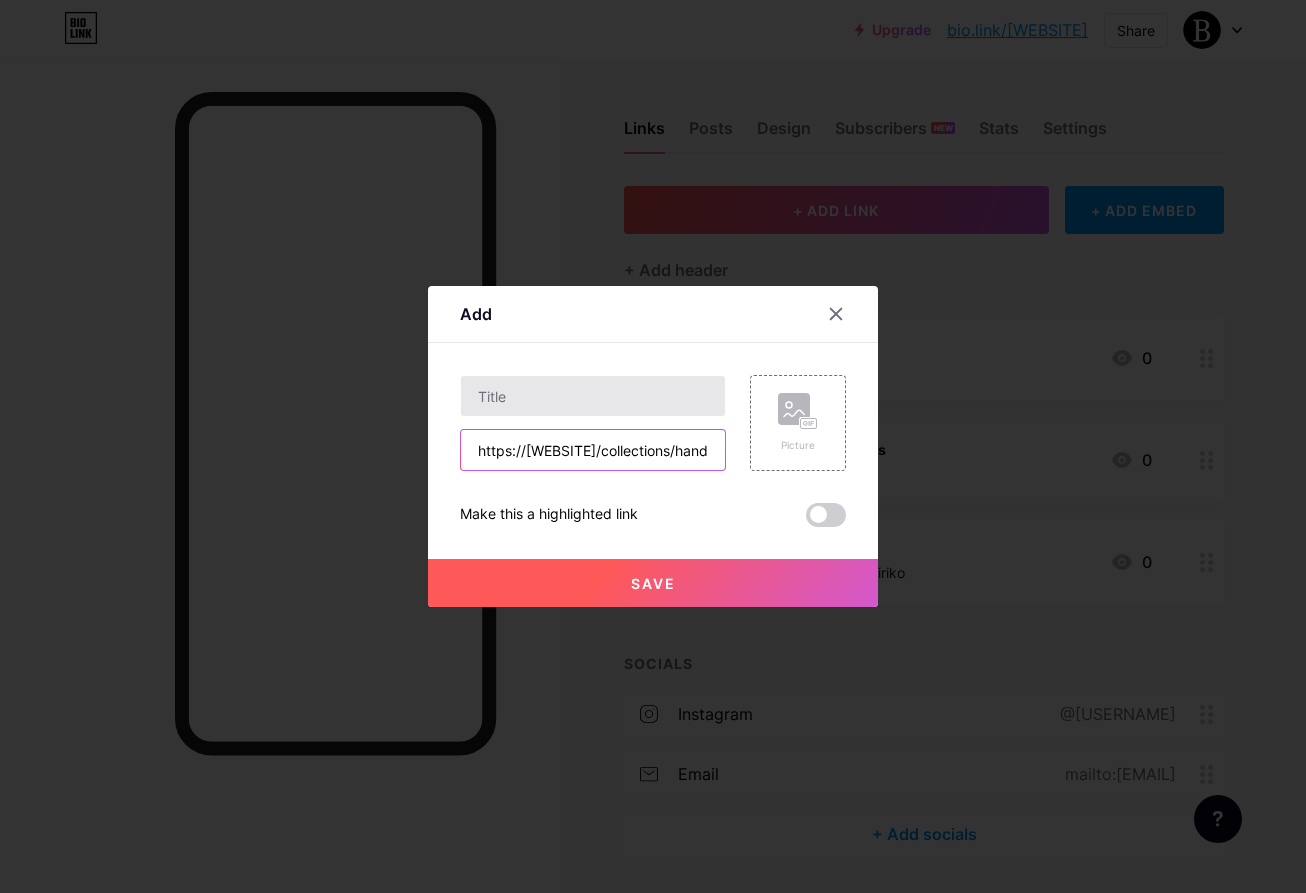 type on "https://bemusedcreative.com/collections/handdrawnartwork" 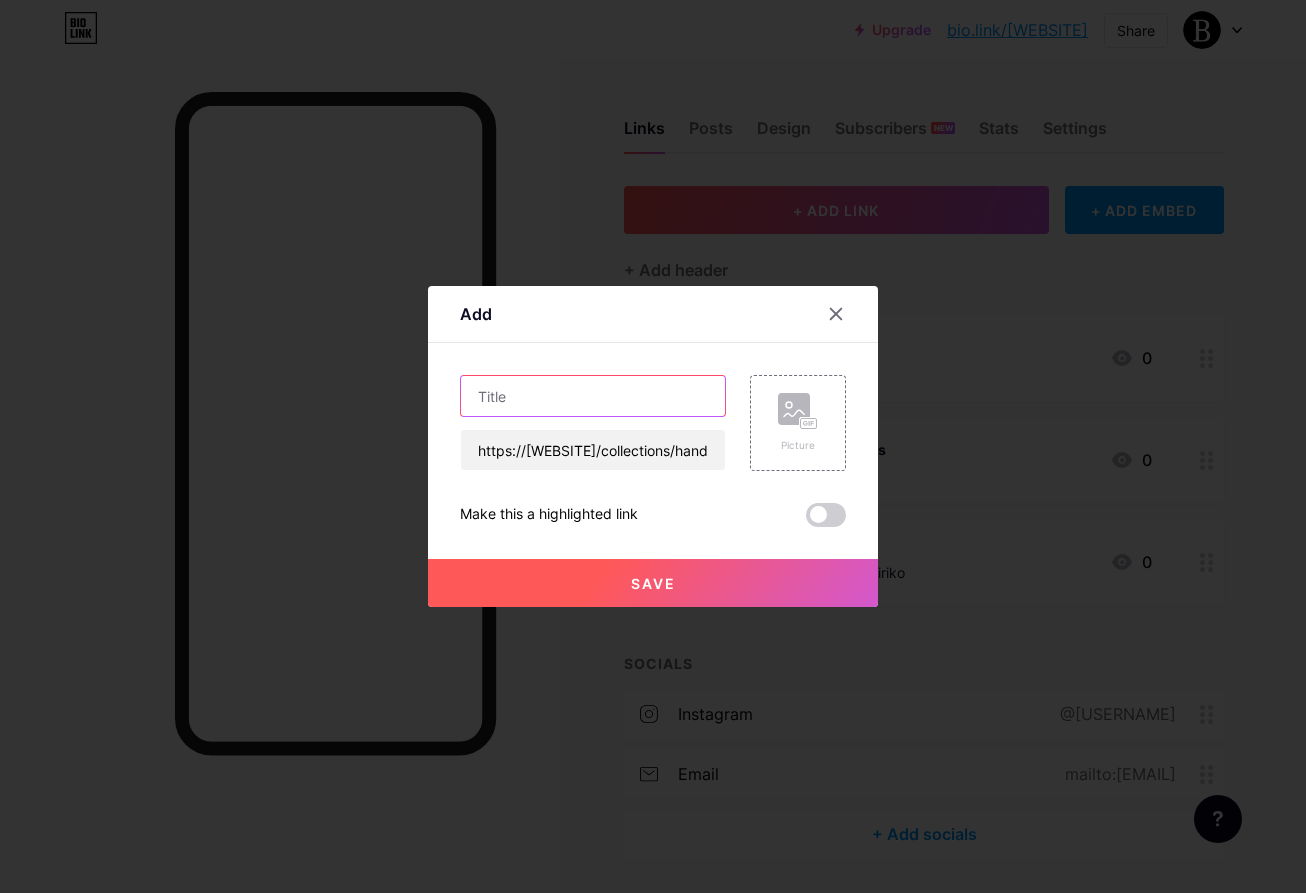 click at bounding box center (593, 396) 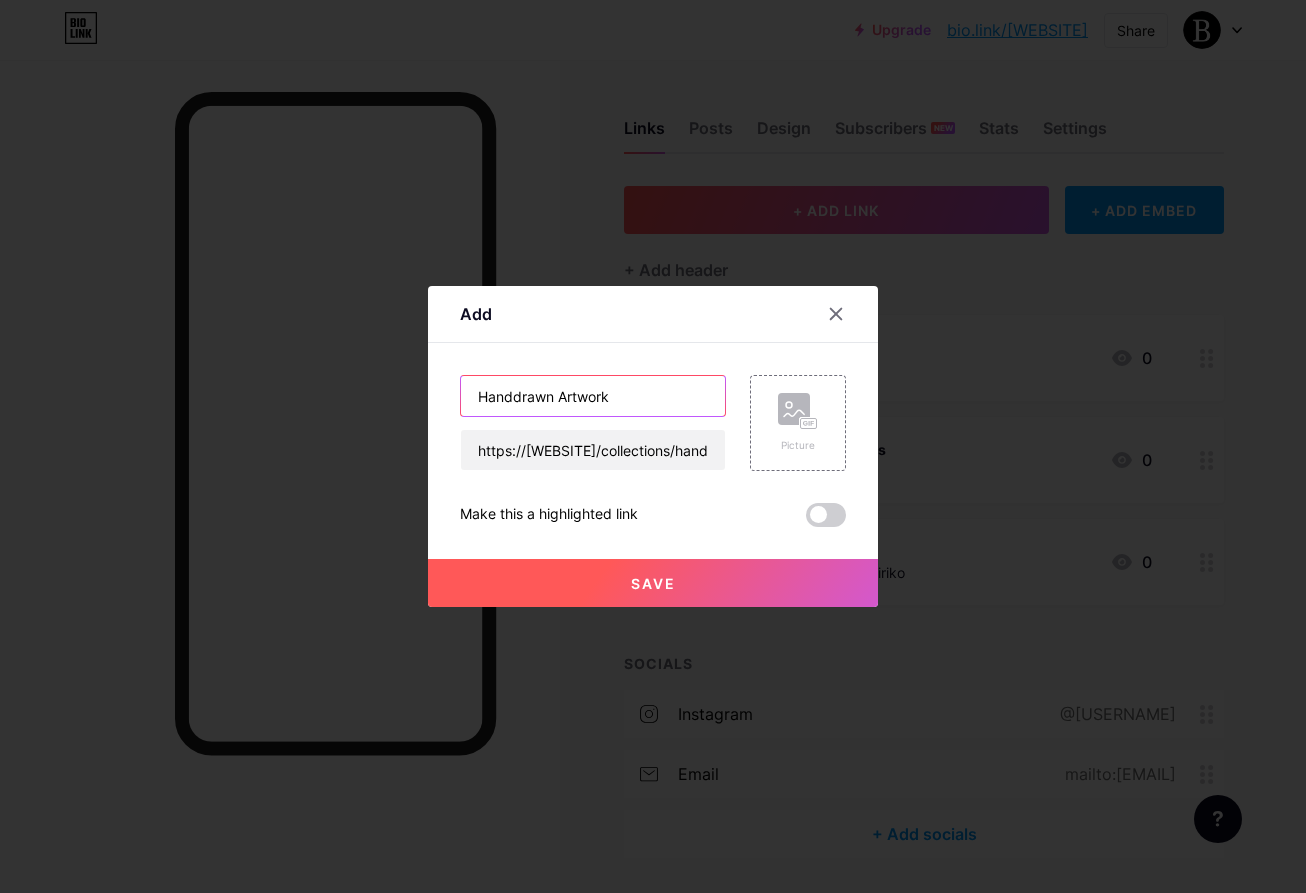type on "Handdrawn Artwork" 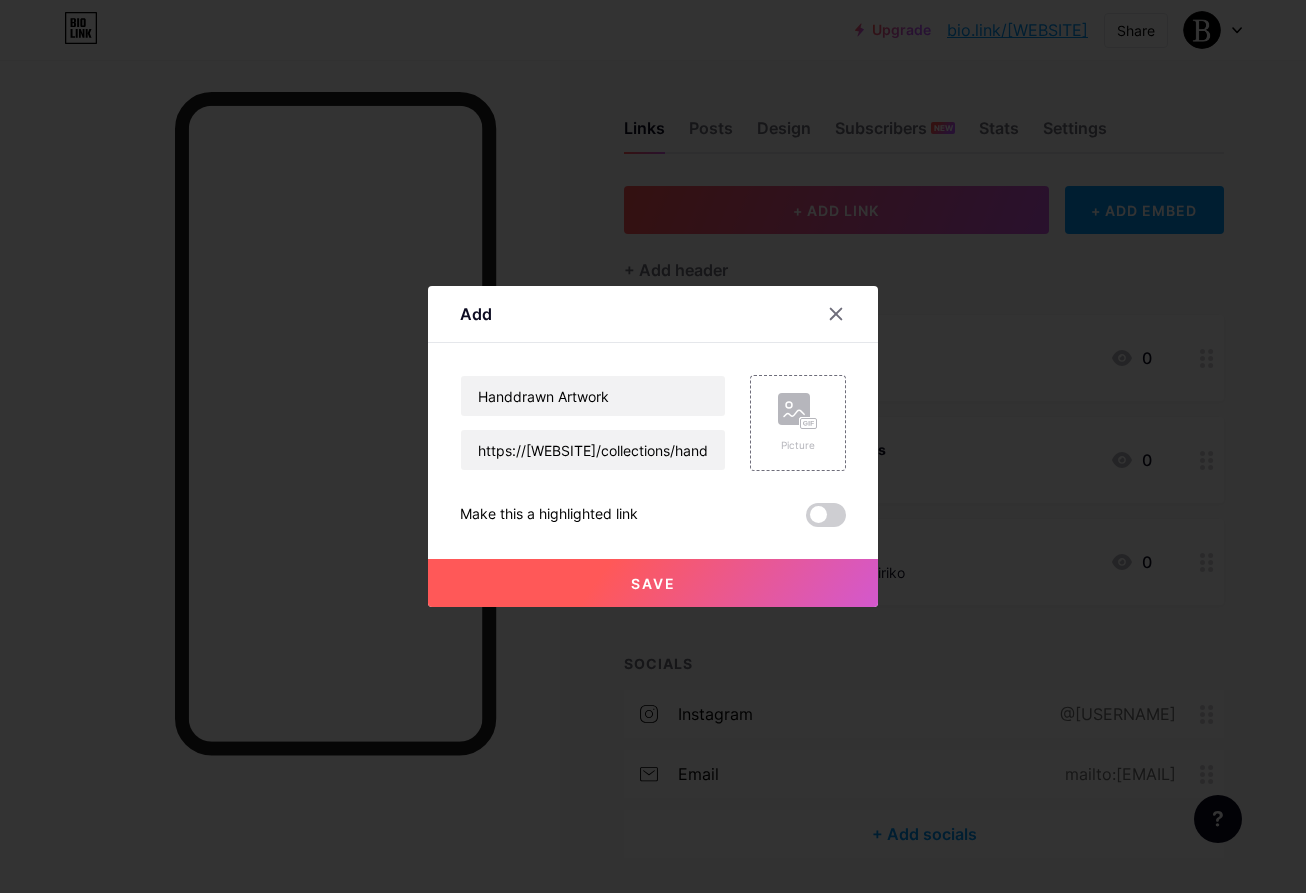 click on "Save" at bounding box center [653, 583] 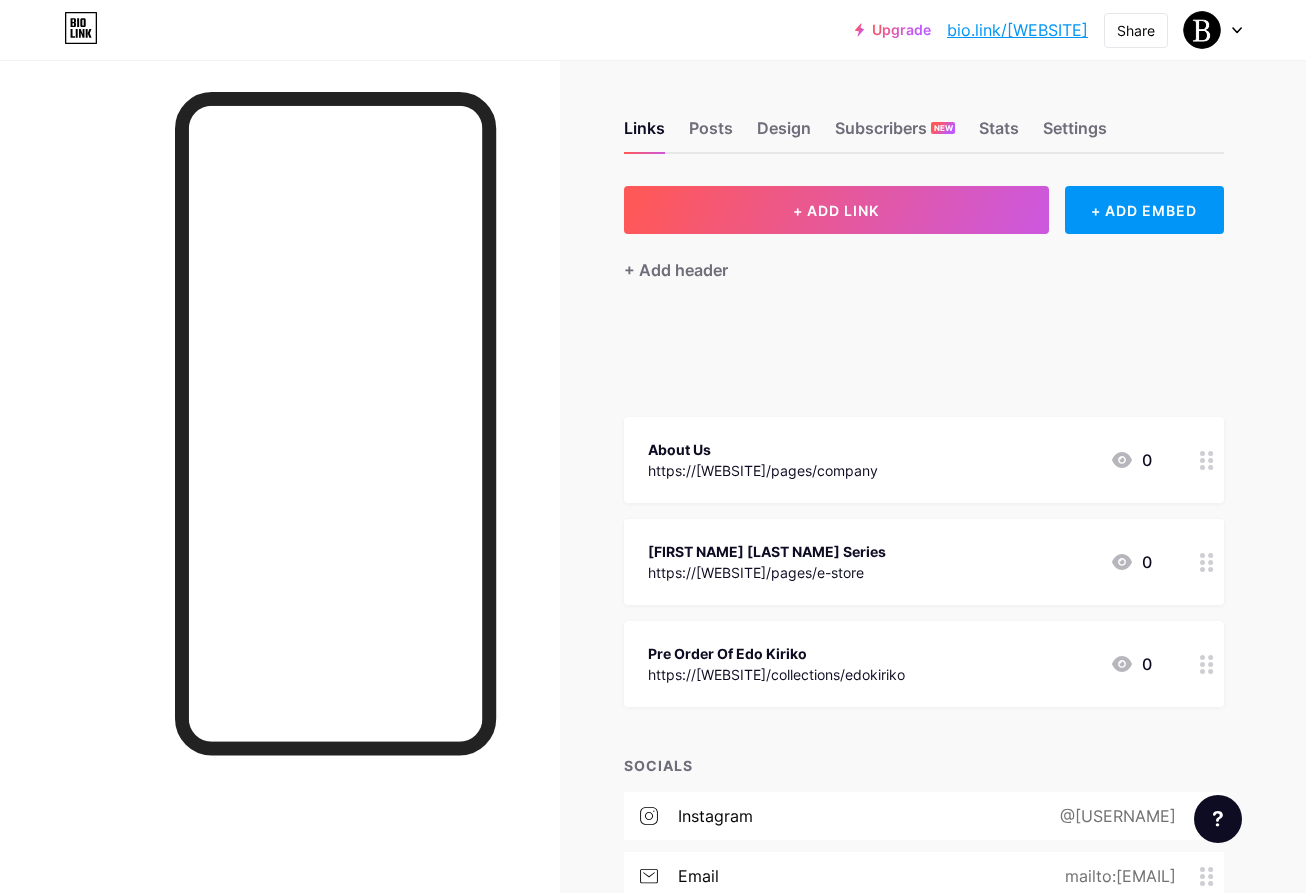 type 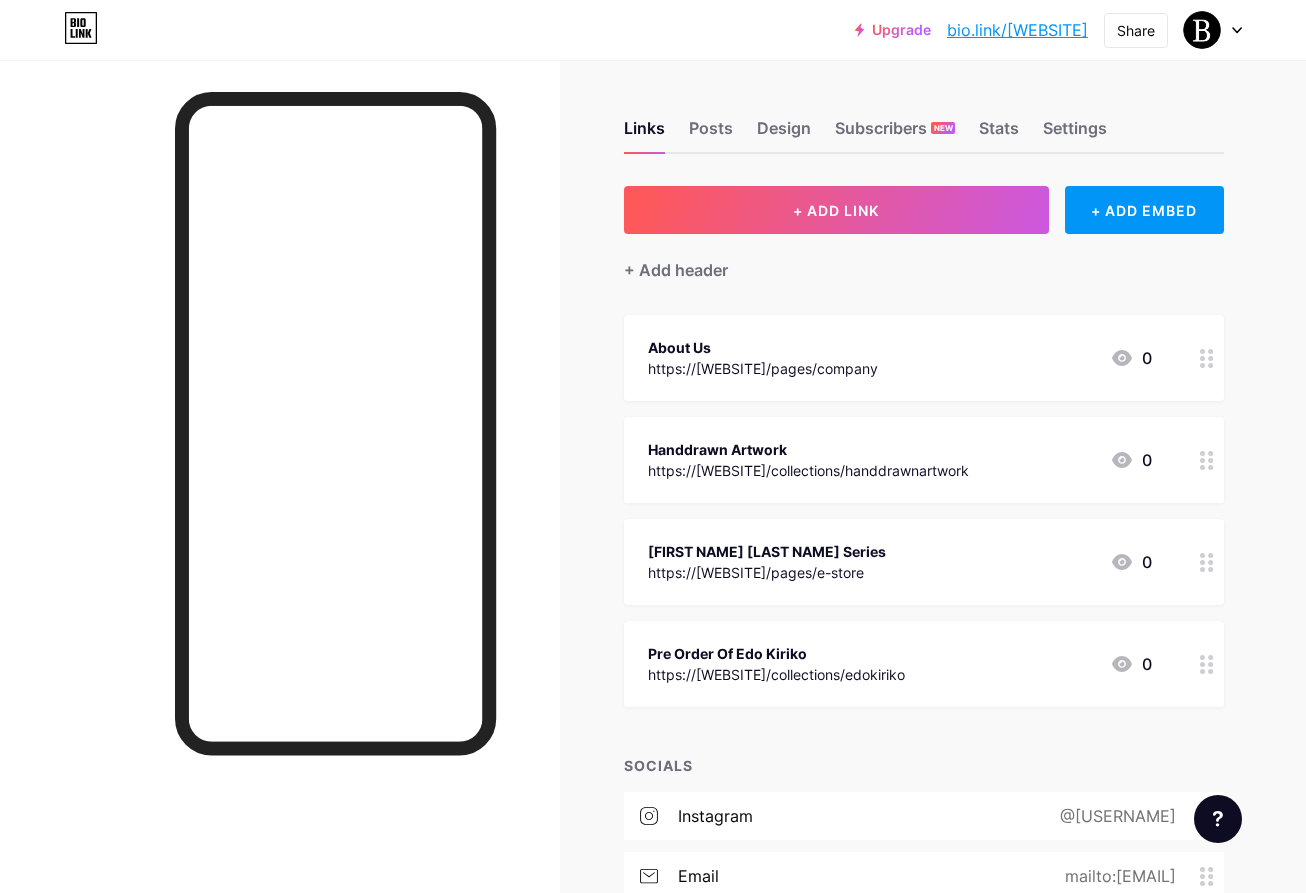 click on "Links
Posts
Design
Subscribers
NEW
Stats
Settings       + ADD LINK     + ADD EMBED
+ Add header
About Us
https://bemusedcreative.com/pages/company
0
Handdrawn Artwork
https://bemusedcreative.com/collections/handdrawnartwork
0
George Barbier Series
https://bemusedcreative.com/pages/e-store
0
Pre Order Of Edo Kiriko
https://bemusedcreative.com/collections/edokiriko
0
SOCIALS
instagram
@bemusedcreative
email
mailto:hi@bemusedcreative.com               + Add socials                       Feature requests" at bounding box center [654, 560] 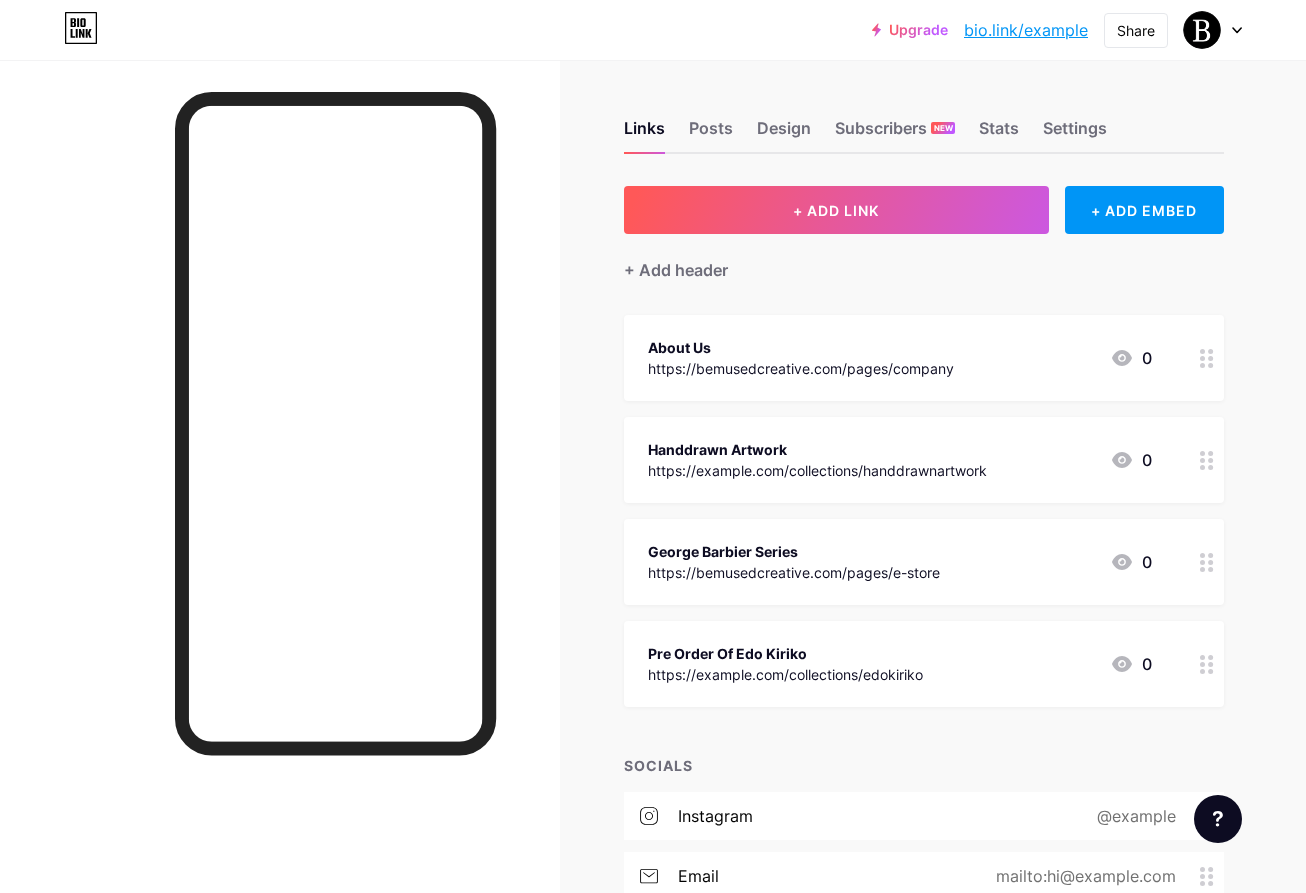 scroll, scrollTop: 0, scrollLeft: 0, axis: both 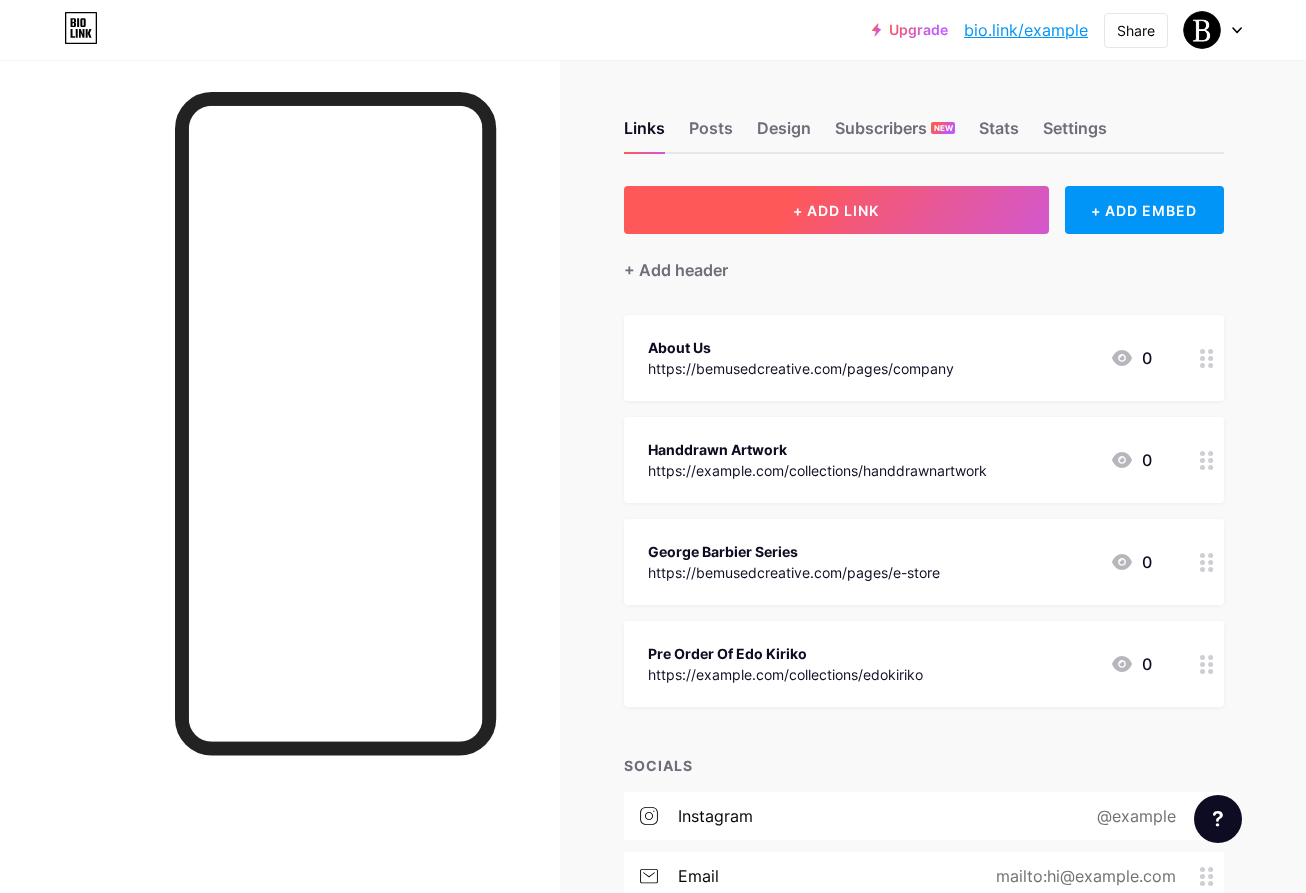 click on "+ ADD LINK" at bounding box center [836, 210] 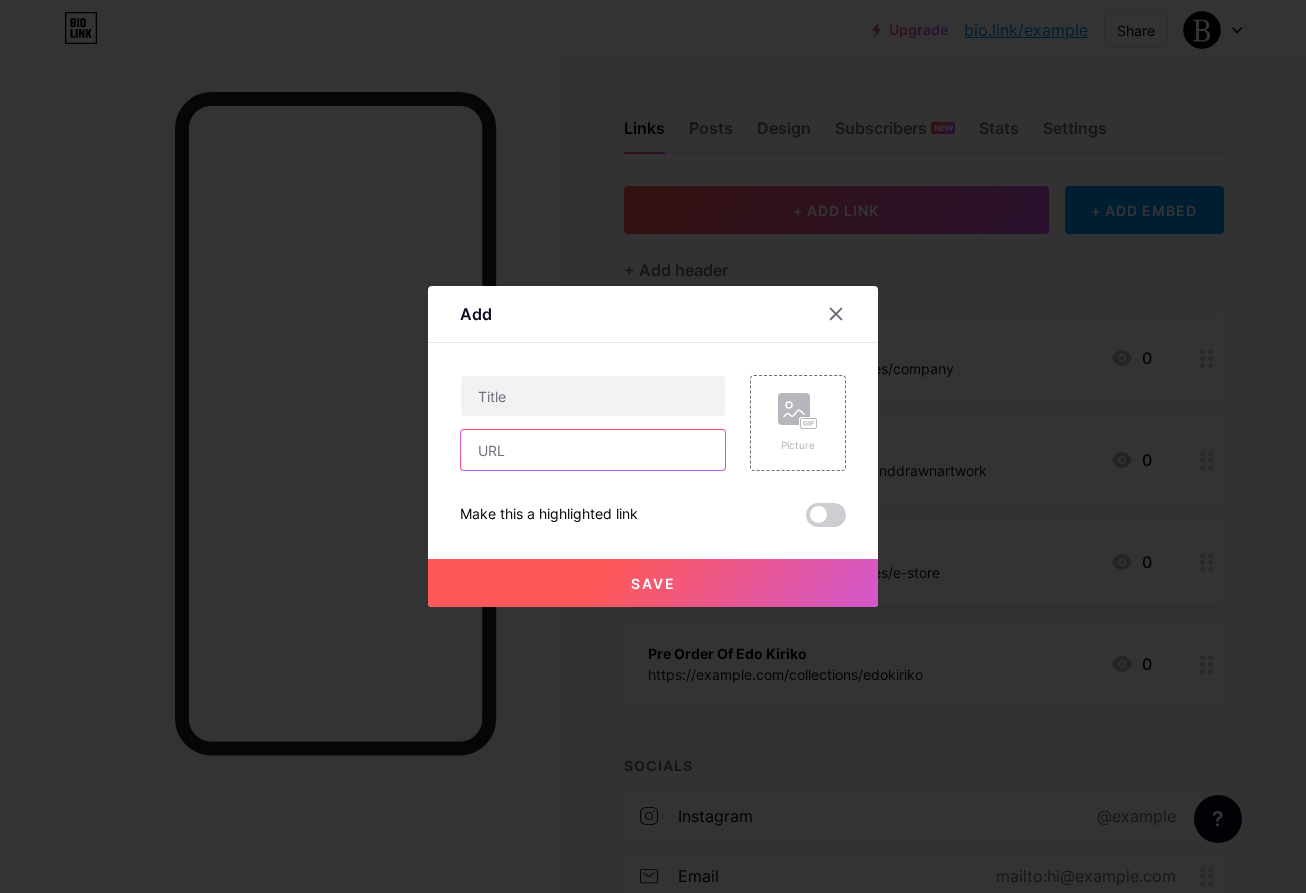 click at bounding box center [593, 450] 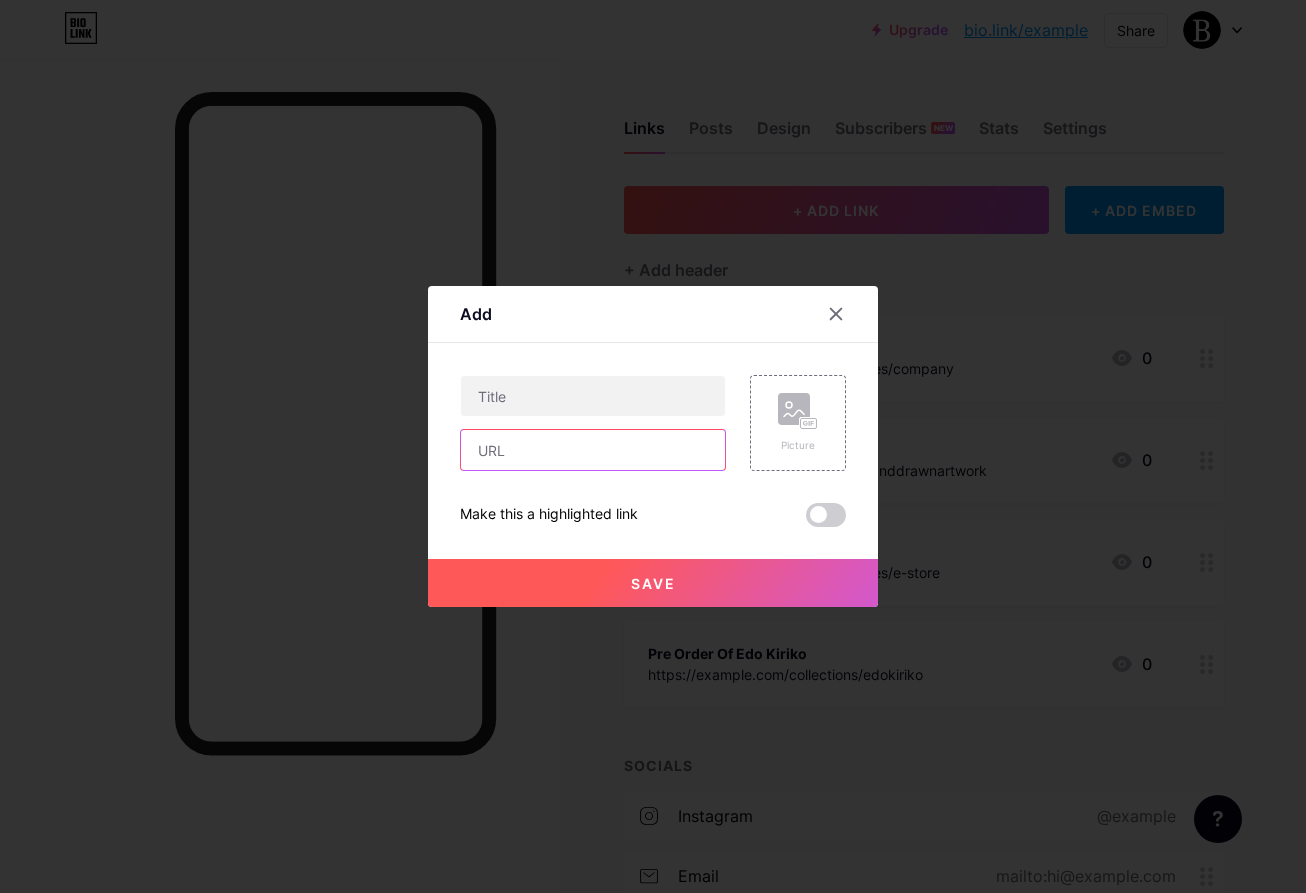 paste on "https://example.com/collections/logodesign" 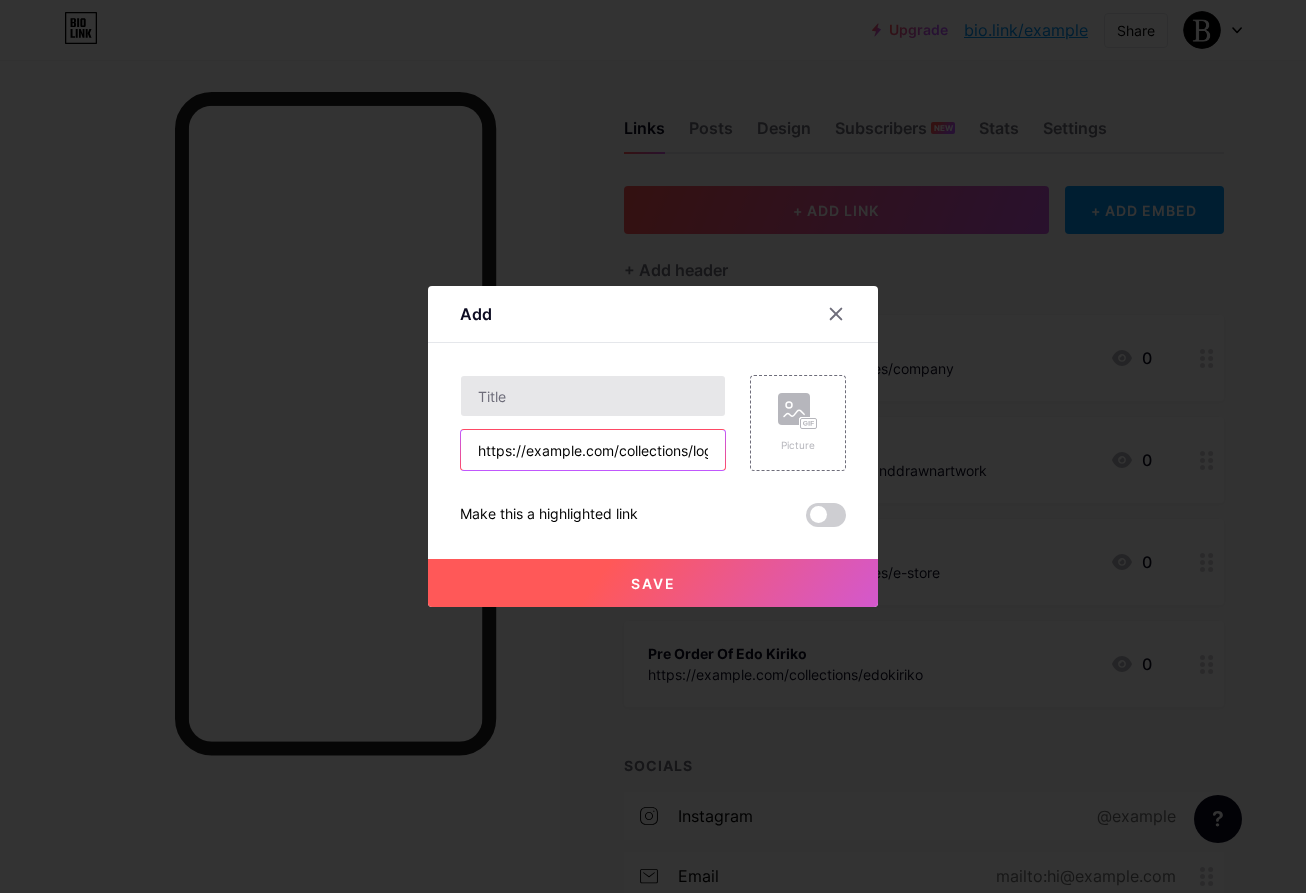 type on "https://example.com/collections/logodesign" 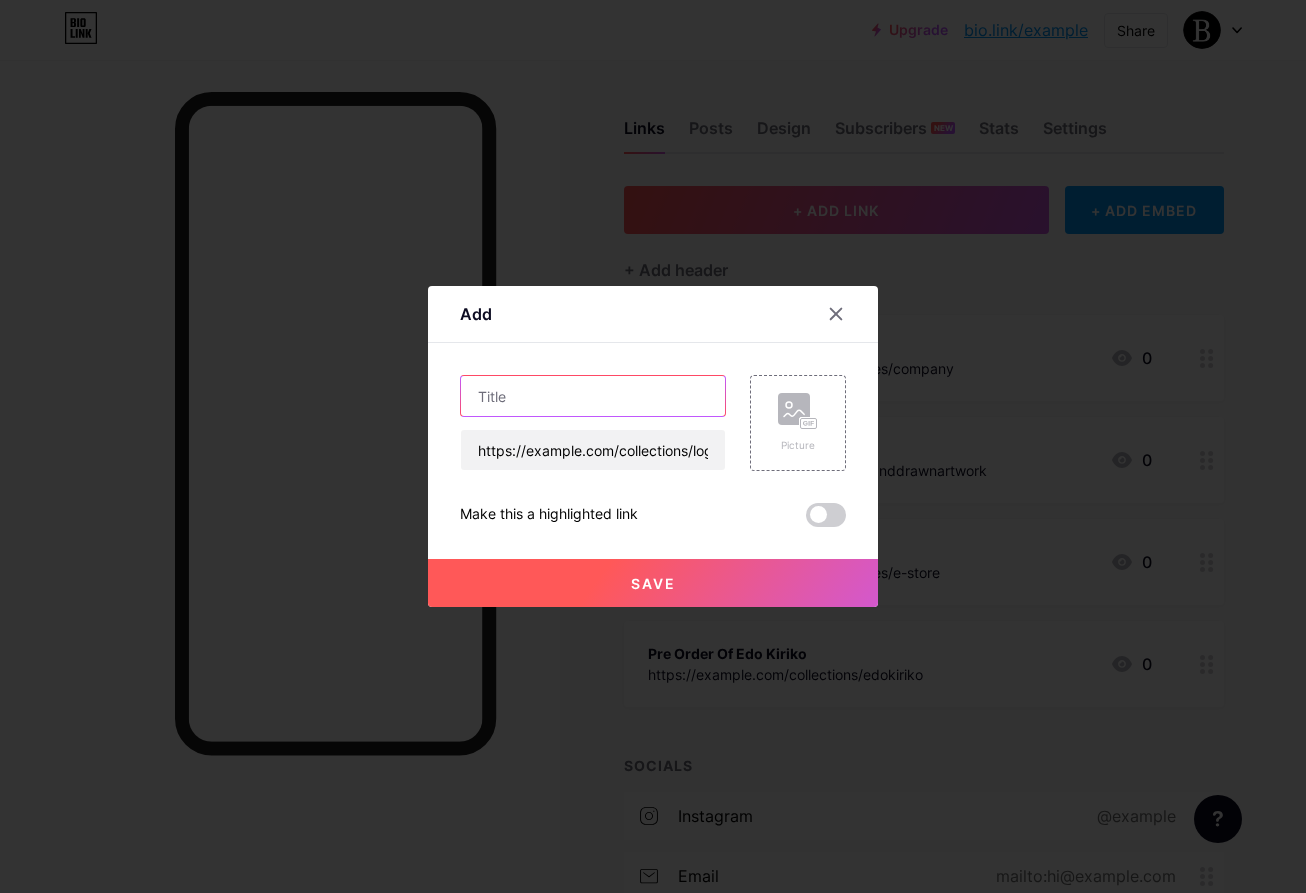 click at bounding box center [593, 396] 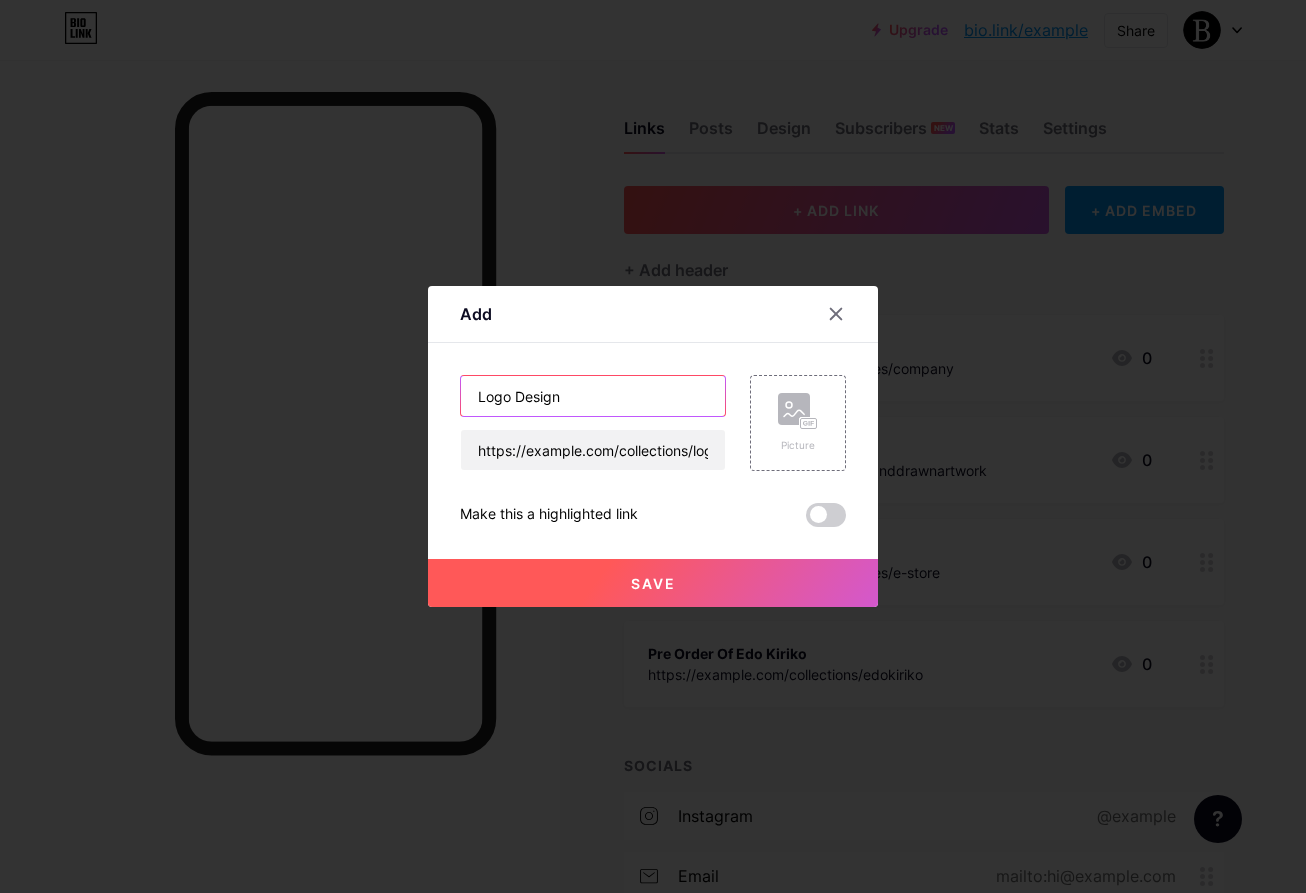 type on "Logo Design" 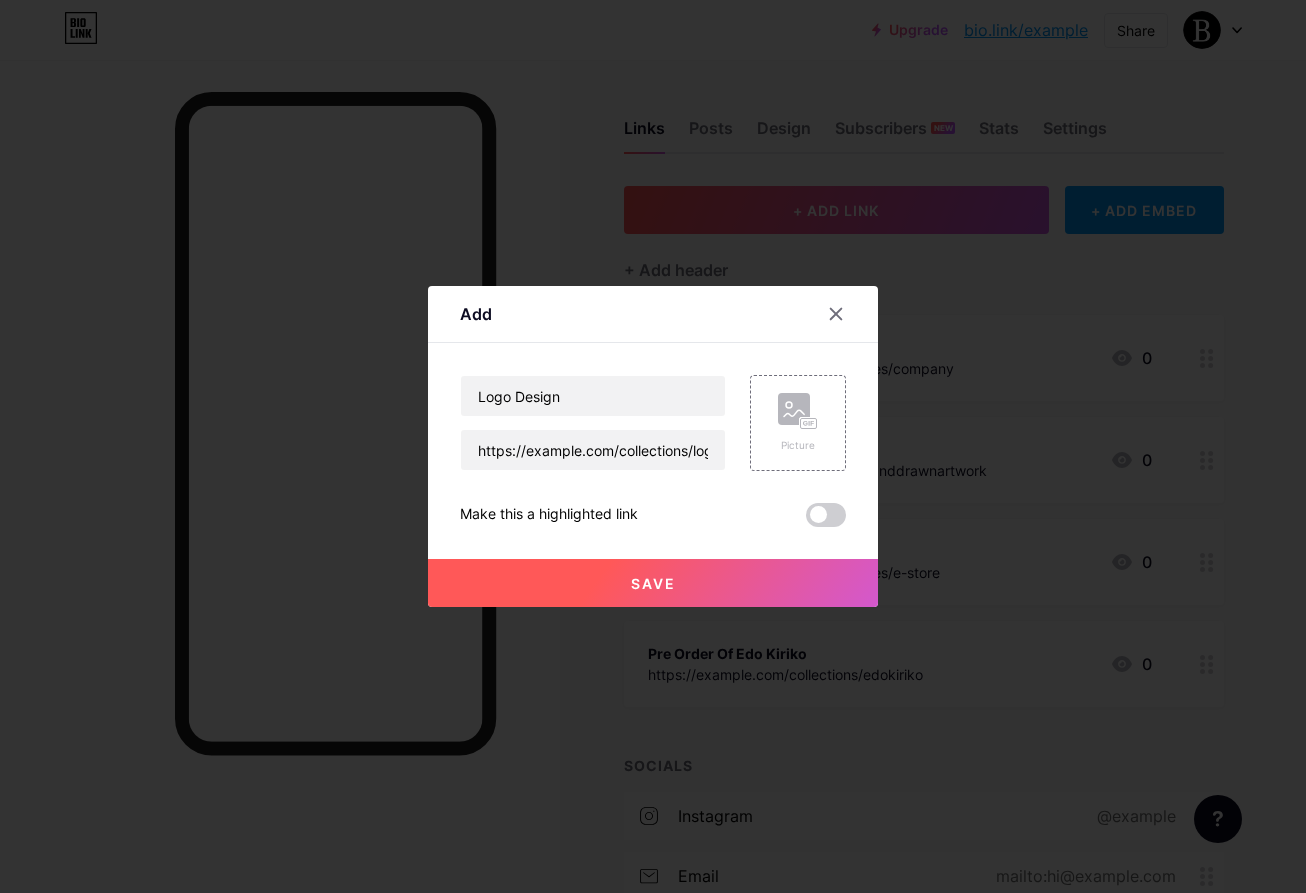 click on "Save" at bounding box center (653, 583) 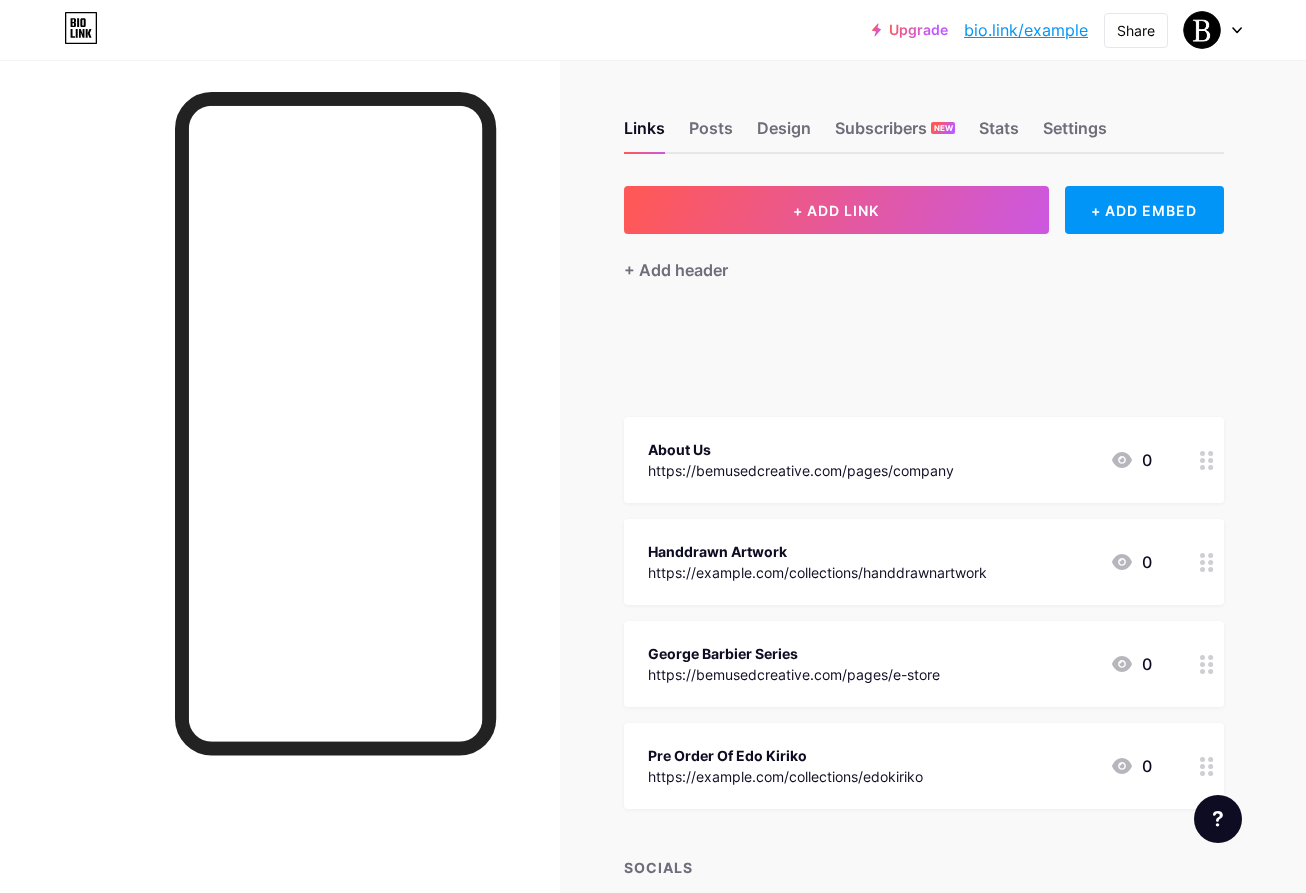 type 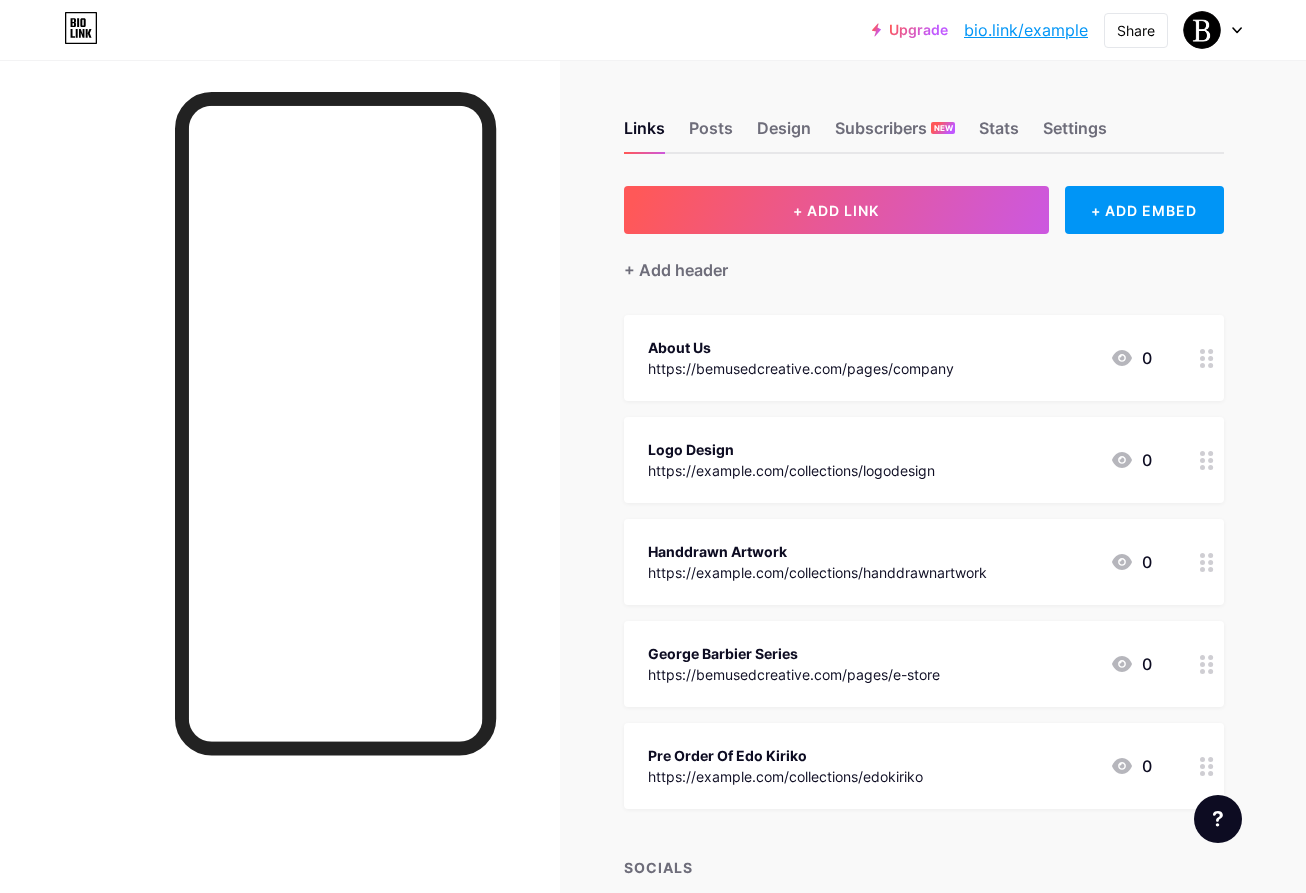 click on "Links
Posts
Design
Subscribers
NEW
Stats
Settings       + ADD LINK     + ADD EMBED
+ Add header
About Us
https://example.com/pages/company
0
Logo Design
https://example.com/collections/logodesign
0
Handdrawn Artwork
https://example.com/collections/handdrawnartwork
0
George Barbier Series
https://example.com/pages/e-store
0
Pre Order Of Edo Kiriko
https://example.com/collections/edokiriko
0
SOCIALS
instagram
@example" at bounding box center [654, 611] 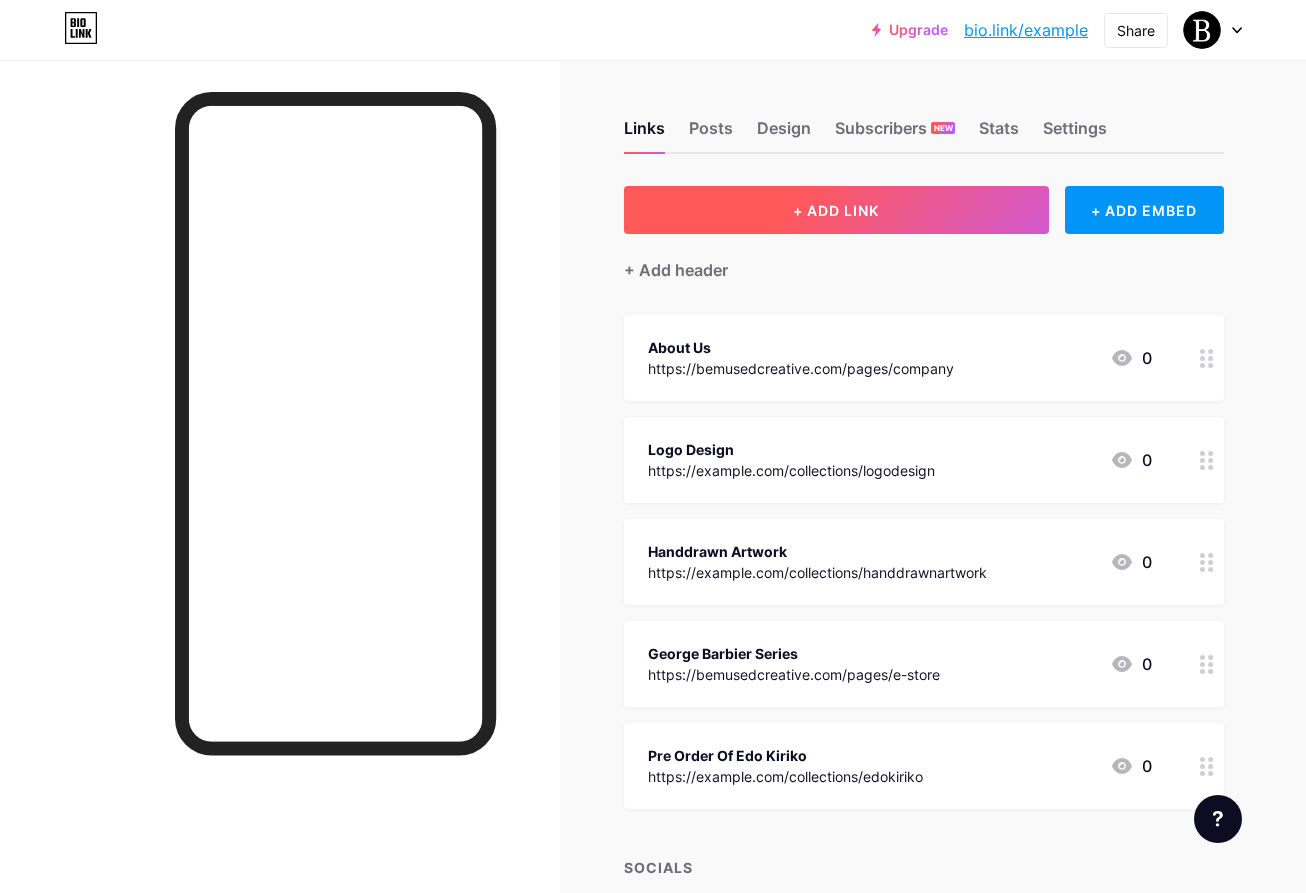 click on "+ ADD LINK" at bounding box center [836, 210] 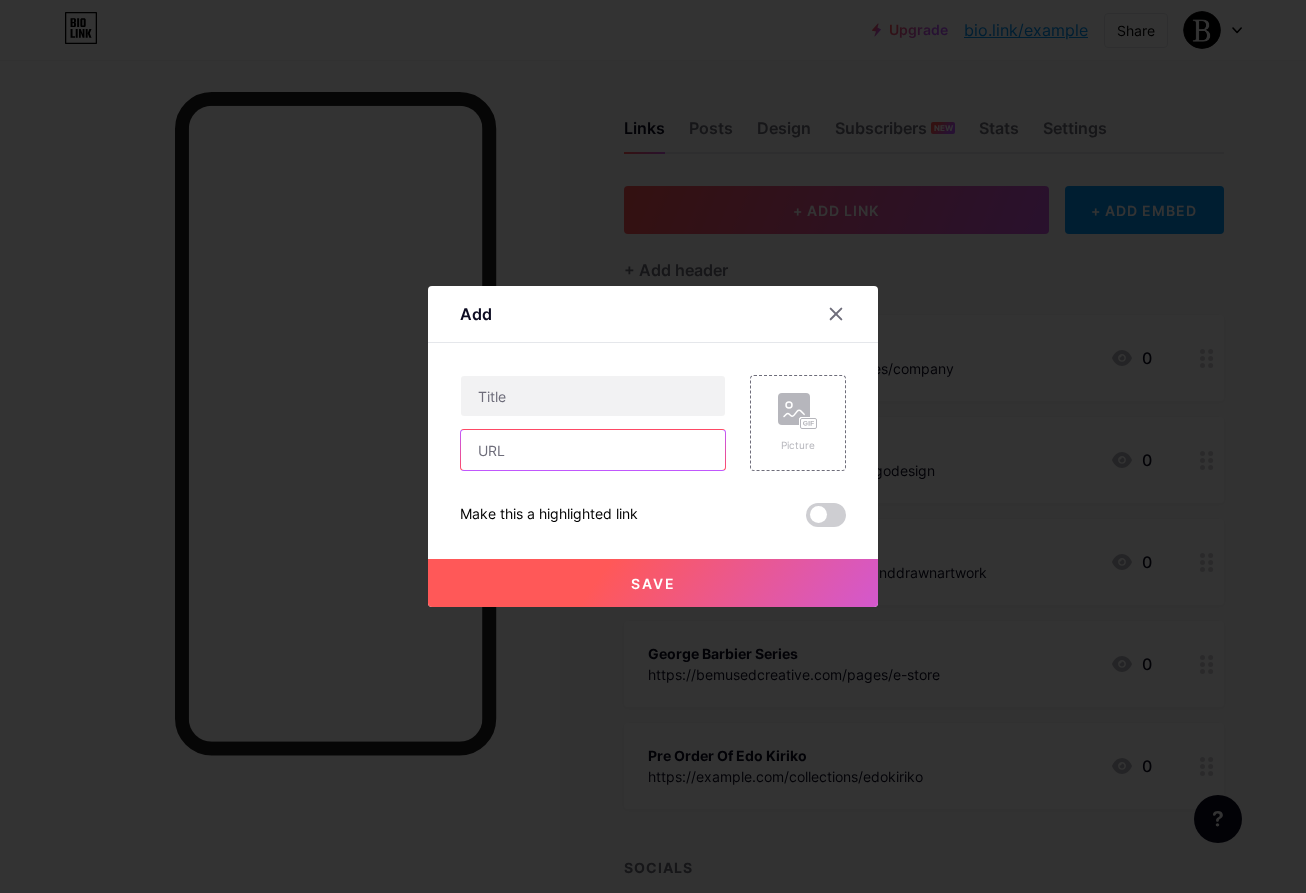 click at bounding box center [593, 450] 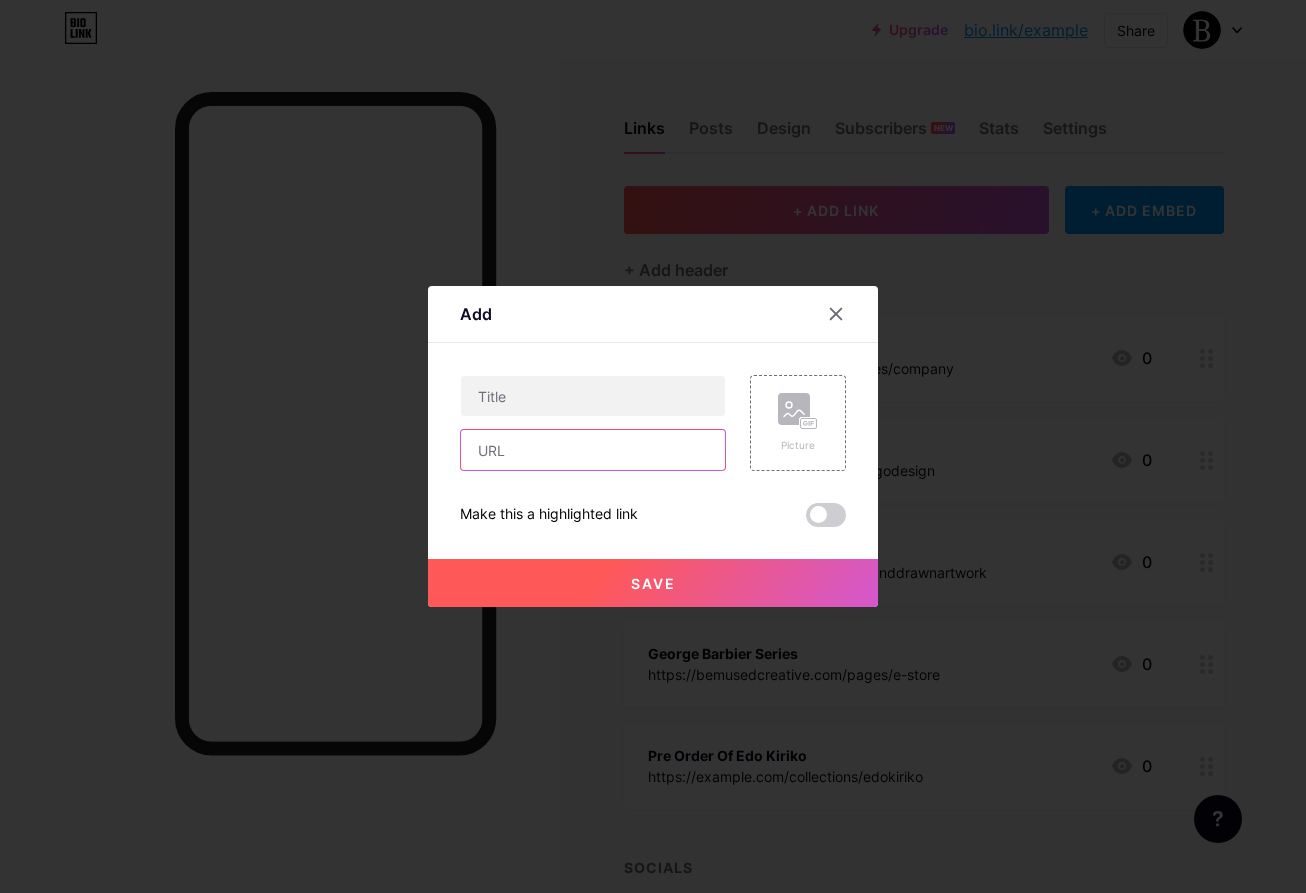 paste on "https://bemusedcreative.com/collections/photography" 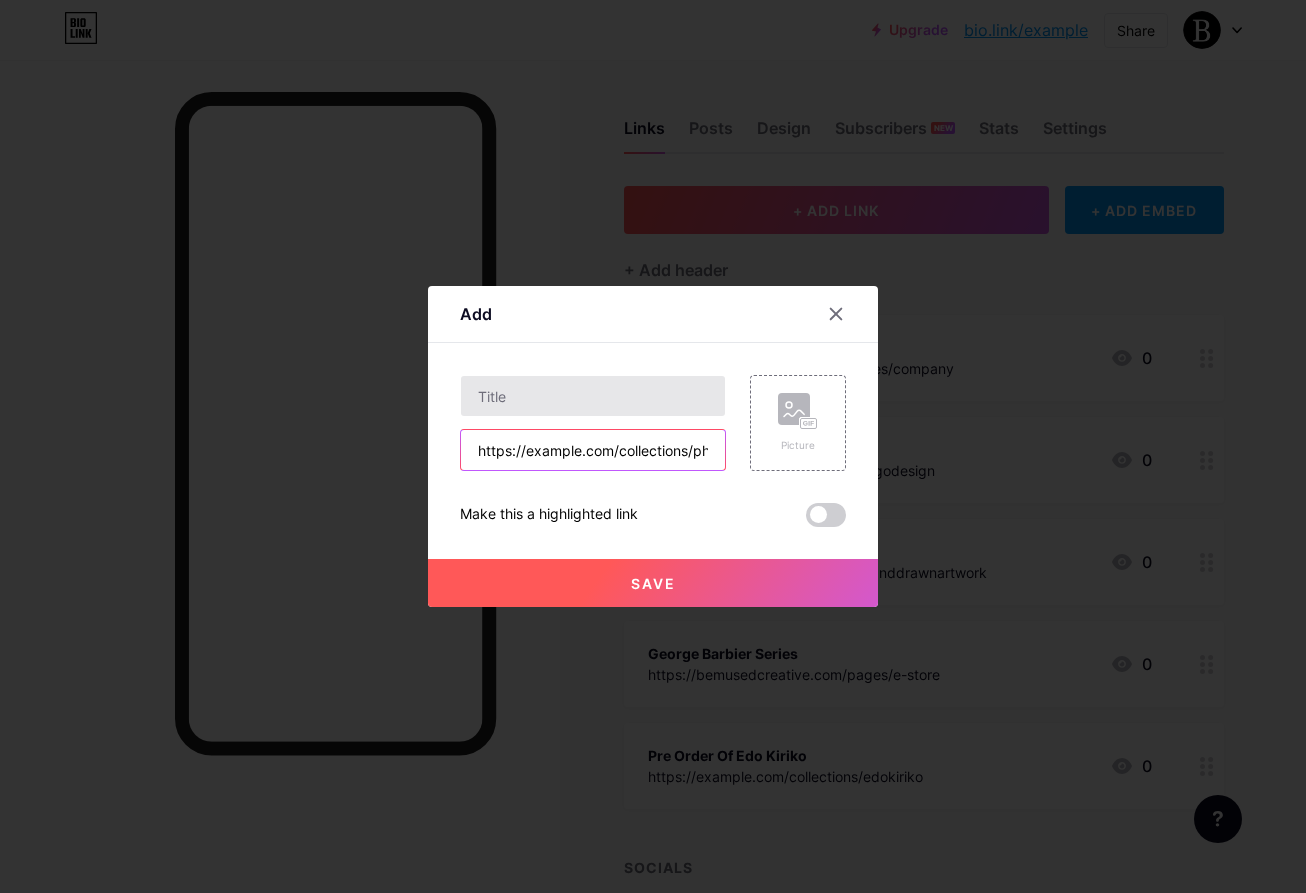 type on "https://bemusedcreative.com/collections/photography" 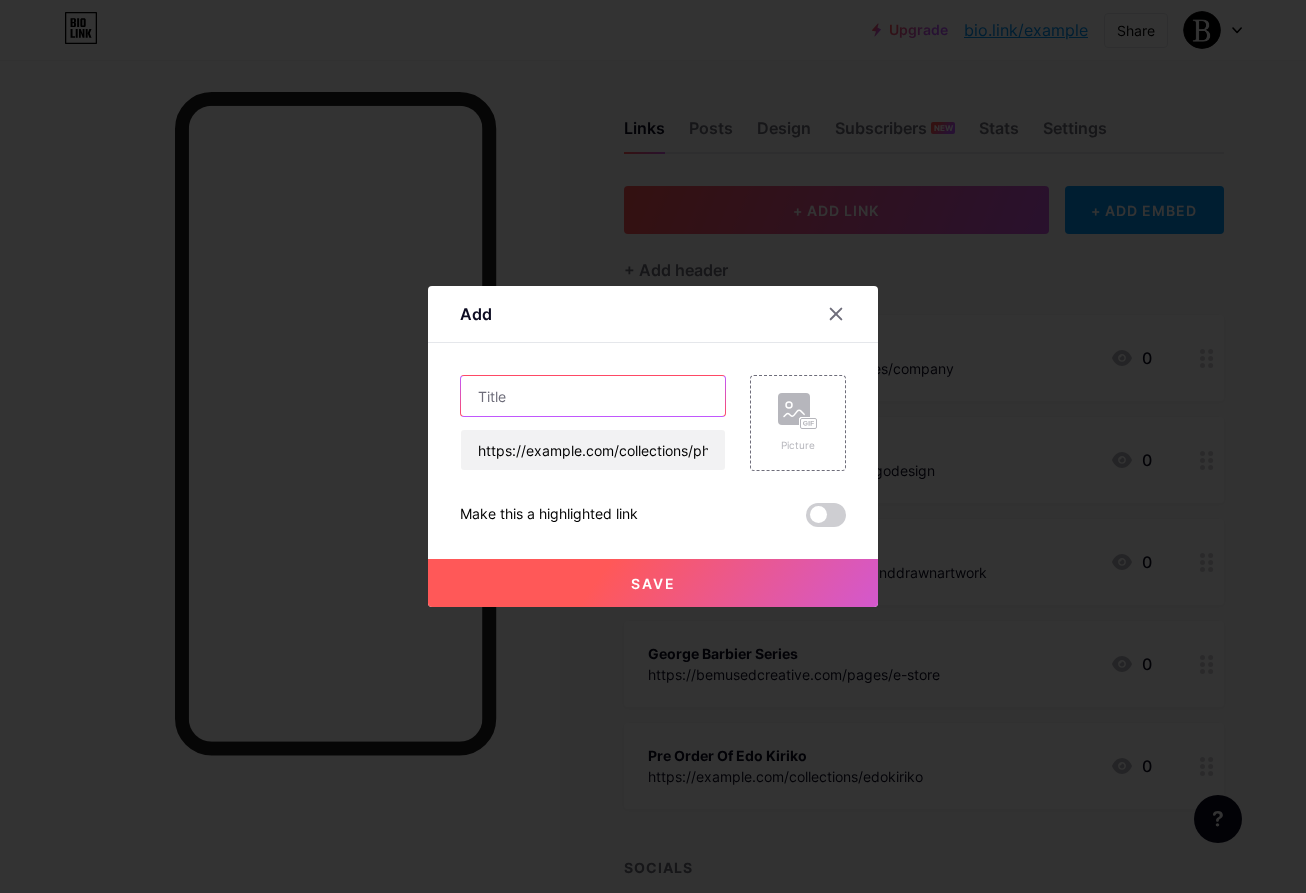 click at bounding box center [593, 396] 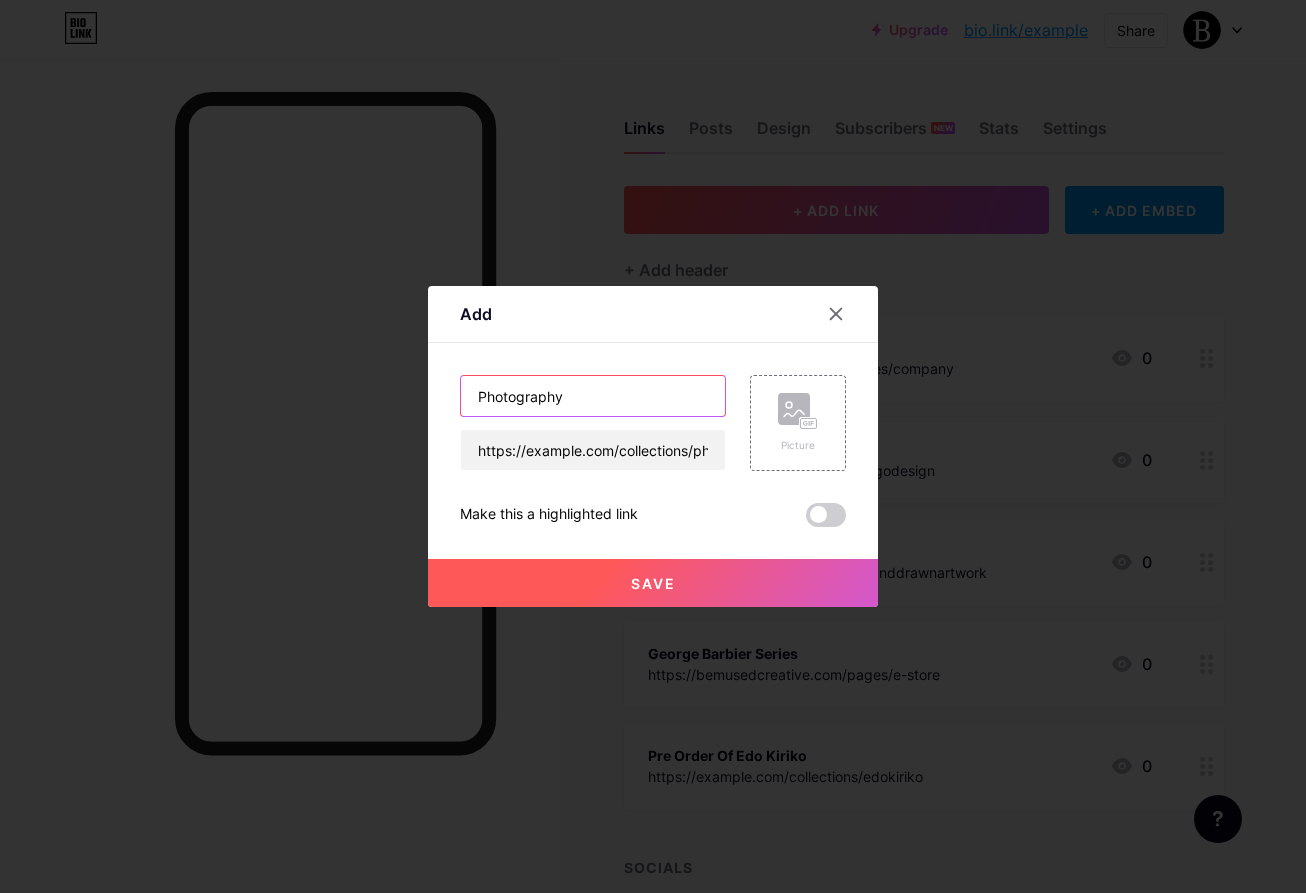 type on "Photography" 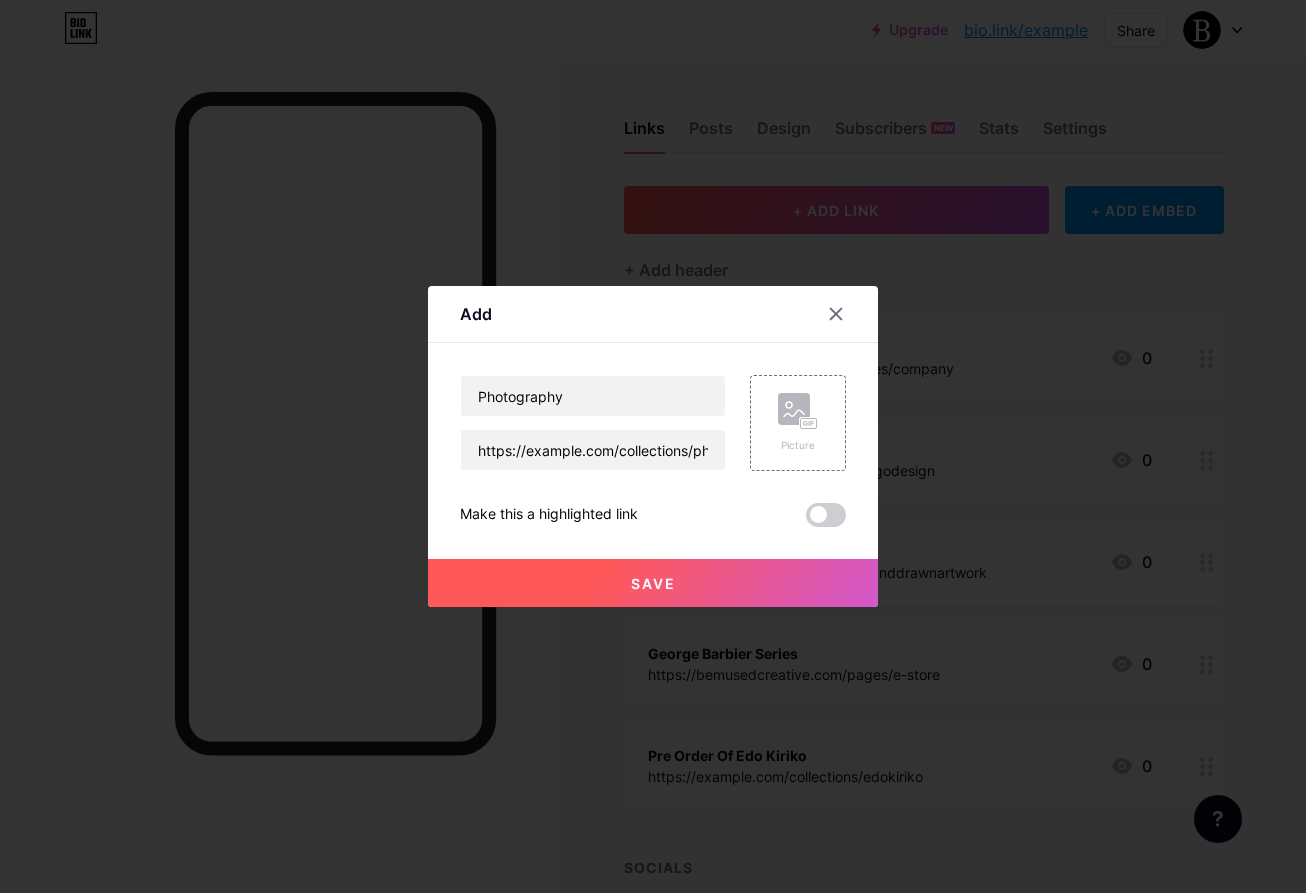 click on "Add           Content
YouTube
Play YouTube video without leaving your page.
ADD
Vimeo
Play Vimeo video without leaving your page.
ADD
Tiktok
Grow your TikTok following
ADD
Tweet
Embed a tweet.
ADD
Reddit
Showcase your Reddit profile
ADD
Spotify
Embed Spotify to play the preview of a track.
ADD
Twitch
Play Twitch video without leaving your page.
ADD
SoundCloud" at bounding box center (653, 446) 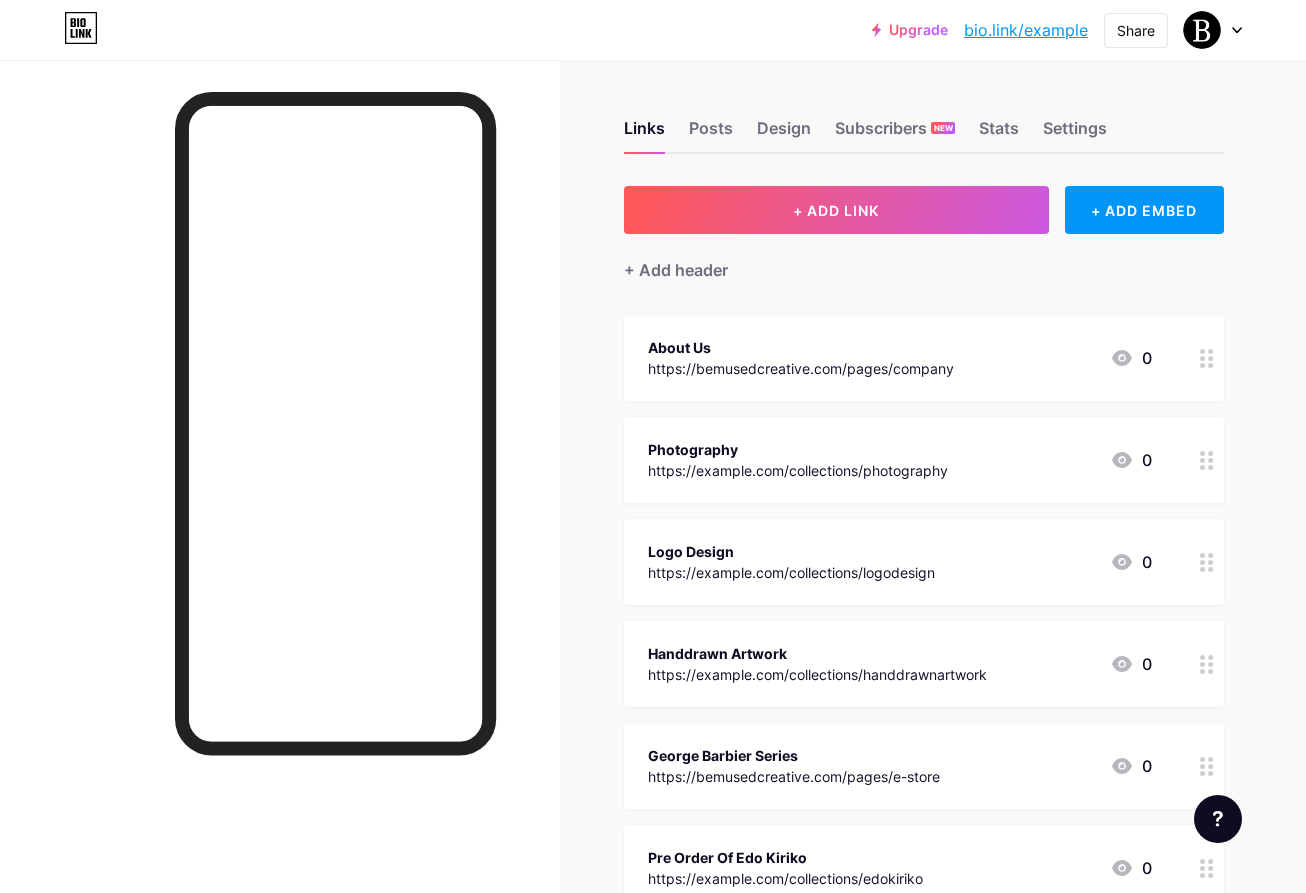 click on "Links
Posts
Design
Subscribers
NEW
Stats
Settings       + ADD LINK     + ADD EMBED
+ Add header
About Us
https://bemusedcreative.com/pages/company
0
Photography
https://bemusedcreative.com/collections/photography
0
Logo Design
https://bemusedcreative.com/collections/logodesign
0
Handdrawn Artwork
https://bemusedcreative.com/collections/handdrawnartwork
0
George Barbier Series
https://bemusedcreative.com/pages/e-store
0
Pre Order Of Edo Kiriko
0" at bounding box center [654, 662] 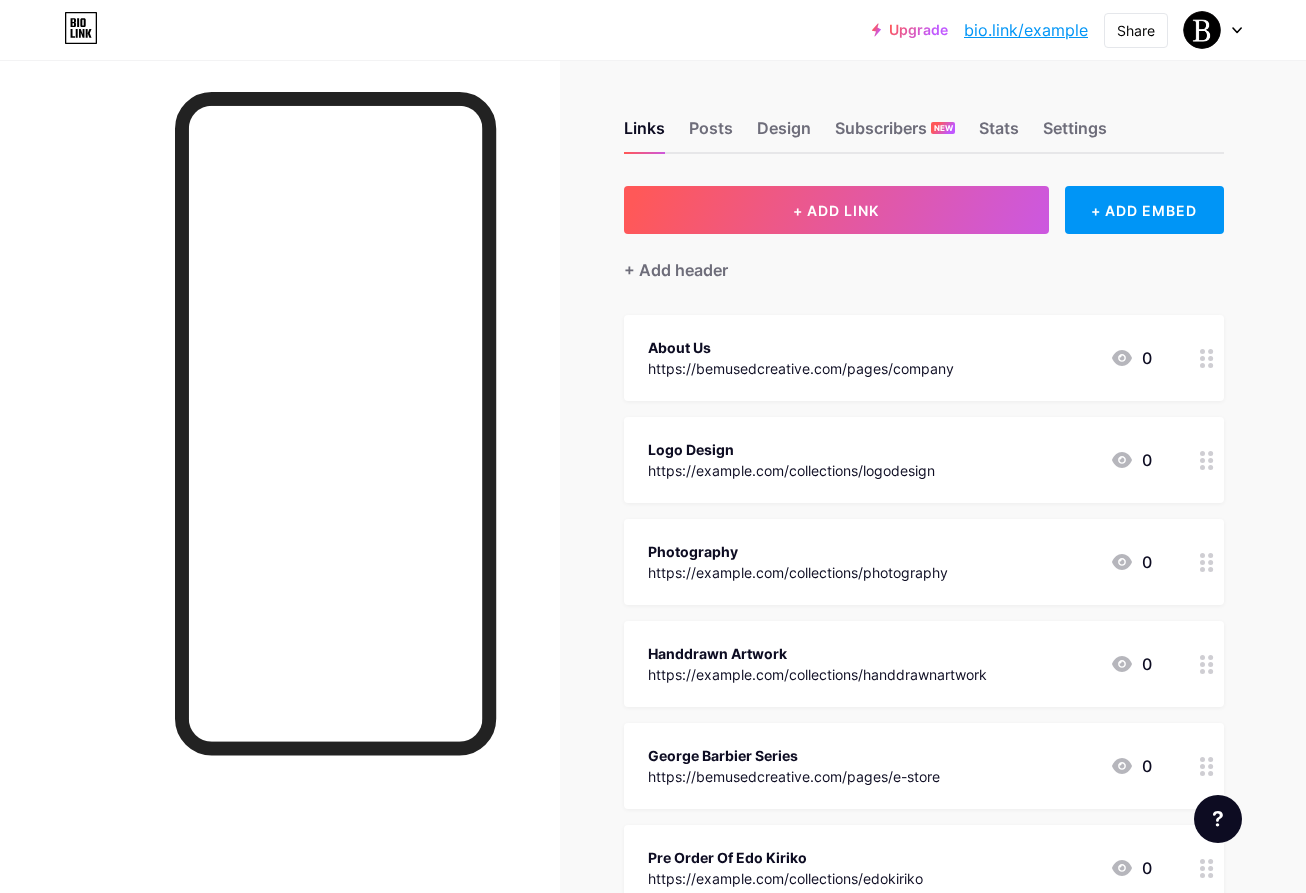 click at bounding box center [1207, 460] 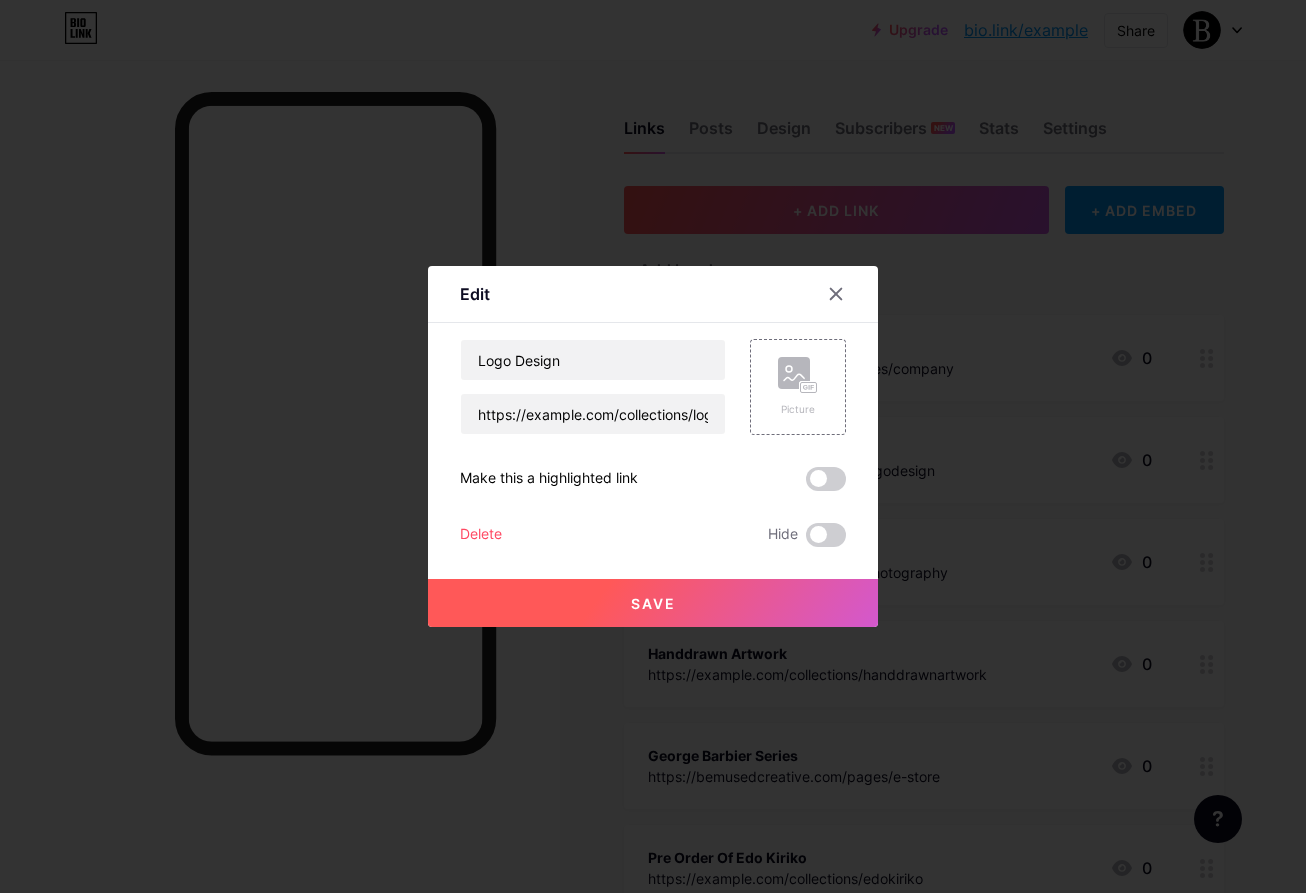 click on "Save" at bounding box center (653, 603) 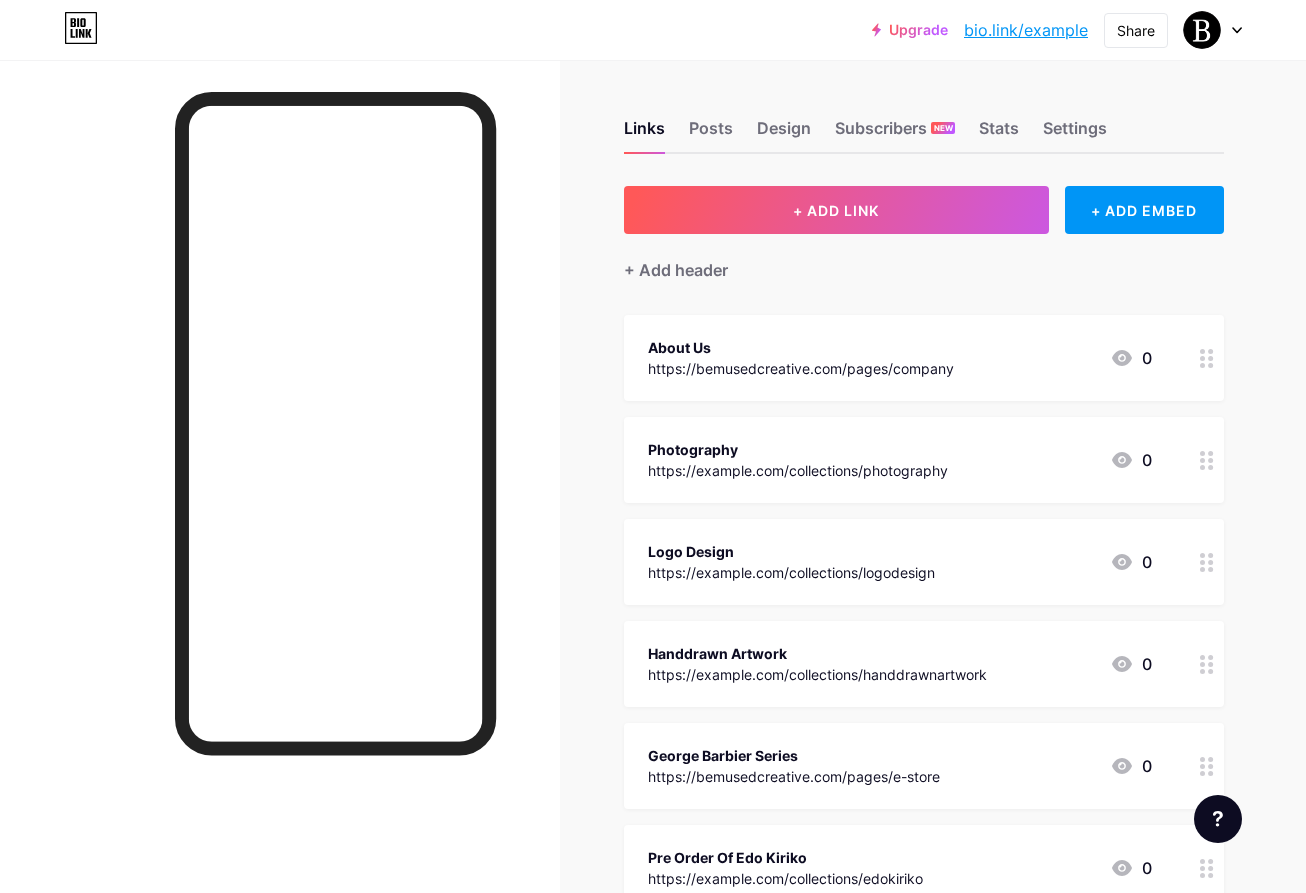 click on "Links
Posts
Design
Subscribers
NEW
Stats
Settings       + ADD LINK     + ADD EMBED
+ Add header
About Us
https://bemusedcreative.com/pages/company
0
Photography
https://bemusedcreative.com/collections/photography
0
Logo Design
https://bemusedcreative.com/collections/logodesign
0
Handdrawn Artwork
https://bemusedcreative.com/collections/handdrawnartwork
0
George Barbier Series
https://bemusedcreative.com/pages/e-store
0
Pre Order Of Edo Kiriko
0" at bounding box center [654, 662] 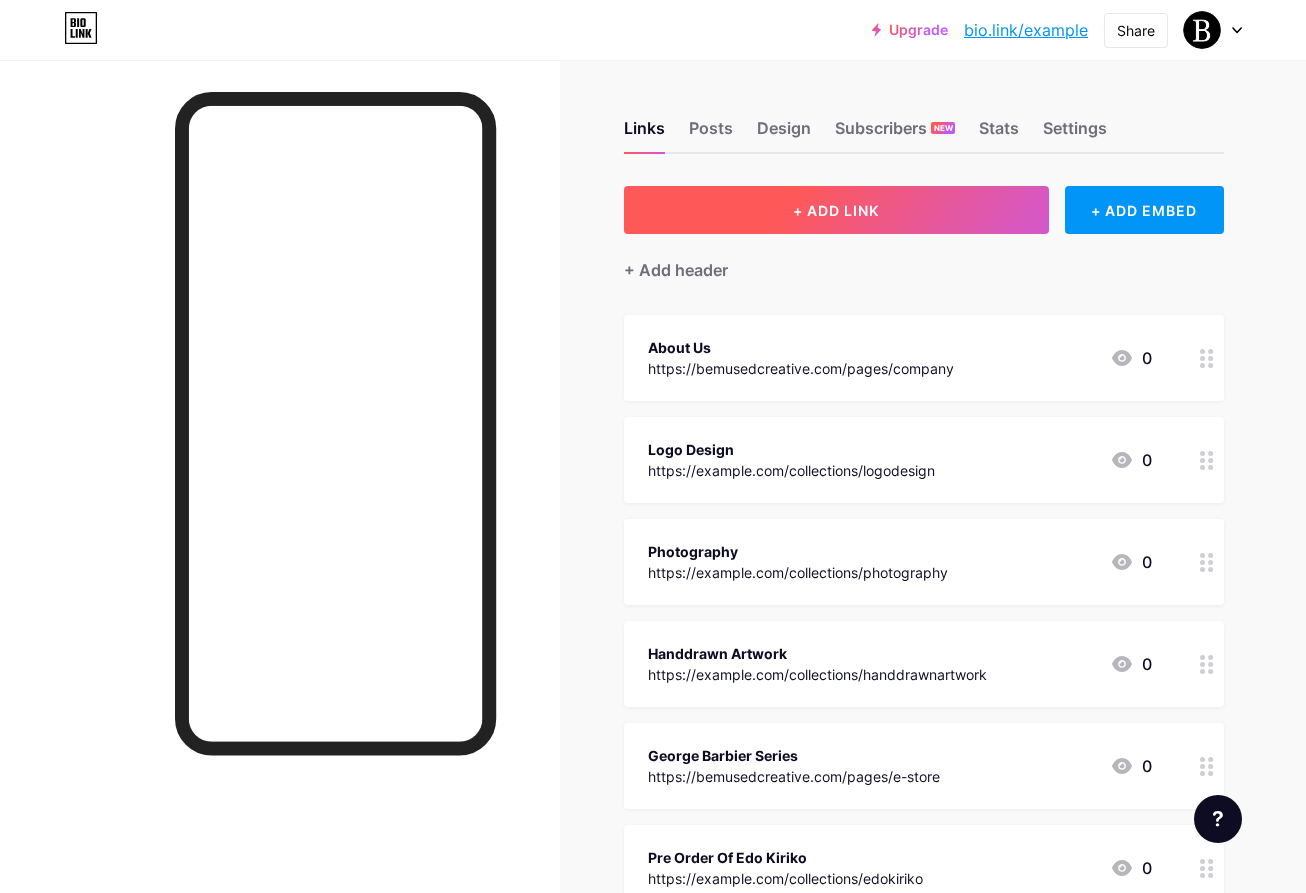 click on "+ ADD LINK" at bounding box center (836, 210) 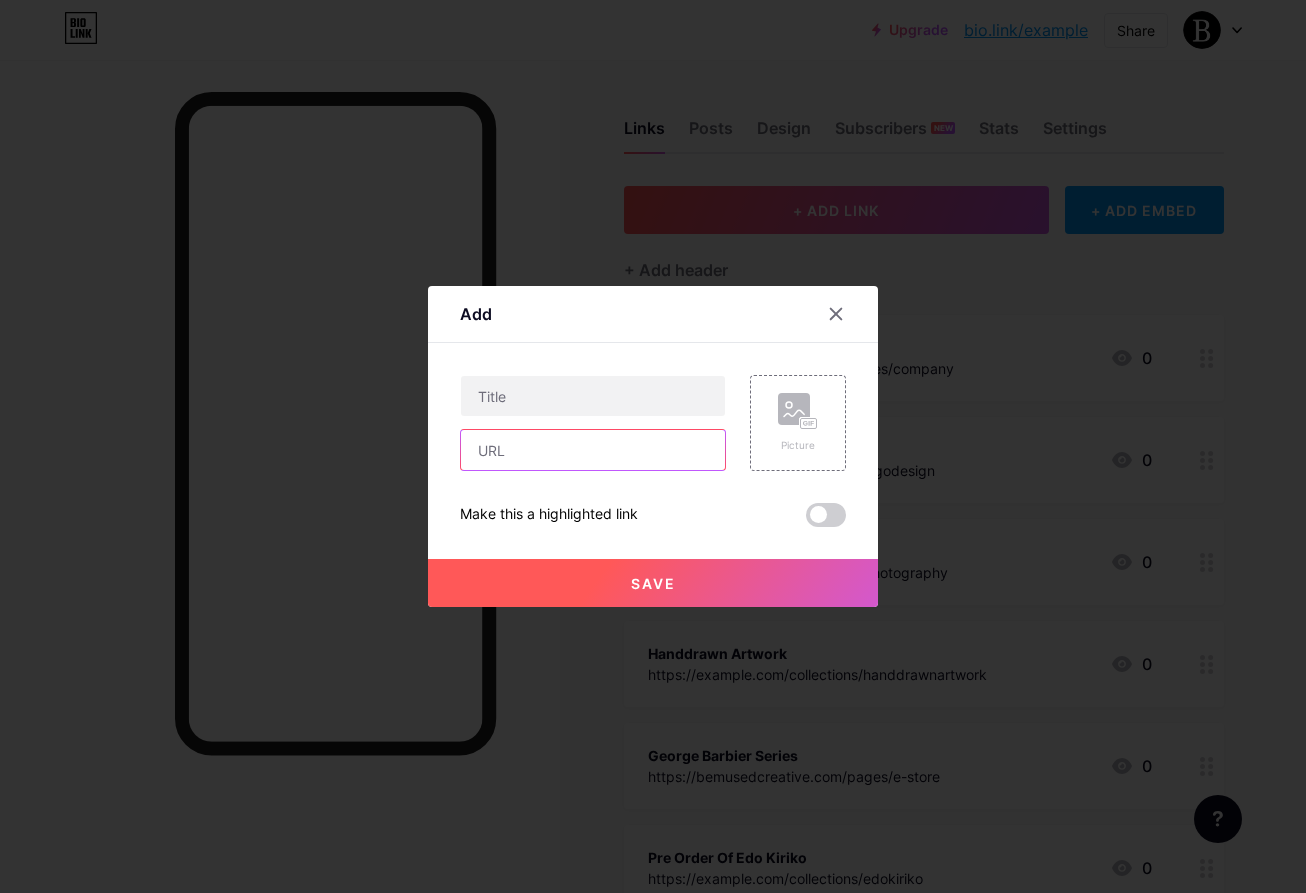 click at bounding box center [593, 450] 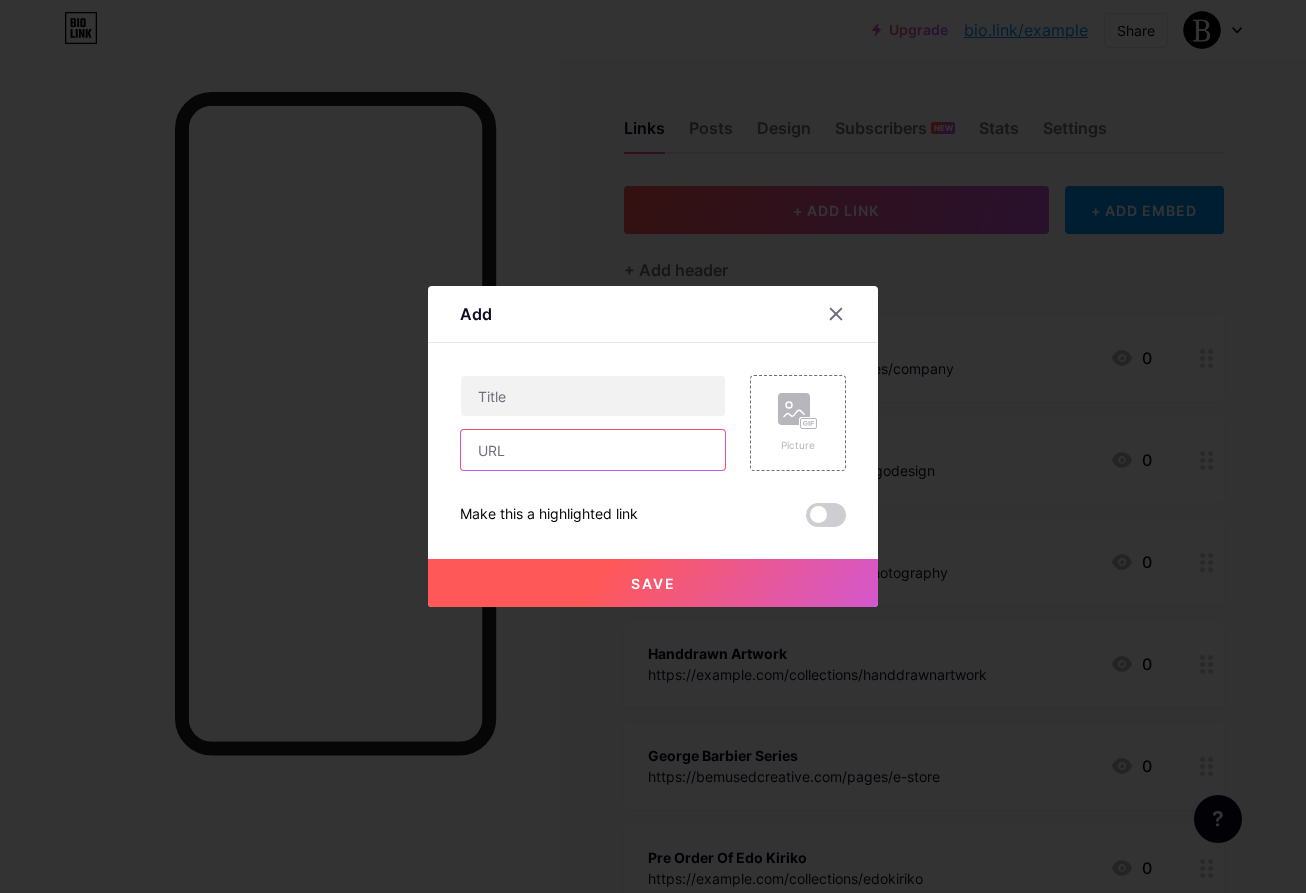 paste on "https://bemusedcreative.com/collections/otherservices" 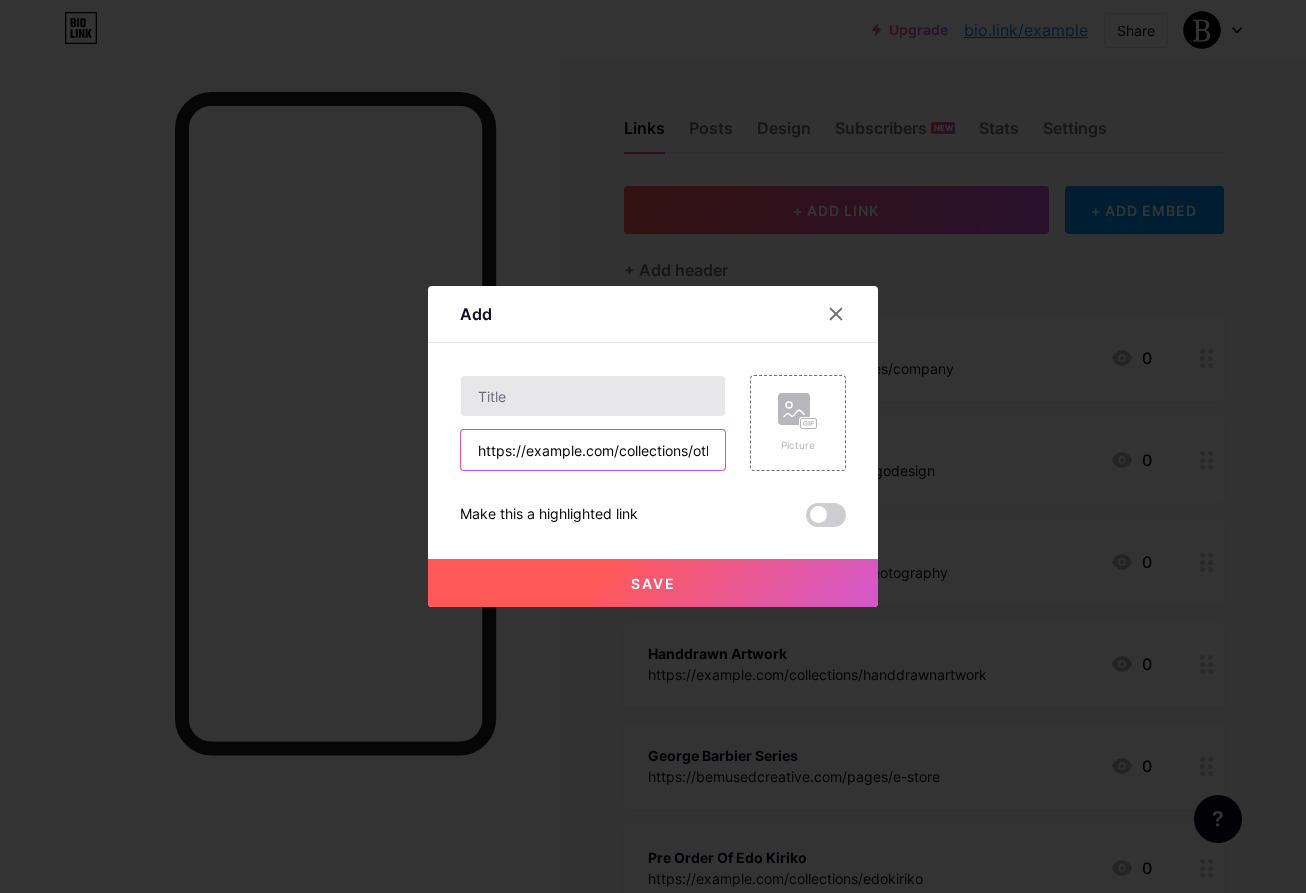 type on "https://bemusedcreative.com/collections/otherservices" 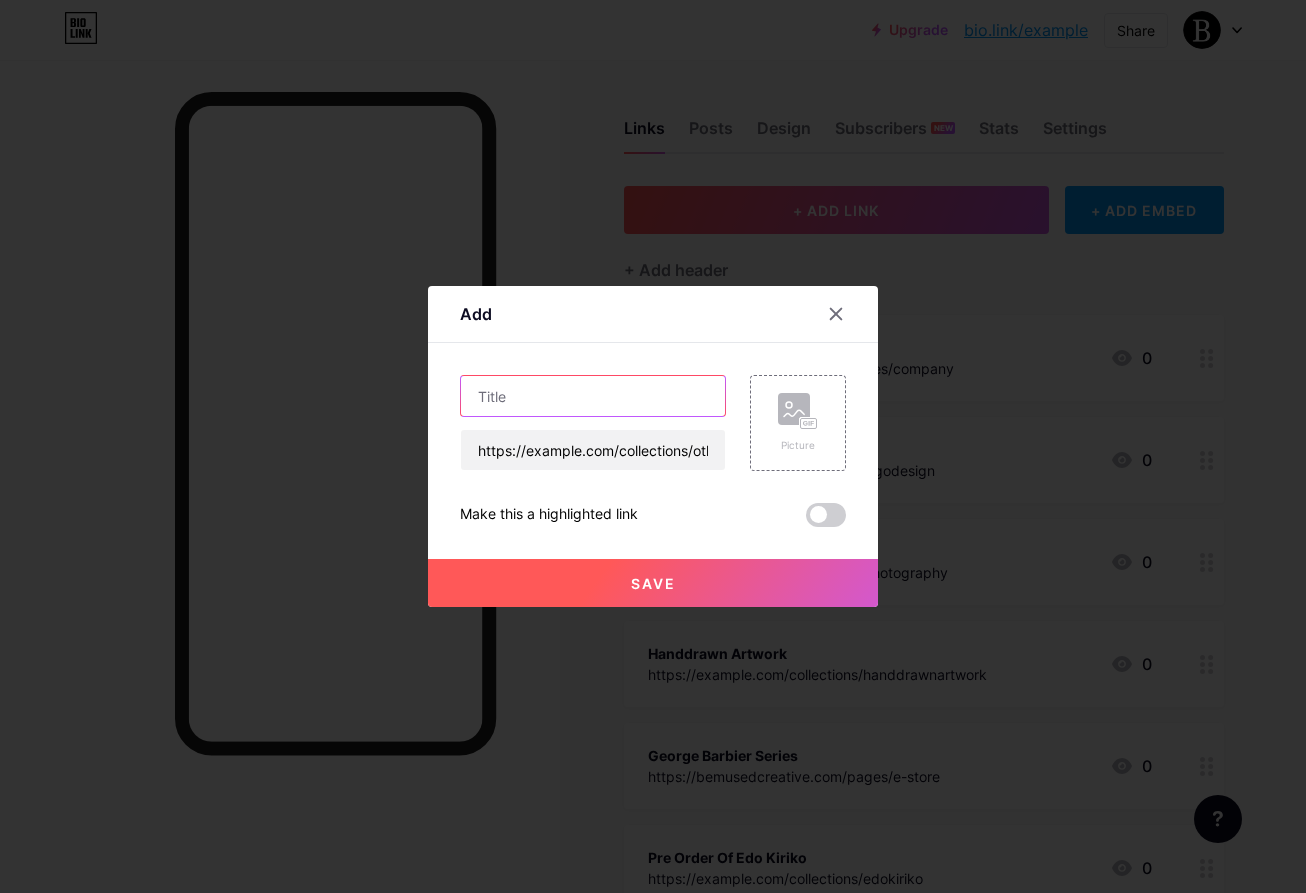 click at bounding box center [593, 396] 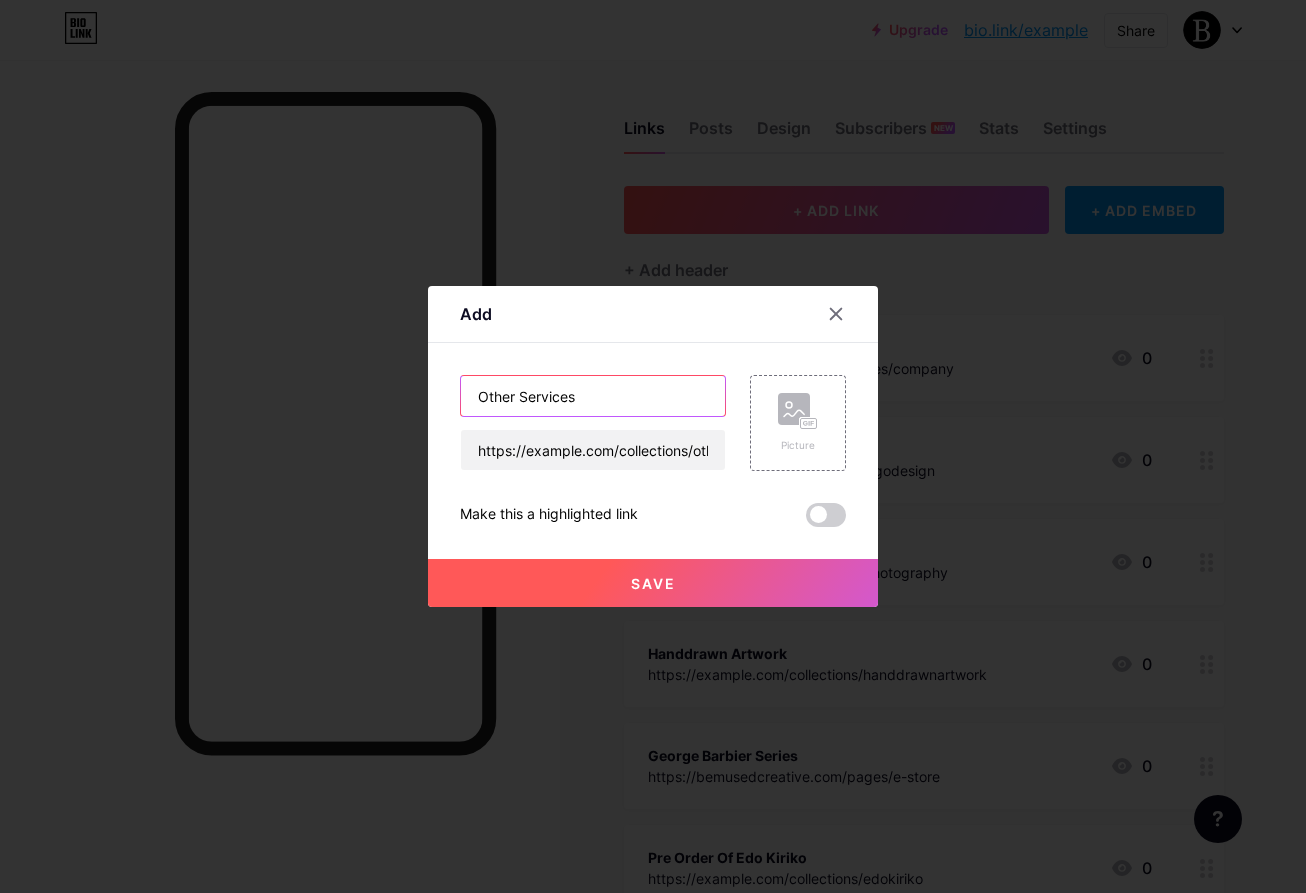 type on "Other Services" 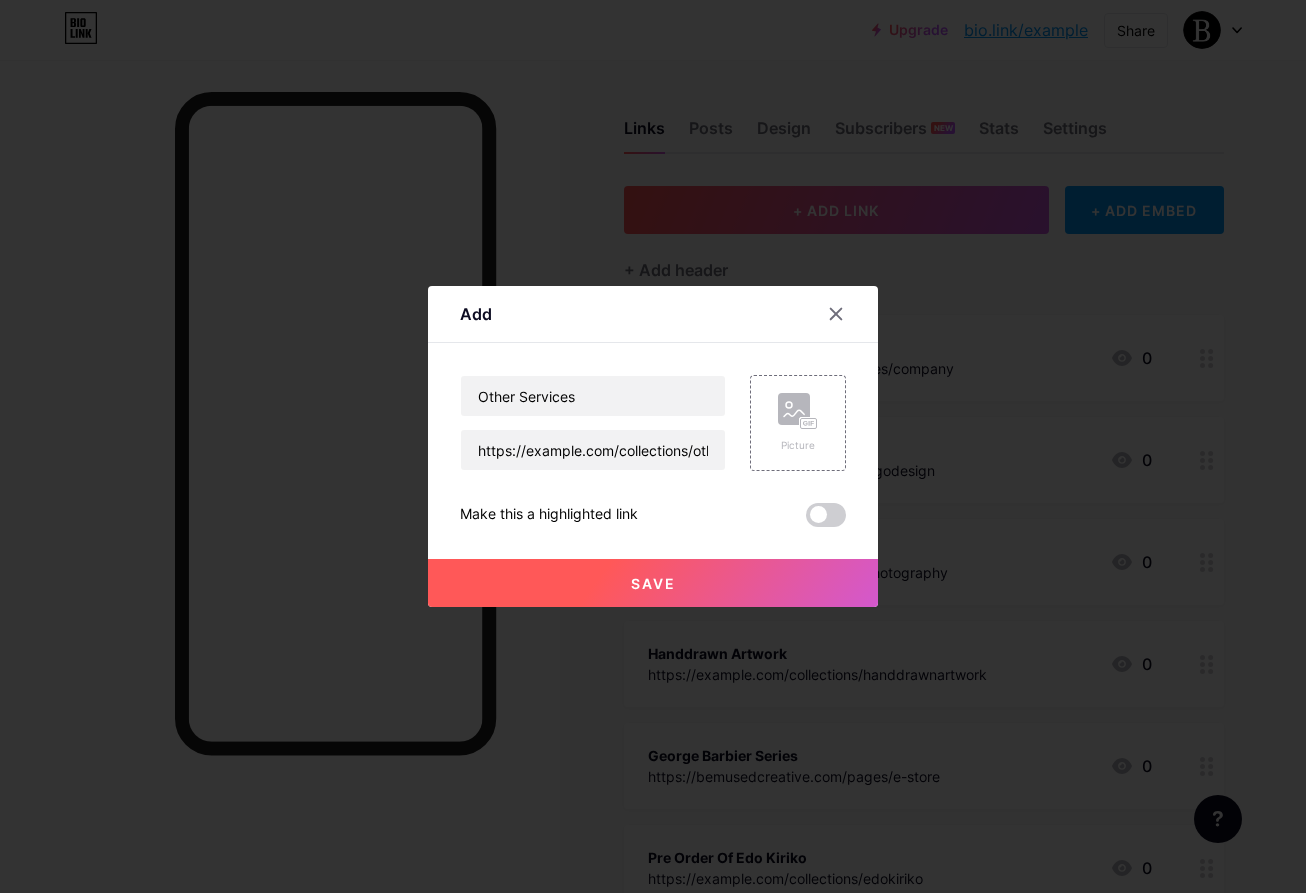 click on "Save" at bounding box center (653, 583) 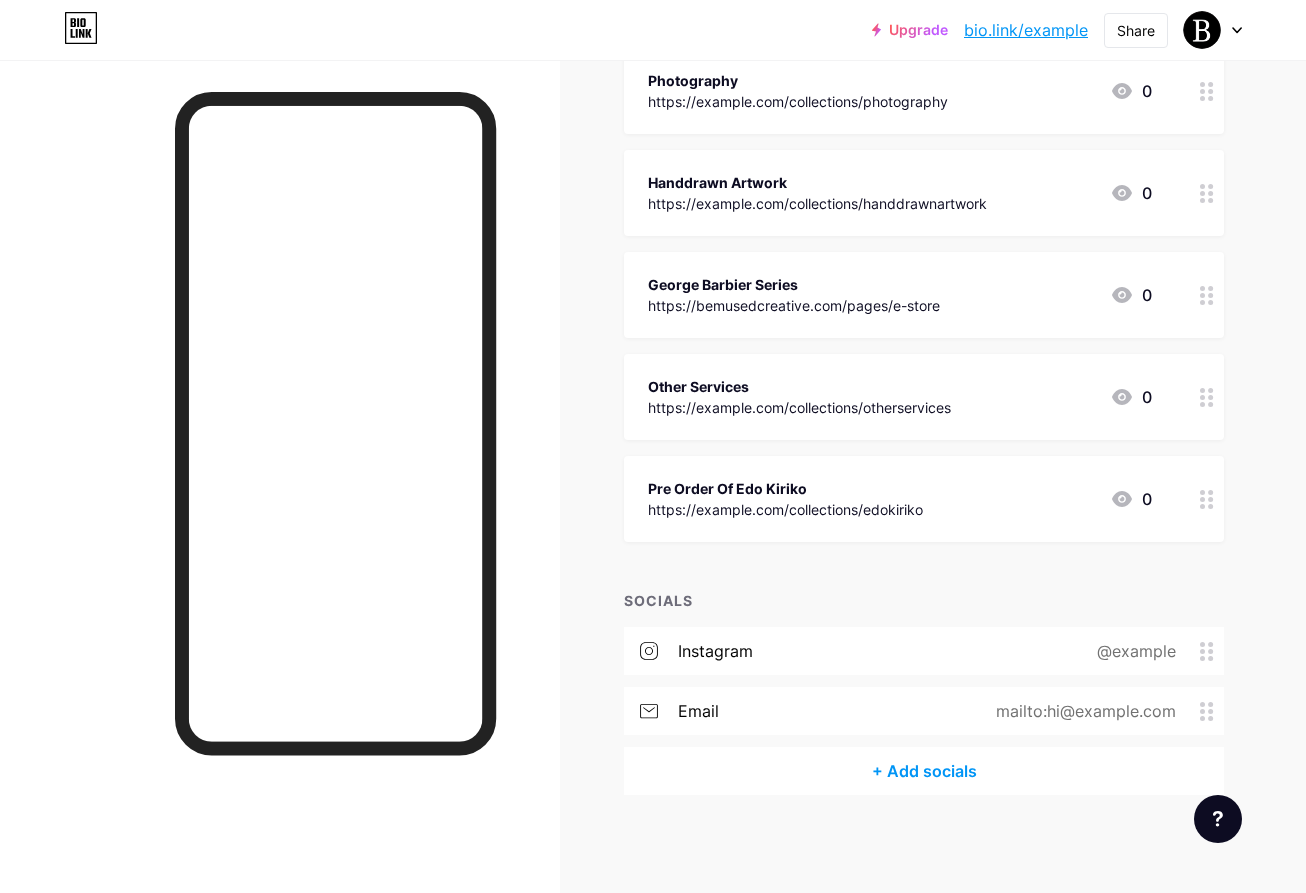 scroll, scrollTop: 446, scrollLeft: 0, axis: vertical 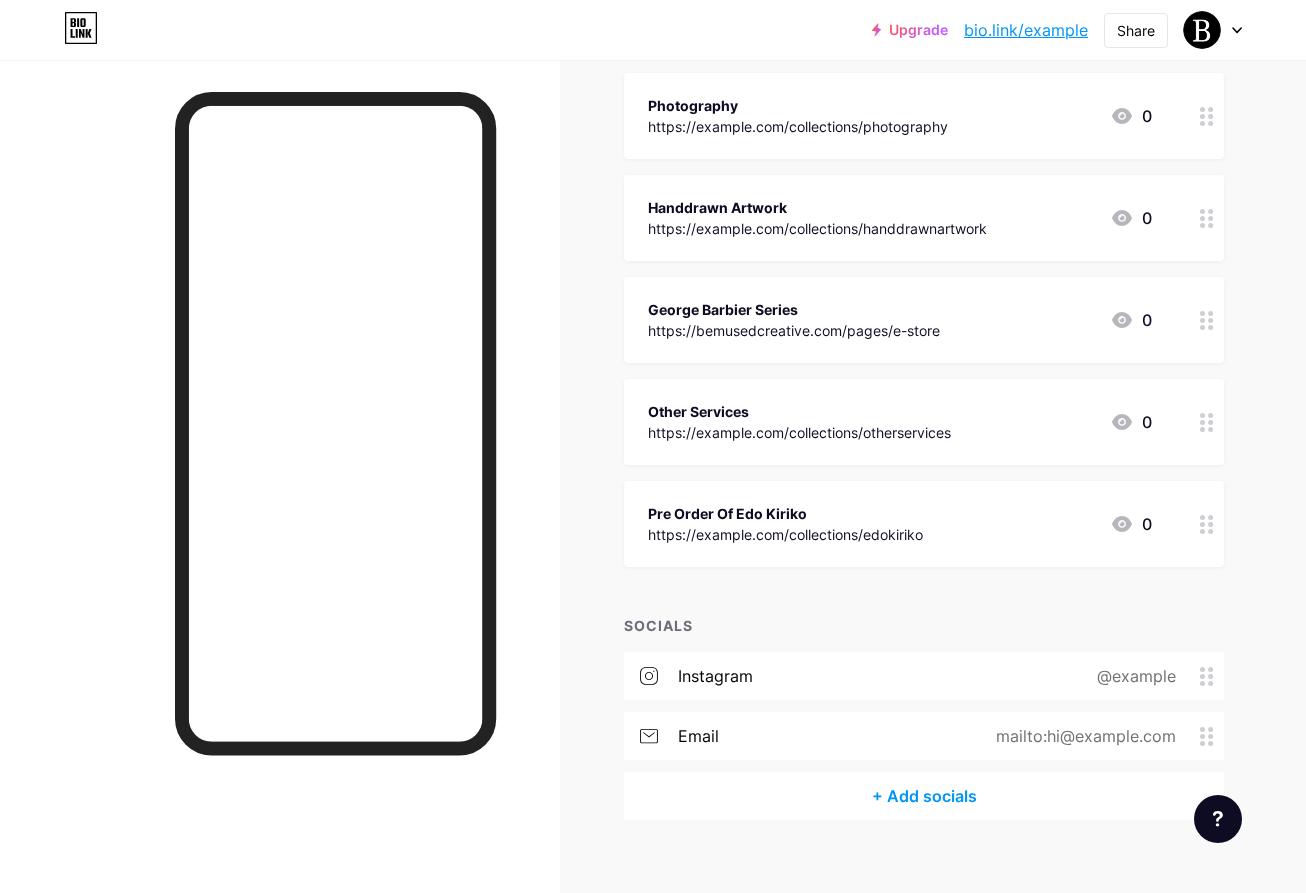 drag, startPoint x: 1201, startPoint y: 427, endPoint x: 1195, endPoint y: 343, distance: 84.21401 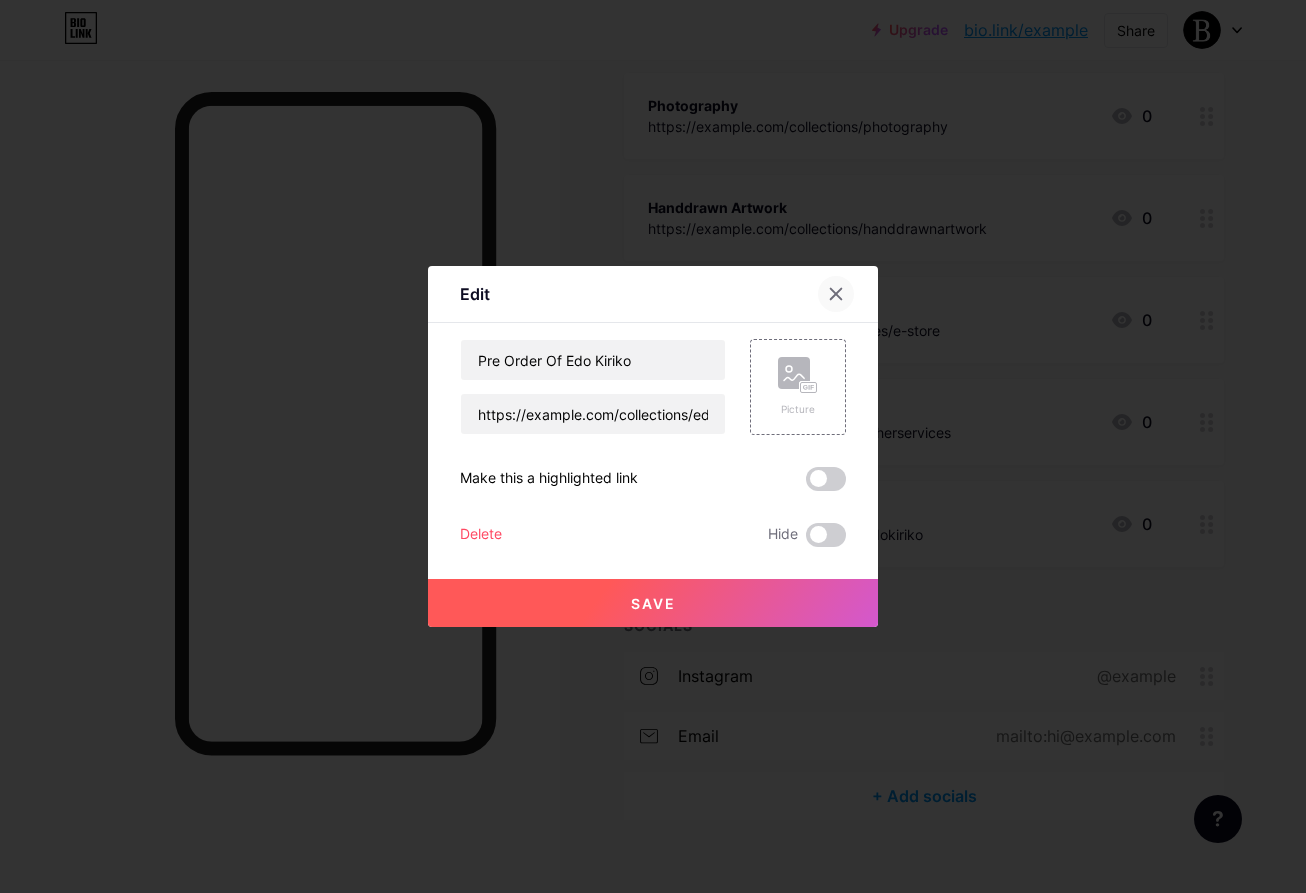 click at bounding box center (836, 294) 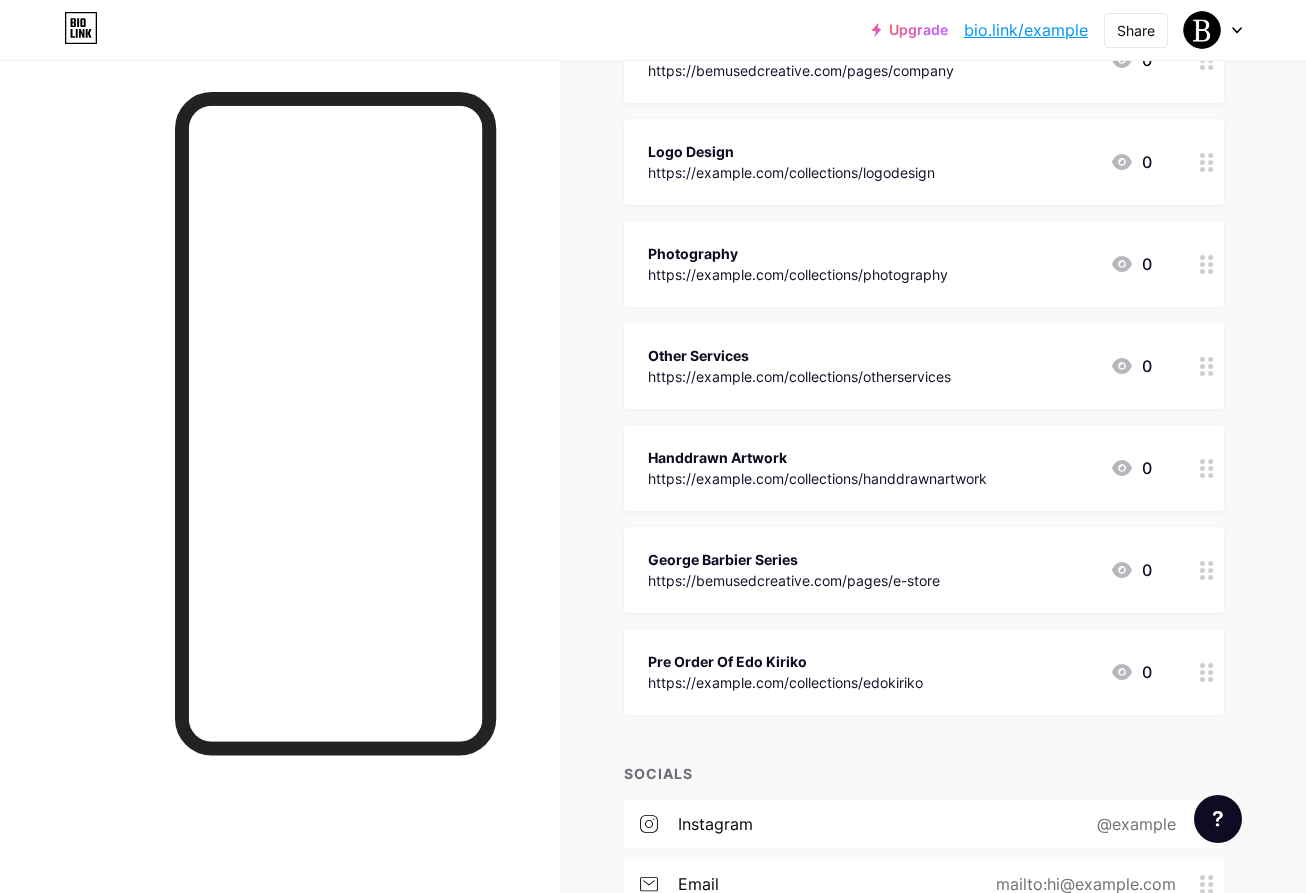 scroll, scrollTop: 267, scrollLeft: 0, axis: vertical 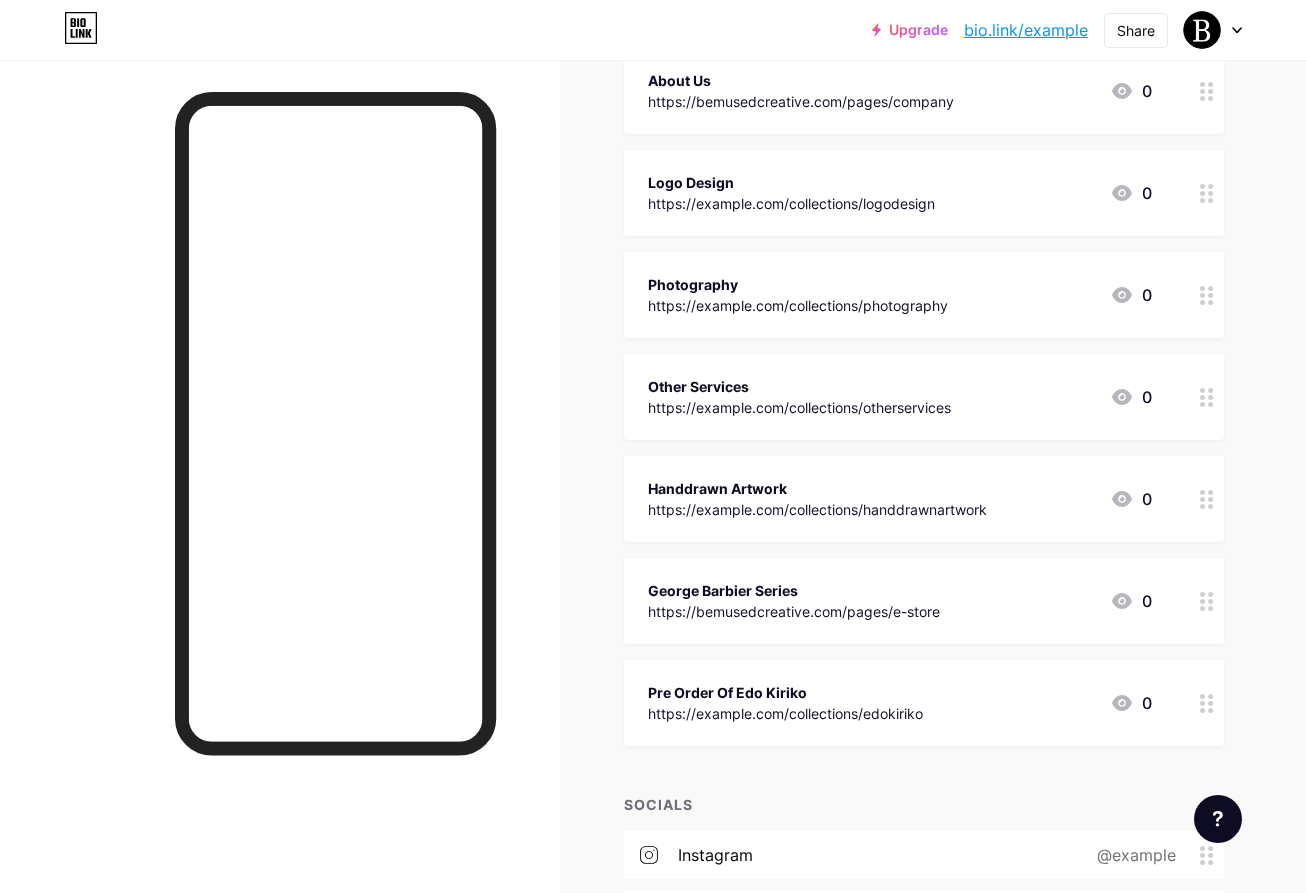 drag, startPoint x: 1202, startPoint y: 189, endPoint x: 1200, endPoint y: 248, distance: 59.03389 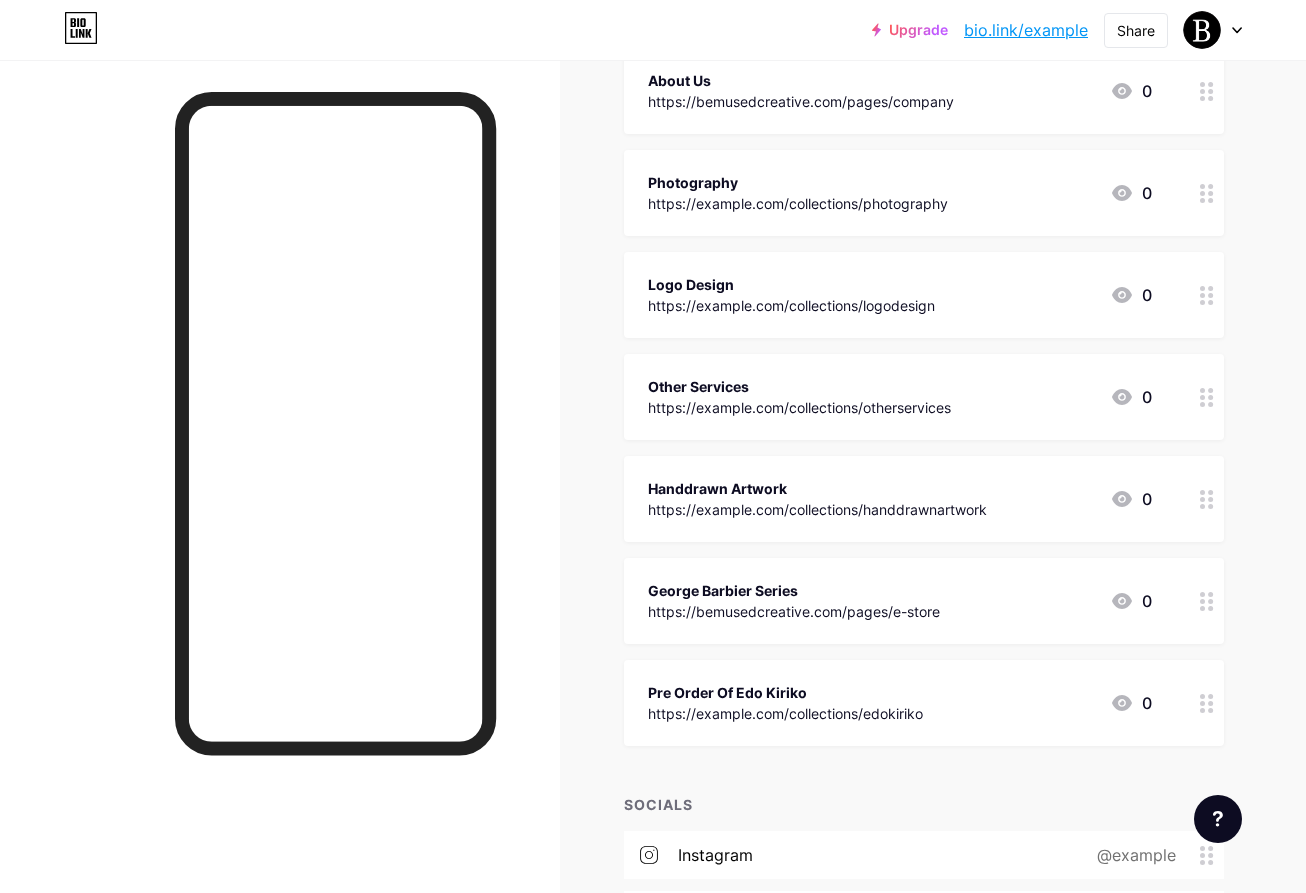 drag, startPoint x: 1201, startPoint y: 294, endPoint x: 1198, endPoint y: 217, distance: 77.05842 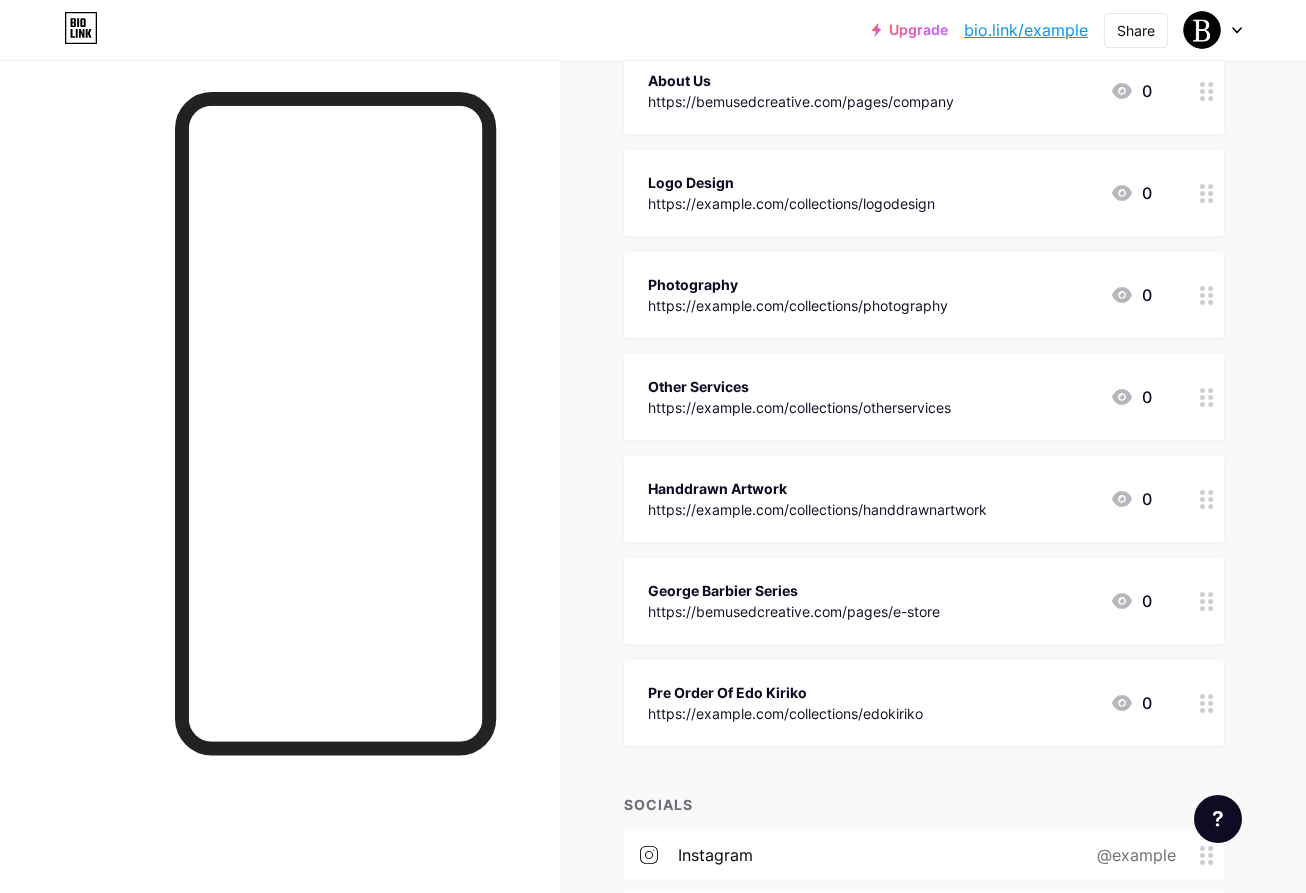 click on "Links
Posts
Design
Subscribers
NEW
Stats
Settings       + ADD LINK     + ADD EMBED
+ Add header
About Us
https://bemusedcreative.com/pages/company
0
Logo Design
https://bemusedcreative.com/collections/logodesign
0
Photography
https://bemusedcreative.com/collections/photography
0
Other Services
https://bemusedcreative.com/collections/otherservices
0
Handdrawn Artwork
https://bemusedcreative.com/collections/handdrawnartwork
0
George Barbier Series
0" at bounding box center (654, 446) 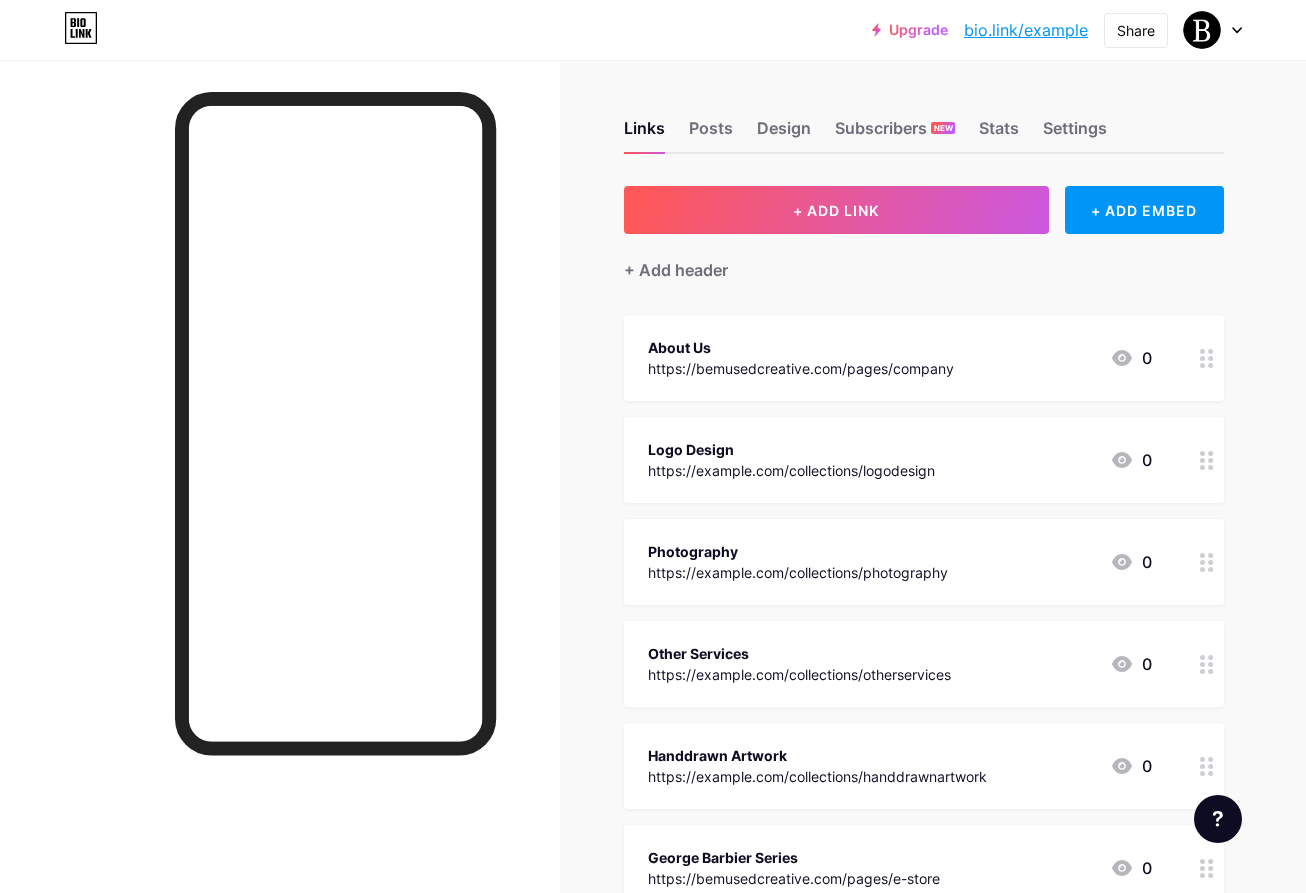 scroll, scrollTop: 0, scrollLeft: 0, axis: both 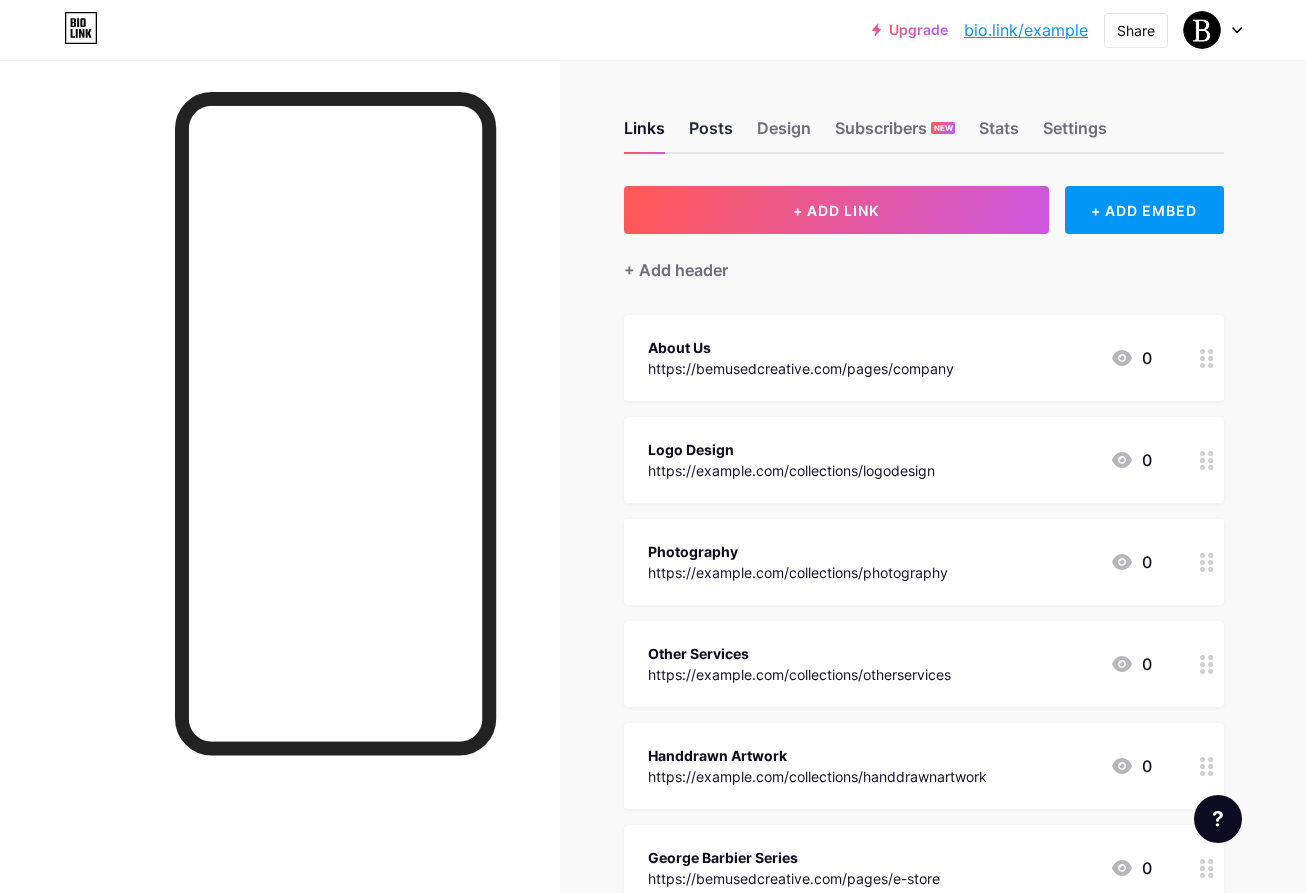 click on "Posts" at bounding box center [711, 134] 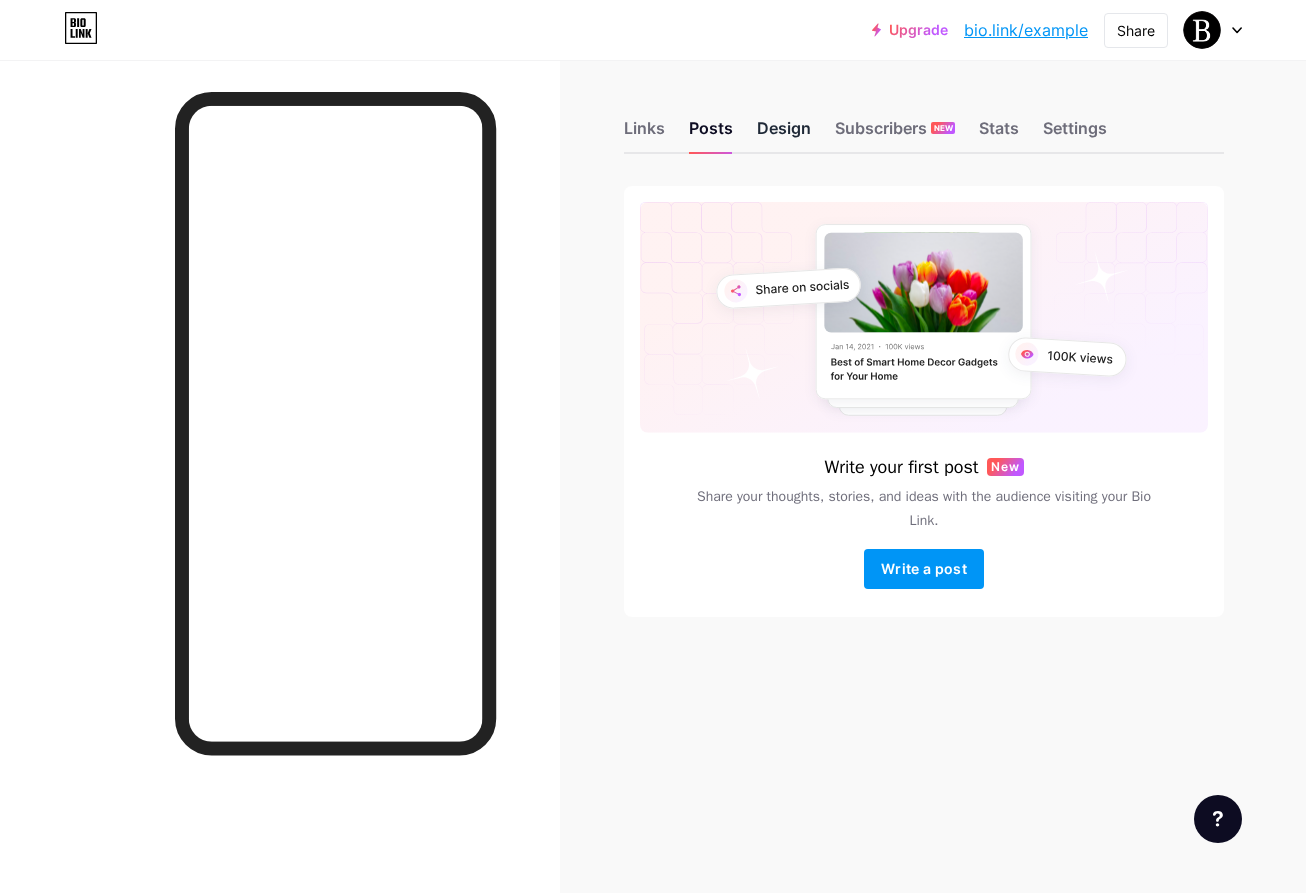 click on "Design" at bounding box center (784, 134) 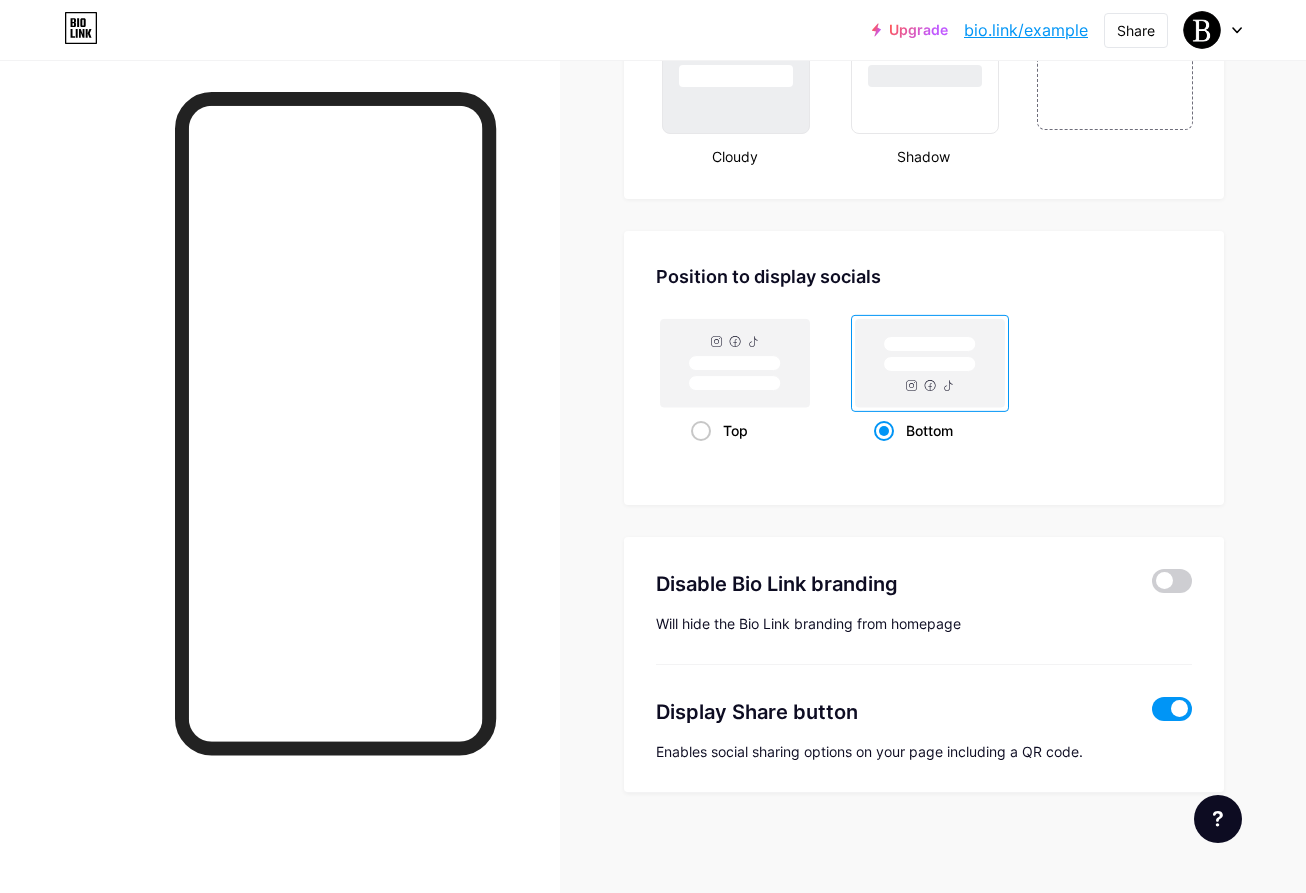 scroll, scrollTop: 2503, scrollLeft: 0, axis: vertical 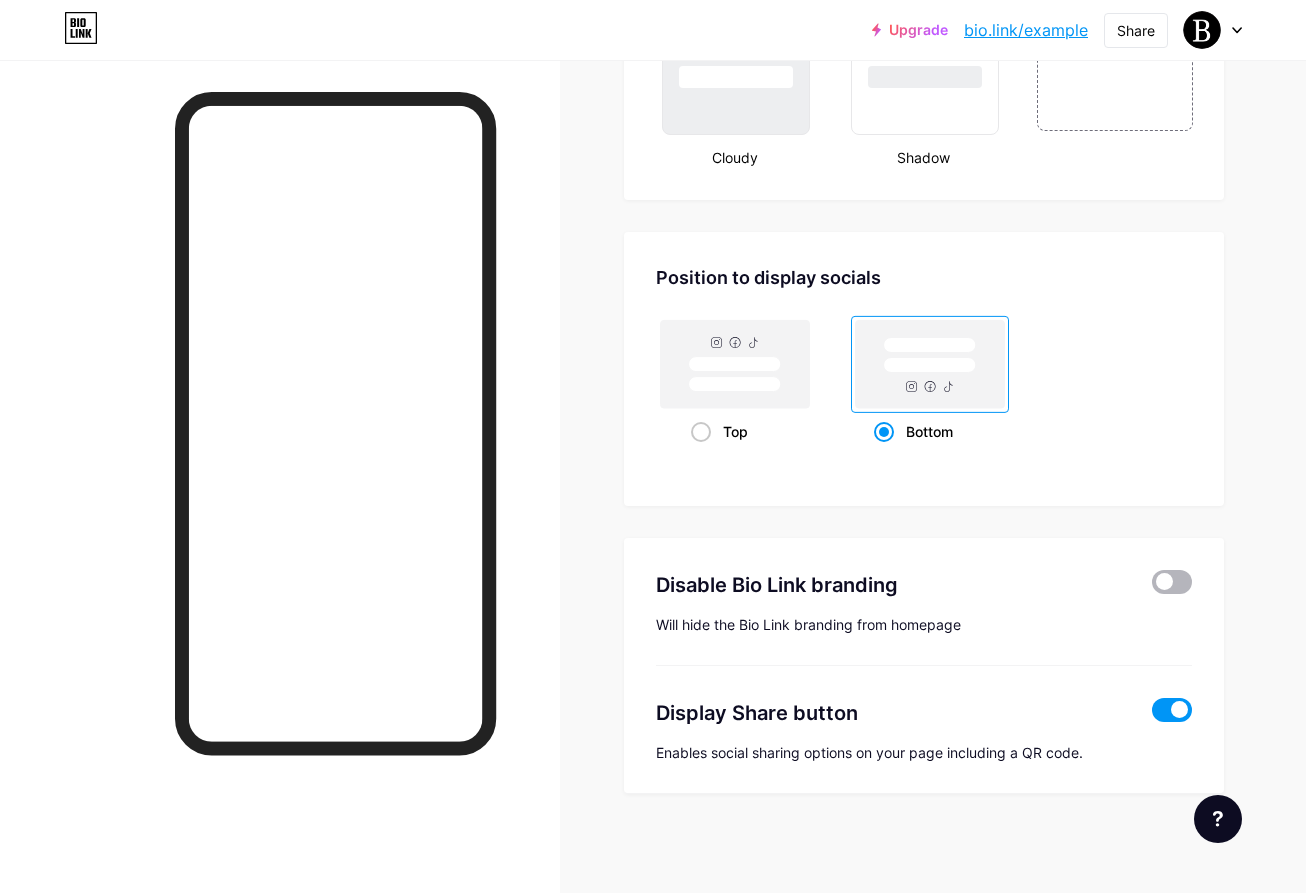 click at bounding box center (1172, 582) 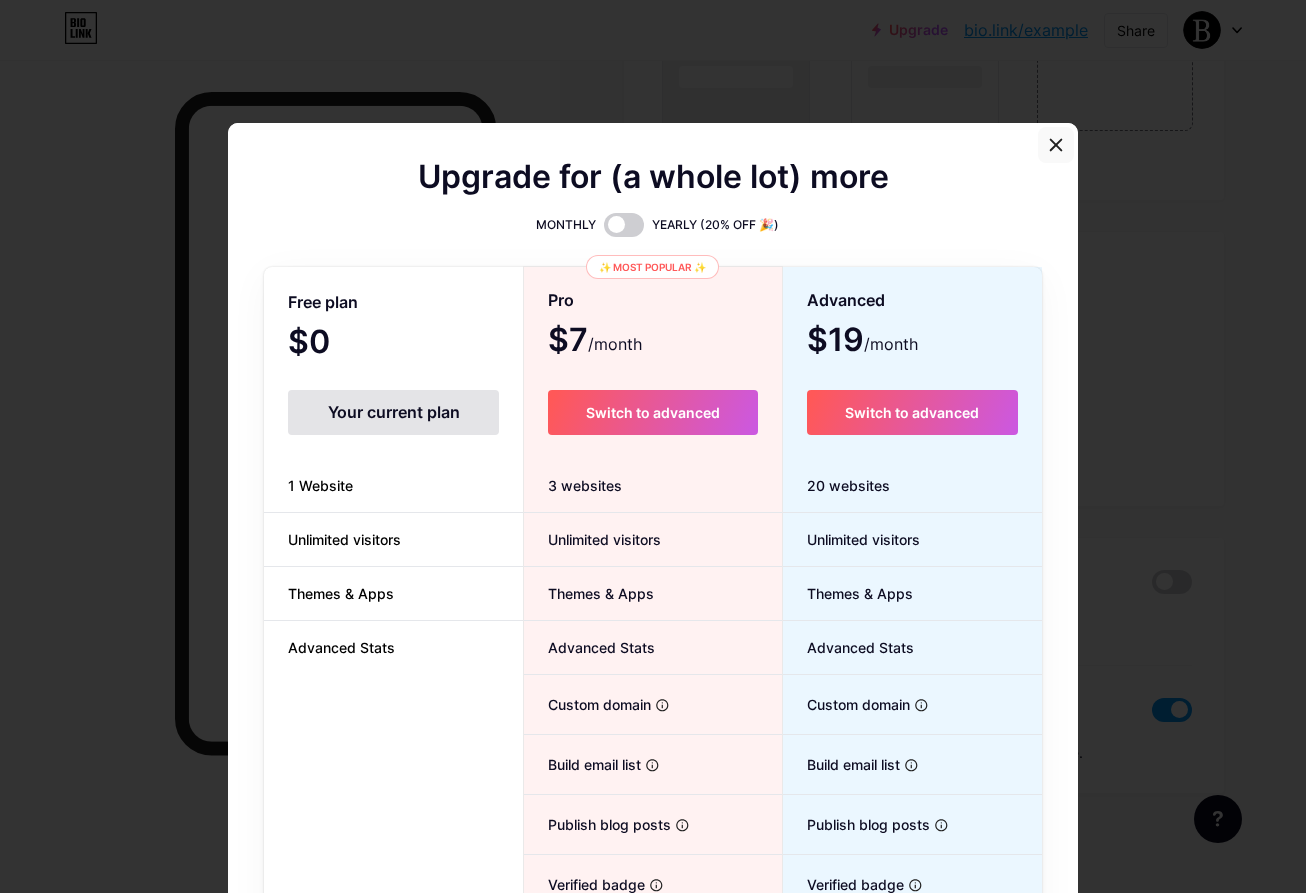 click at bounding box center [1056, 145] 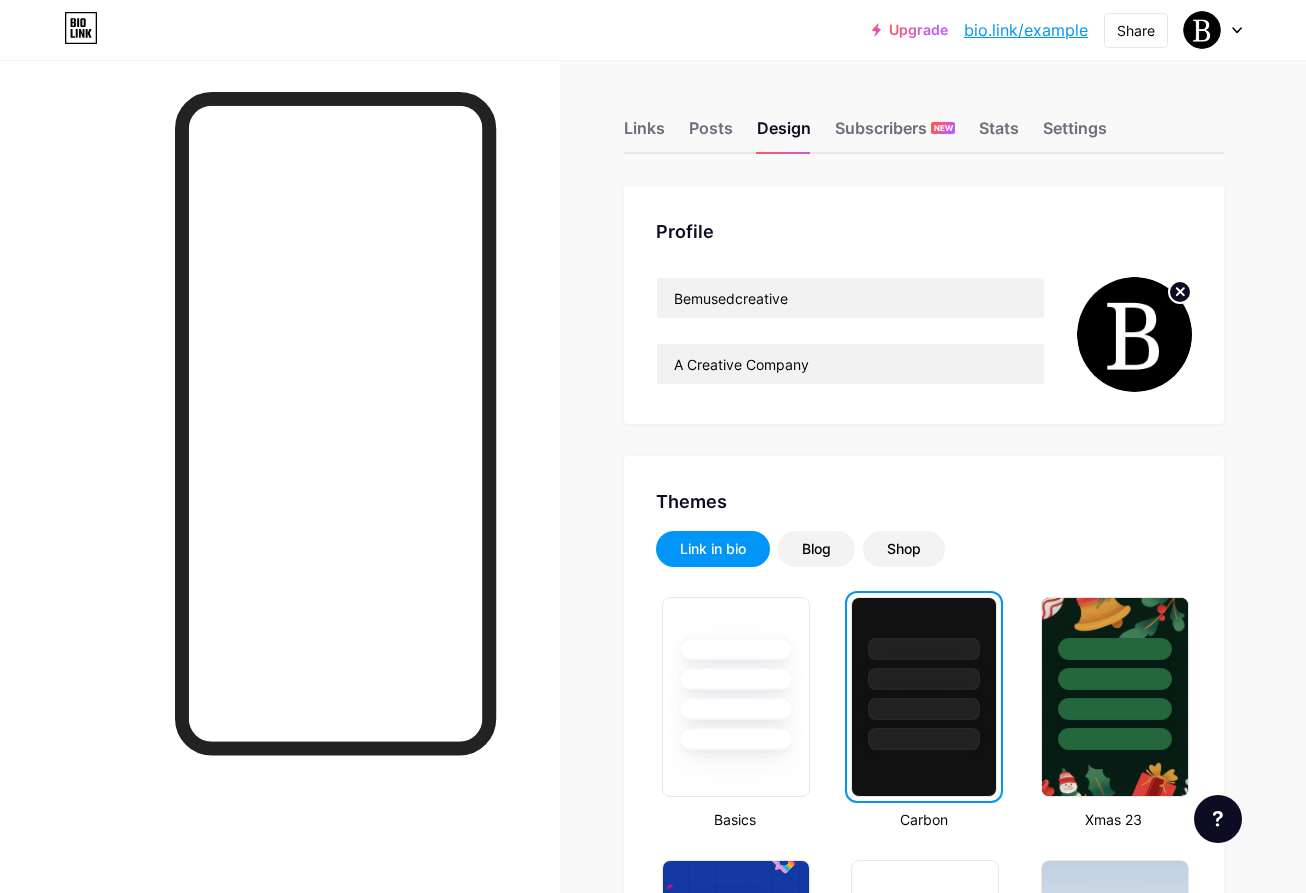 scroll, scrollTop: 0, scrollLeft: 0, axis: both 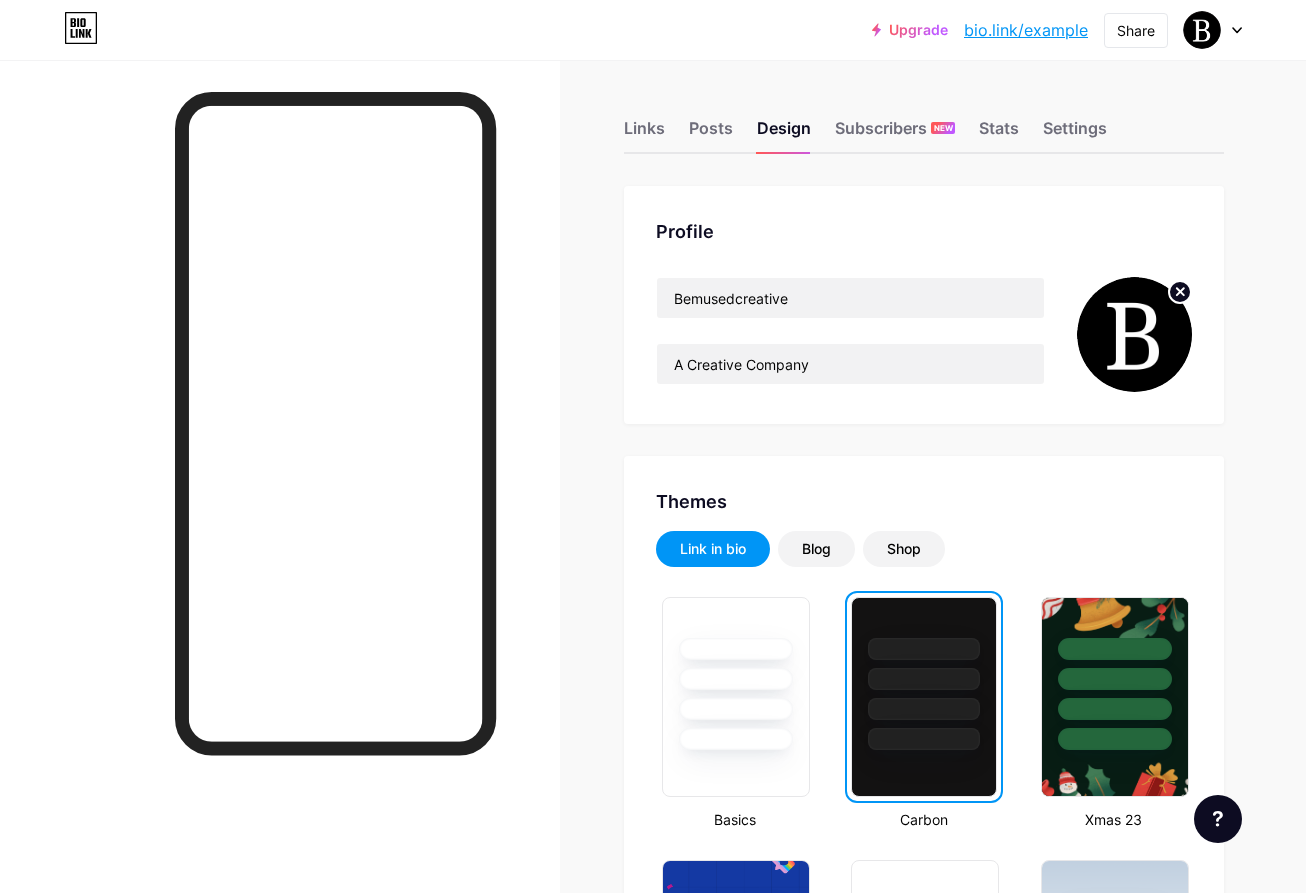 click on "bio.link/bemusedcreative" at bounding box center (1026, 30) 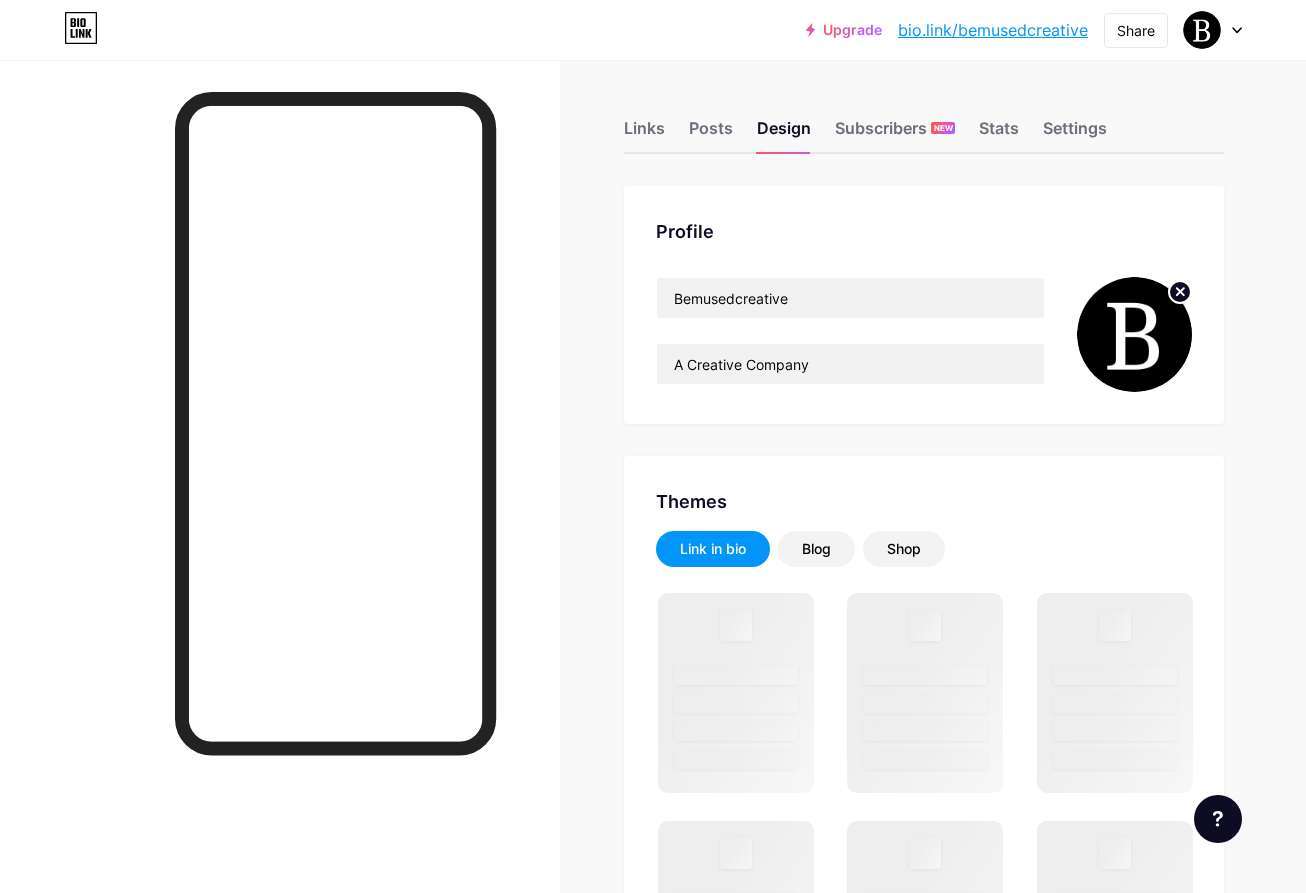 scroll, scrollTop: 0, scrollLeft: 0, axis: both 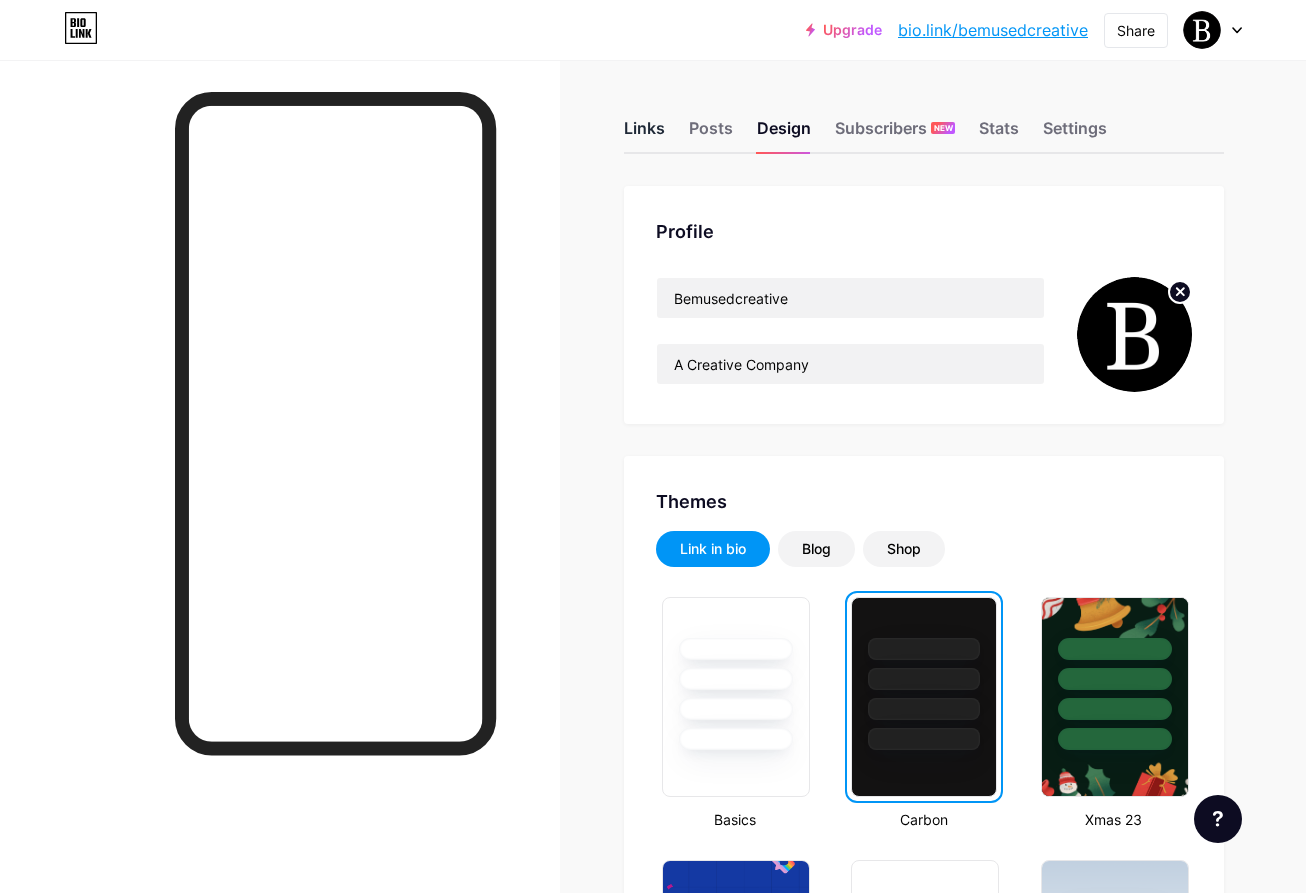 click on "Links" at bounding box center [644, 134] 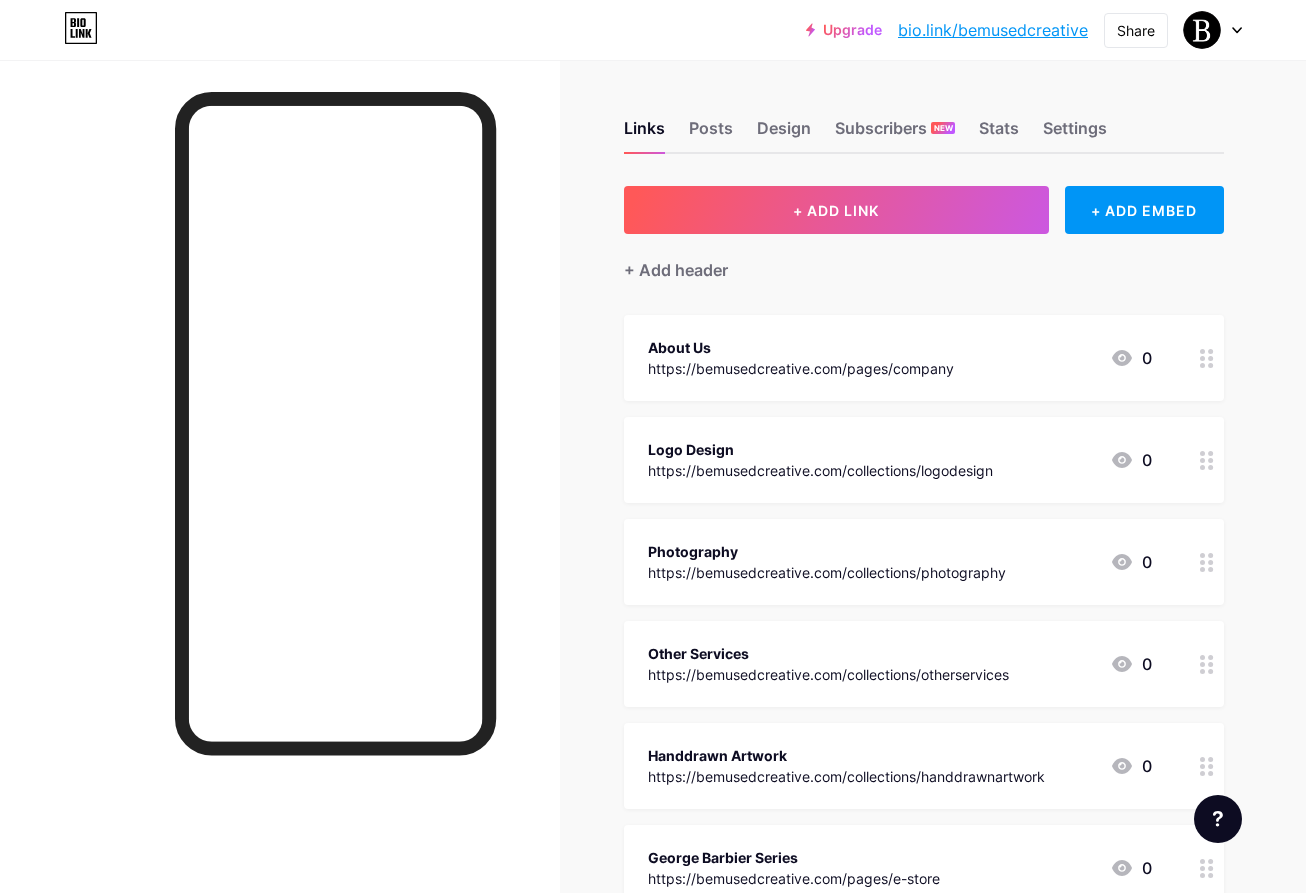 click on "Logo Design
https://bemusedcreative.com/collections/logodesign
0" at bounding box center (900, 460) 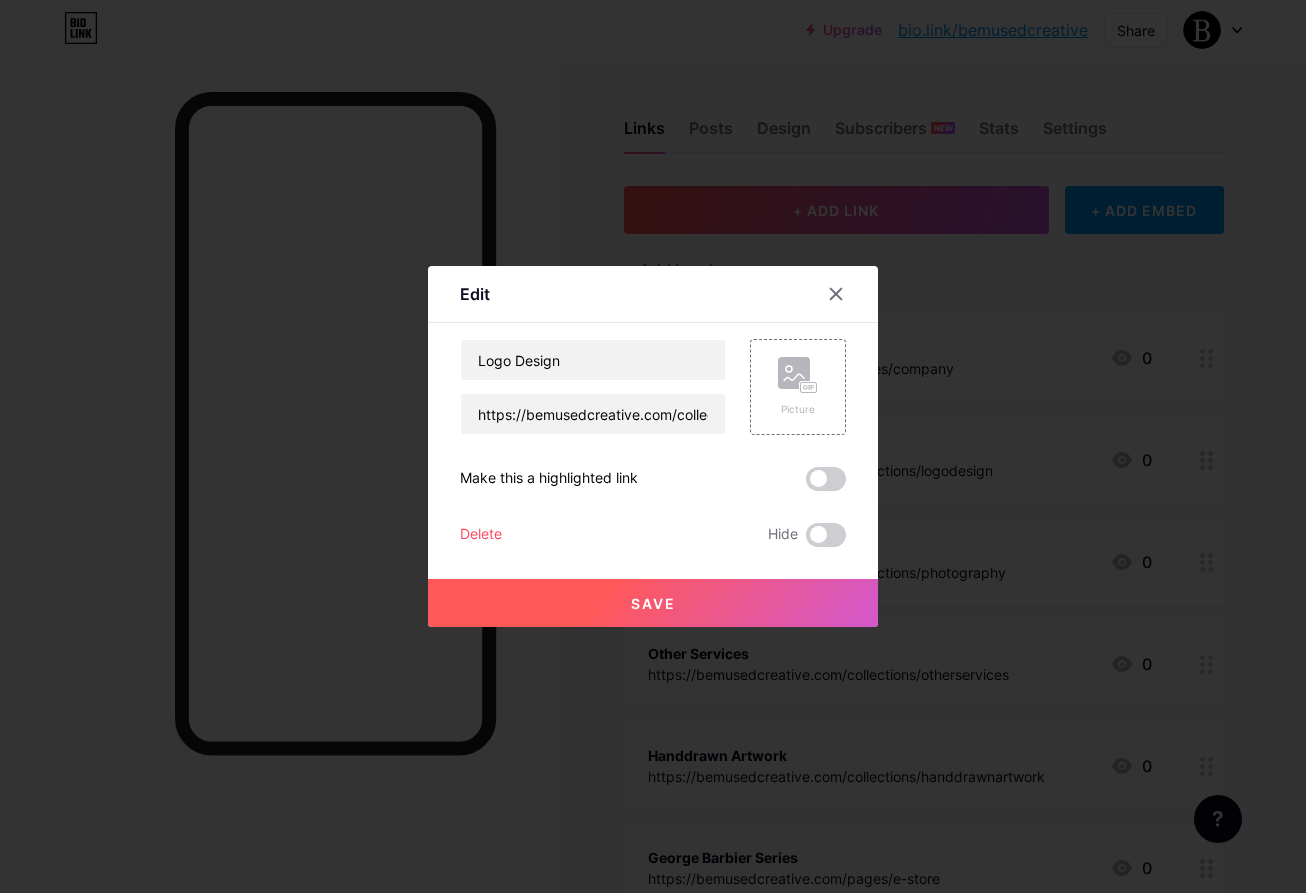 click on "Delete" at bounding box center [481, 535] 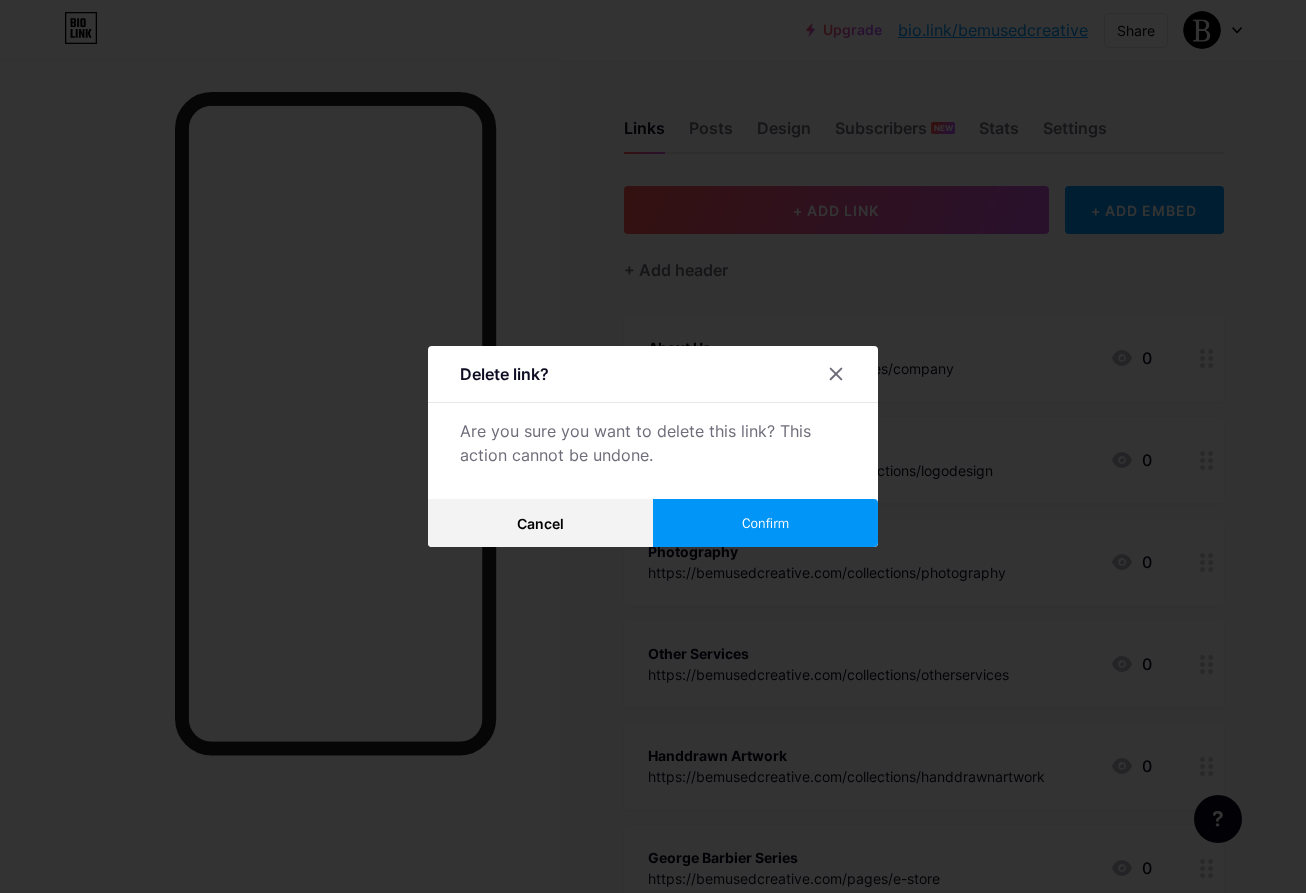 click on "Confirm" at bounding box center [765, 523] 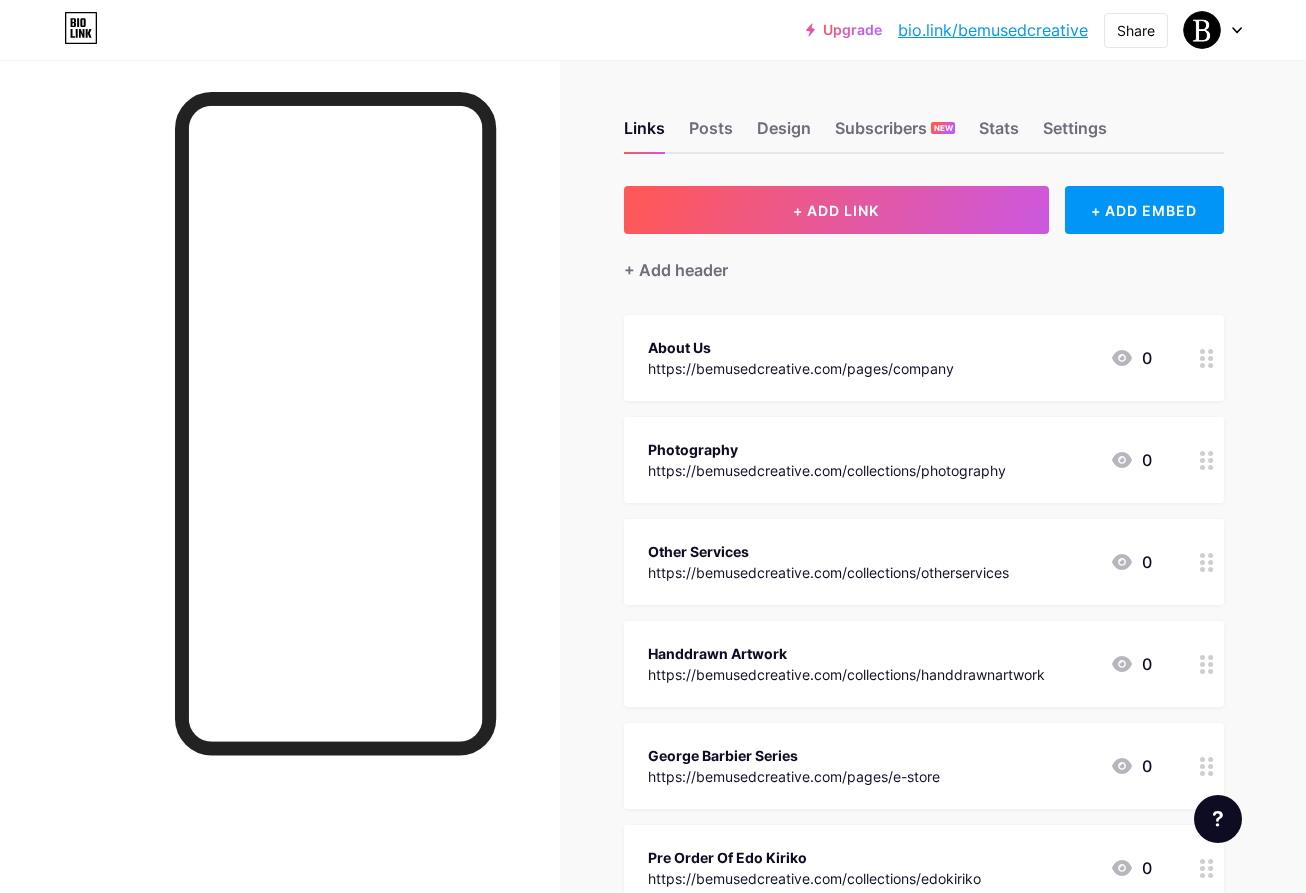 click at bounding box center (280, 506) 